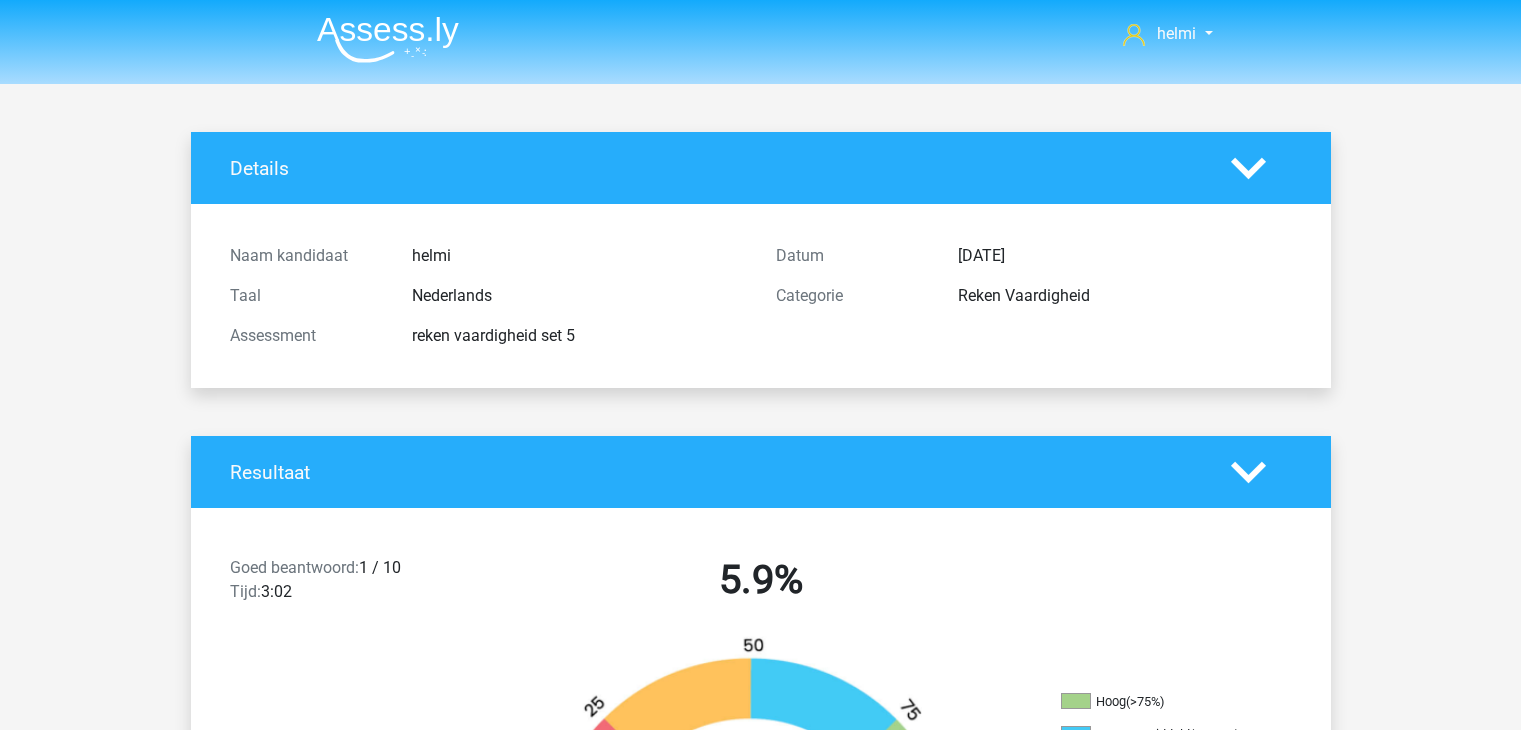 scroll, scrollTop: 0, scrollLeft: 0, axis: both 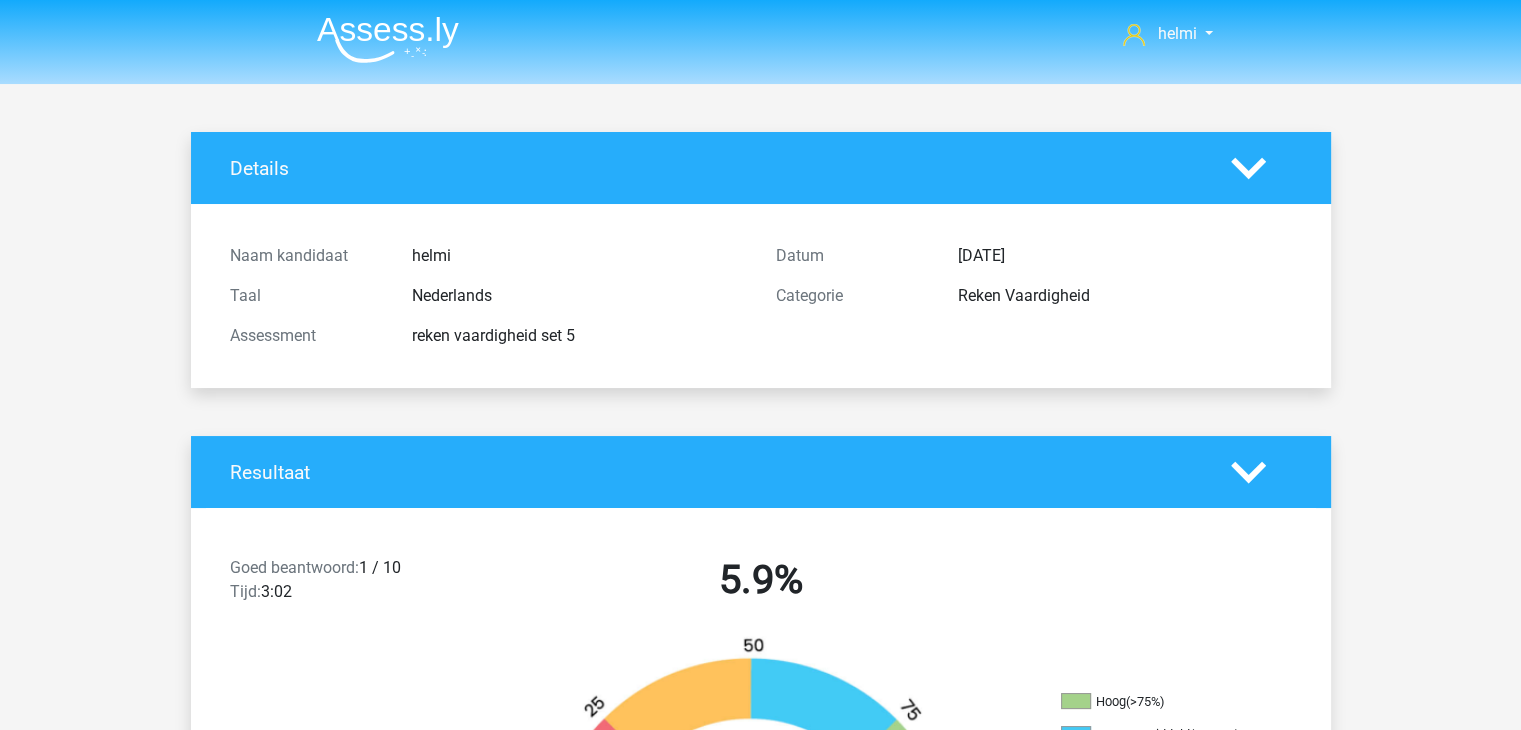 click 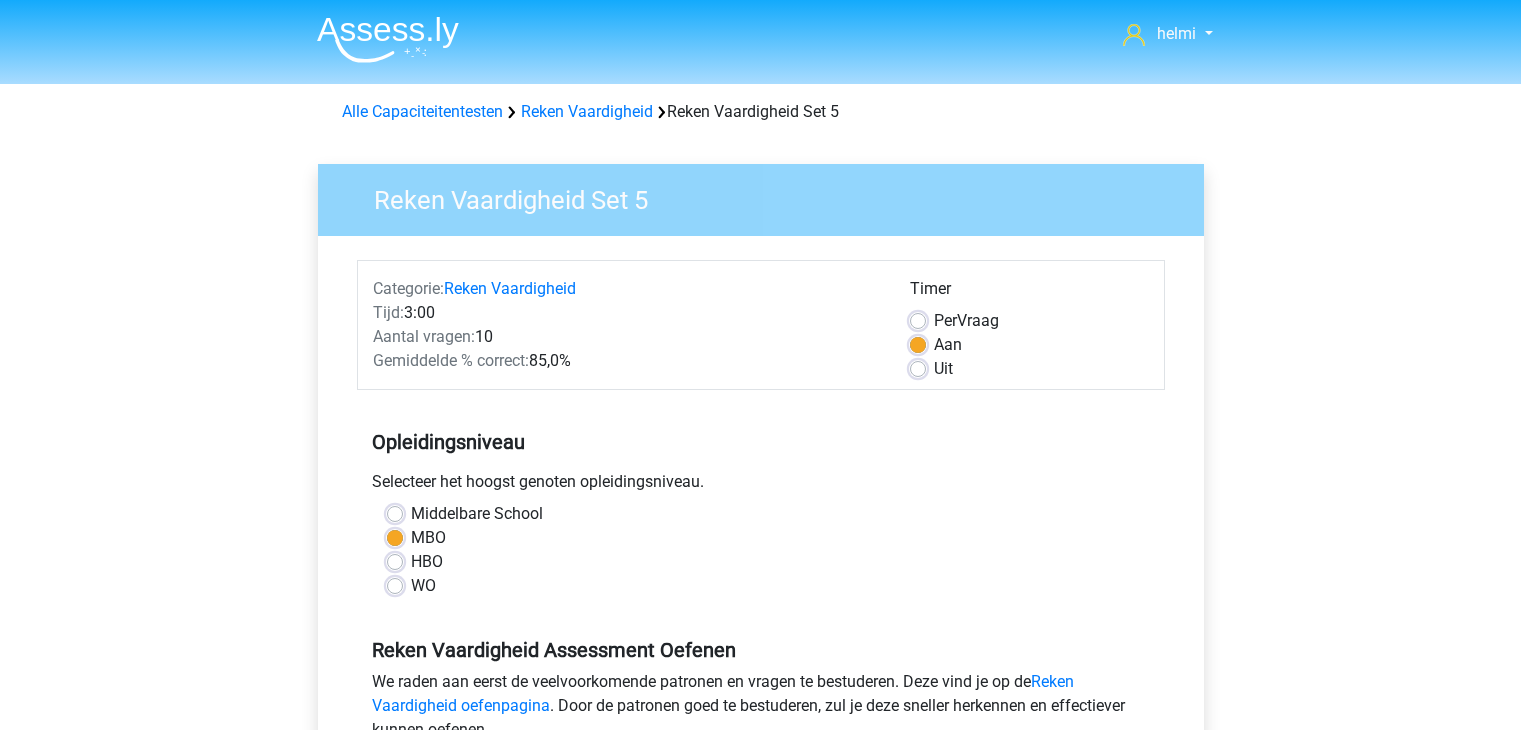 scroll, scrollTop: 492, scrollLeft: 0, axis: vertical 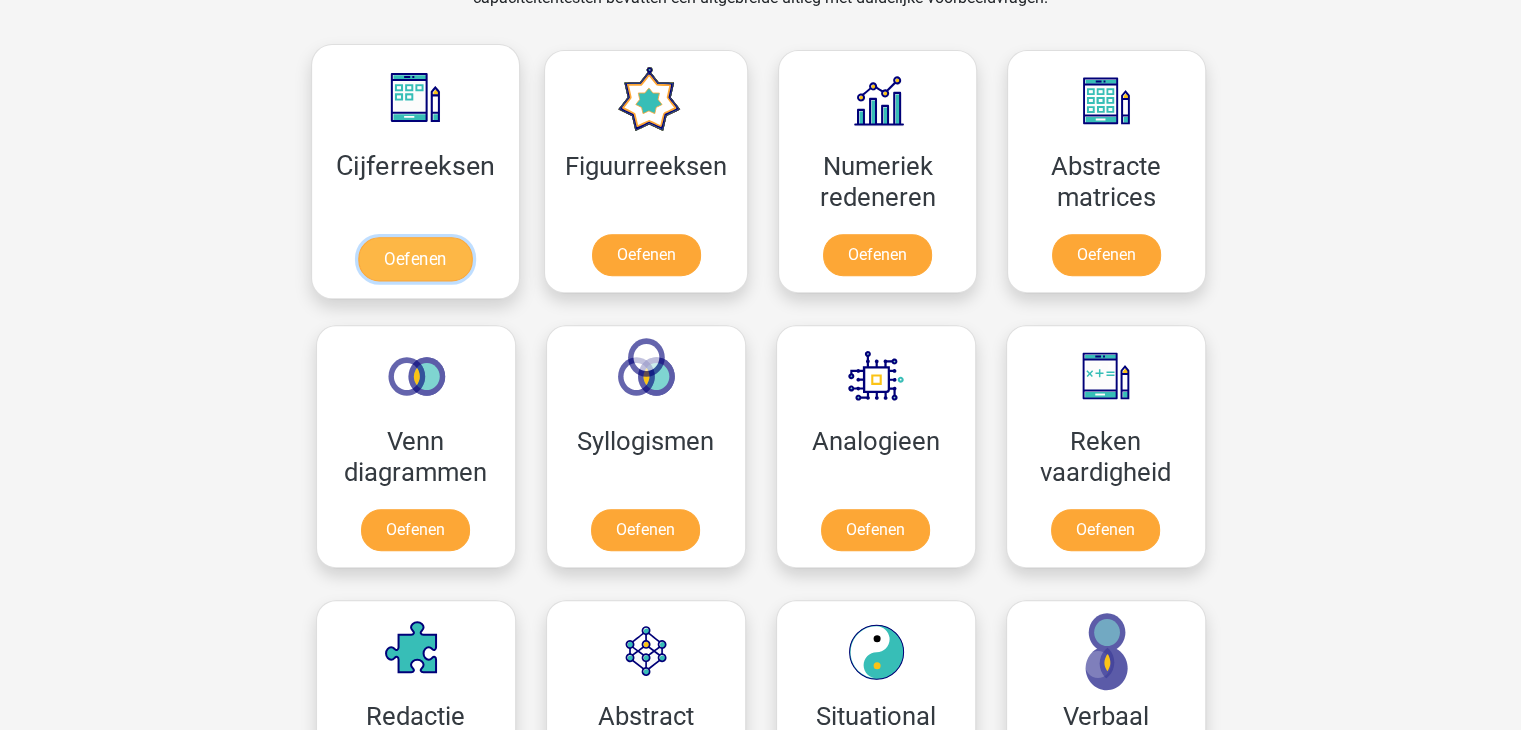 click on "Oefenen" at bounding box center (415, 259) 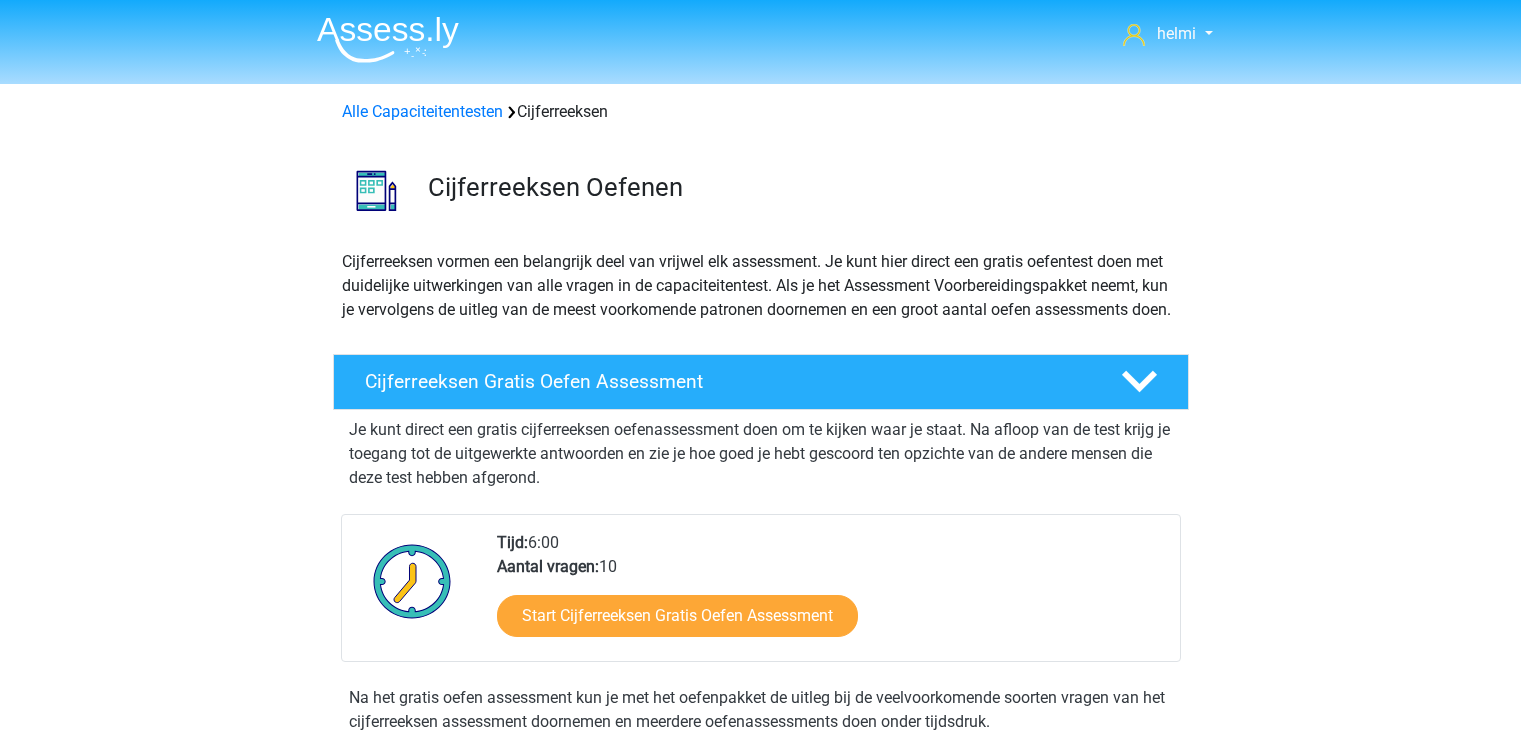 scroll, scrollTop: 0, scrollLeft: 0, axis: both 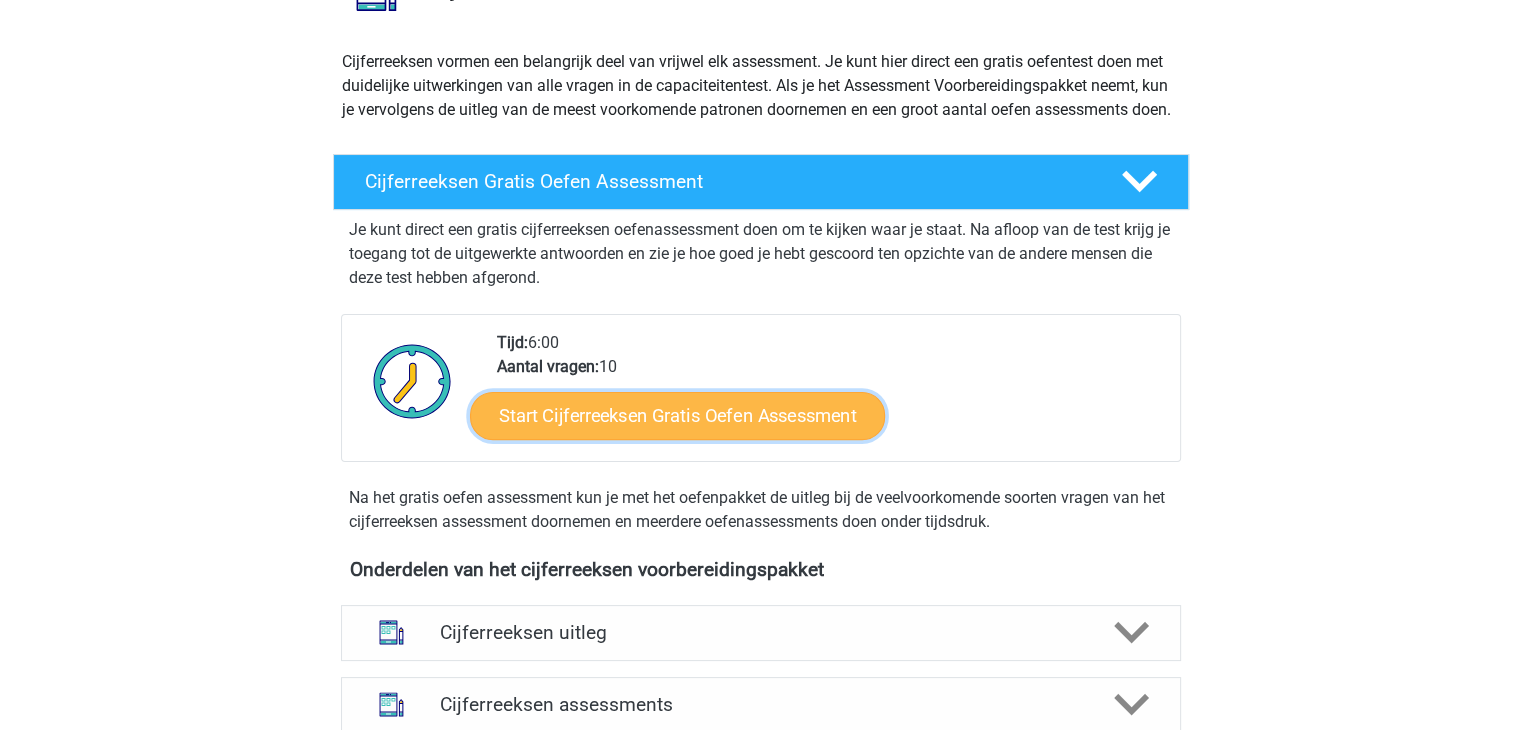 click on "Start Cijferreeksen
Gratis Oefen Assessment" at bounding box center (677, 415) 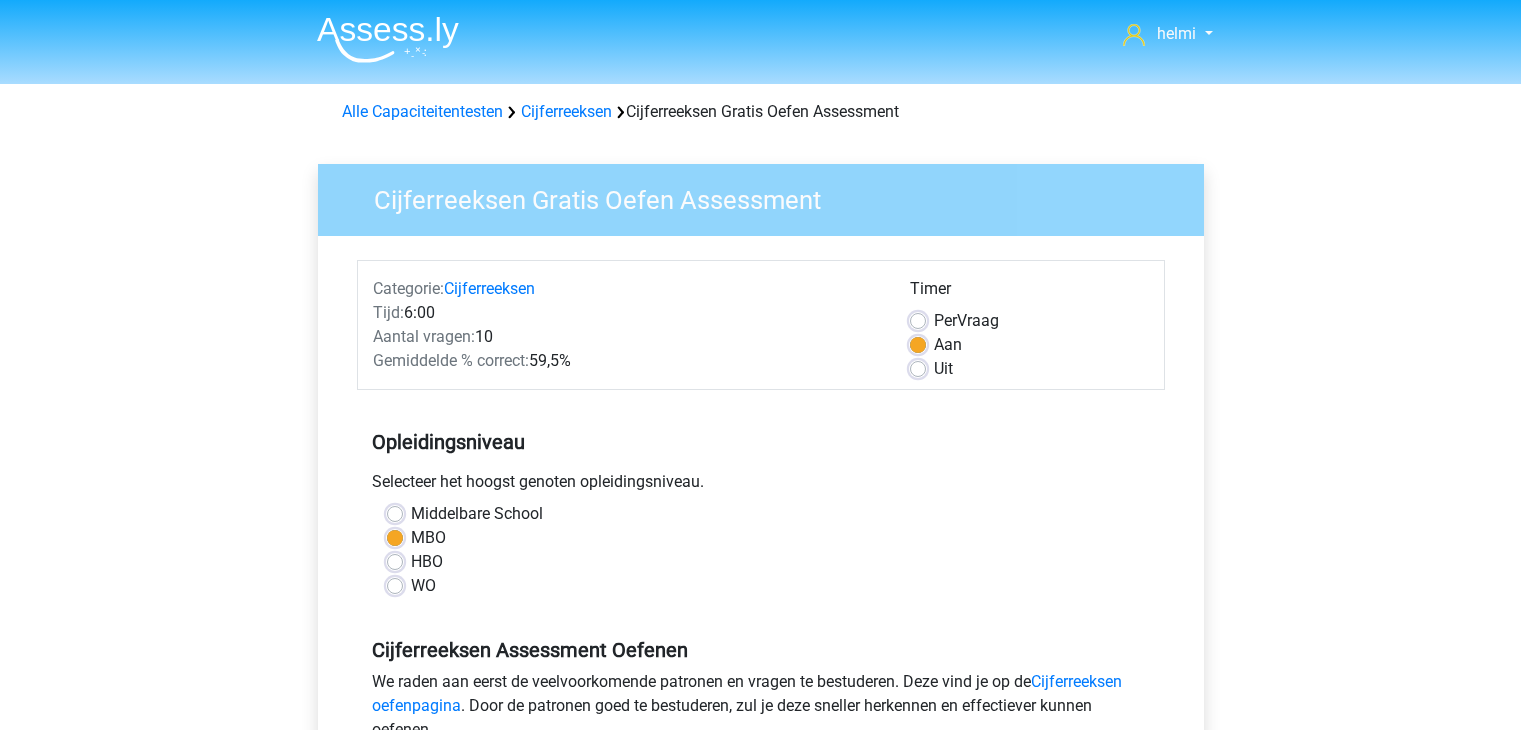 scroll, scrollTop: 0, scrollLeft: 0, axis: both 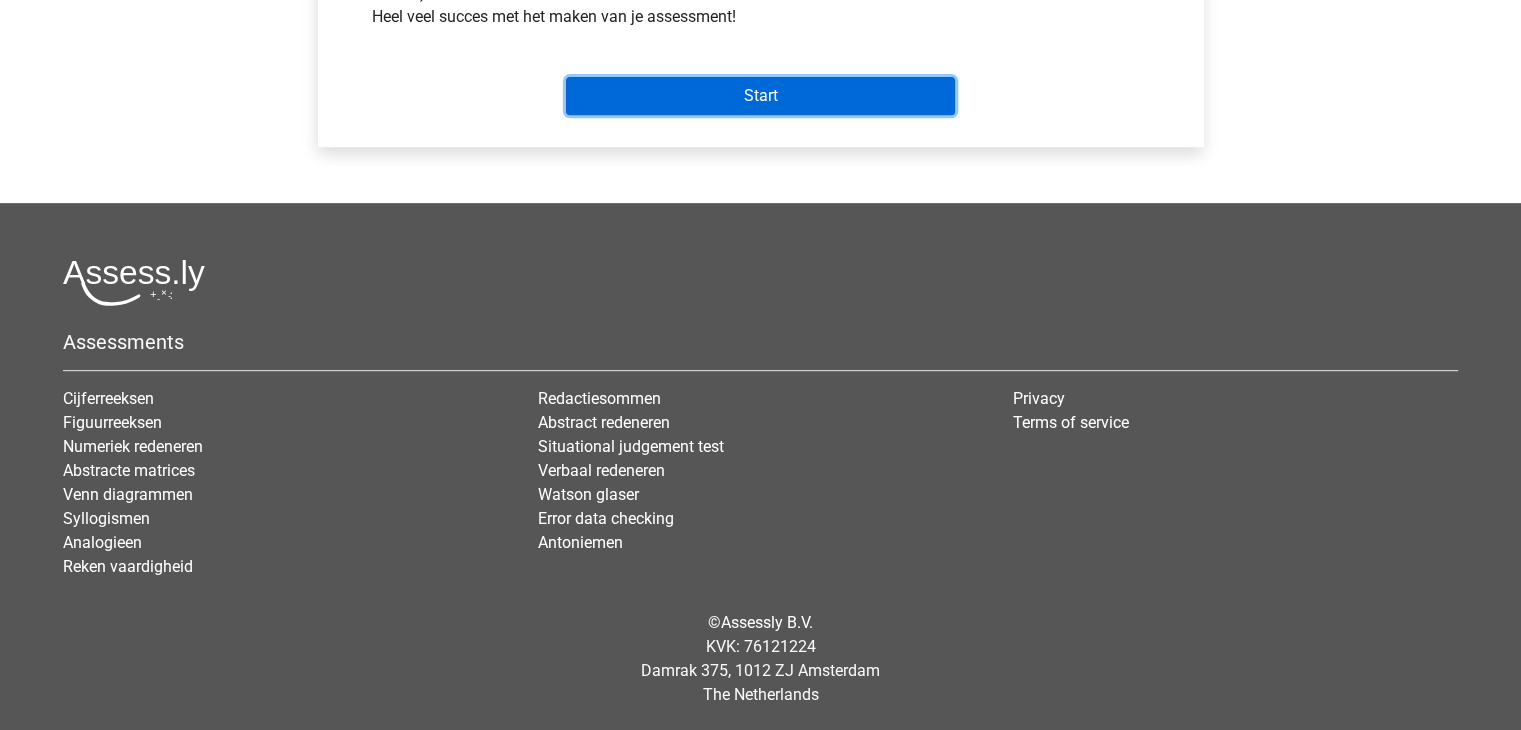 click on "Start" at bounding box center (760, 96) 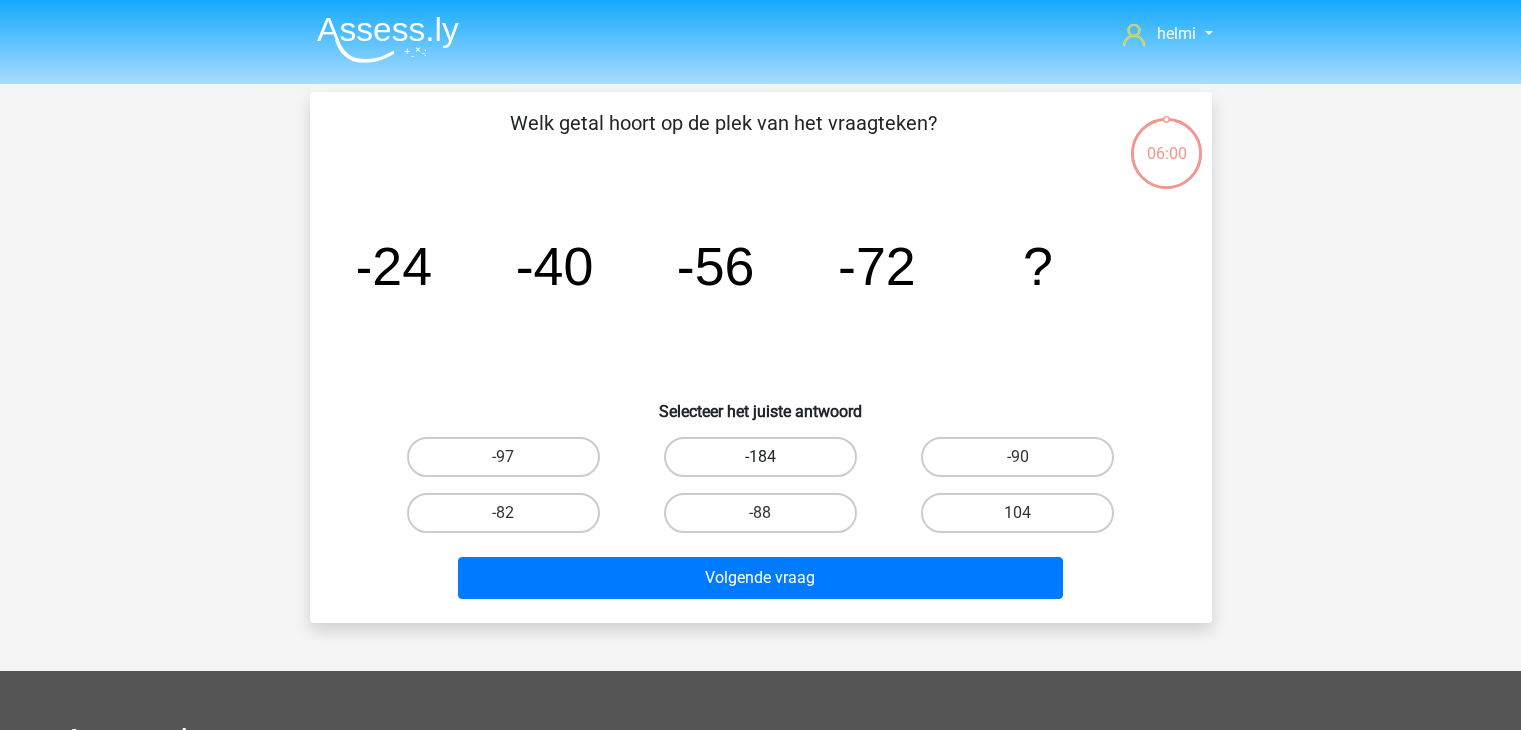 scroll, scrollTop: 0, scrollLeft: 0, axis: both 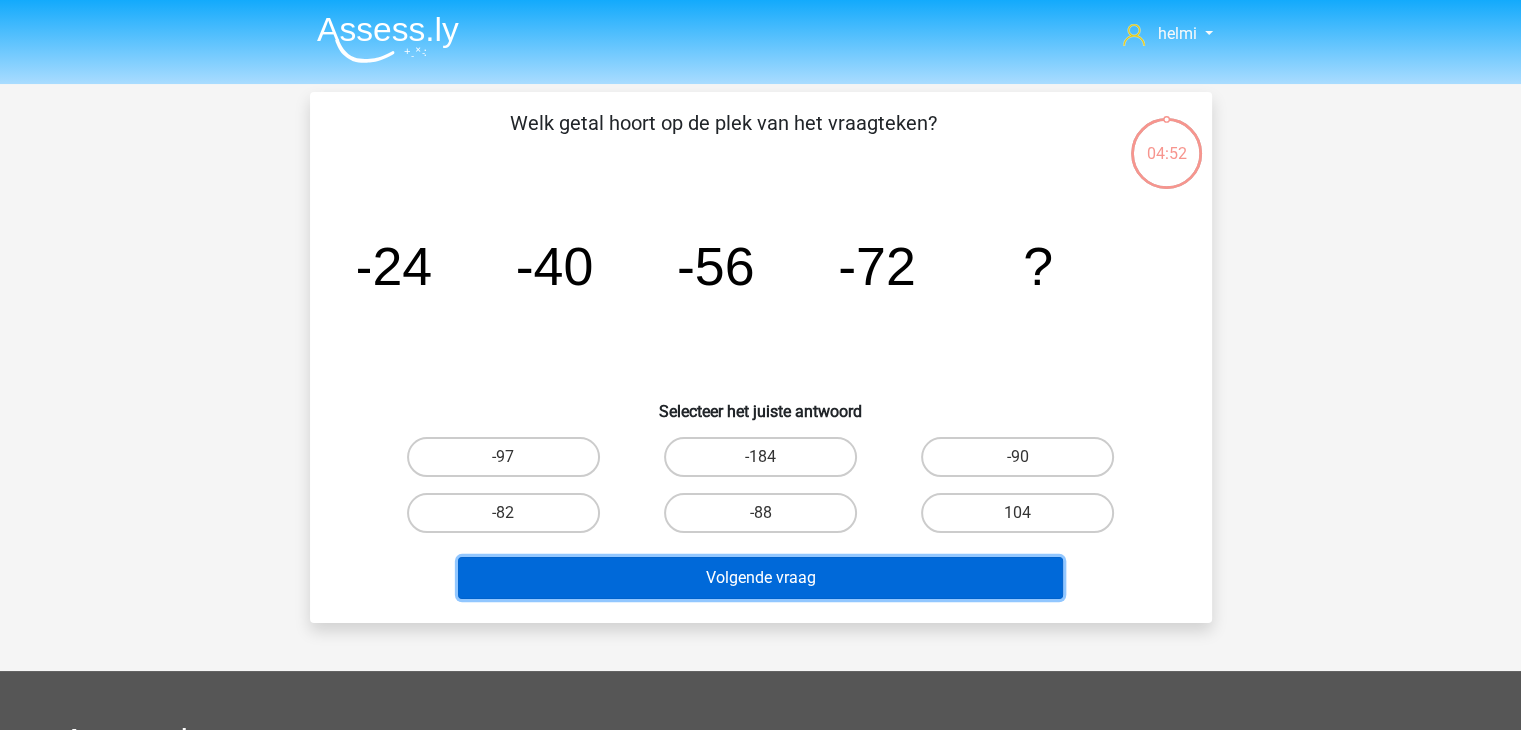 click on "Volgende vraag" at bounding box center [760, 578] 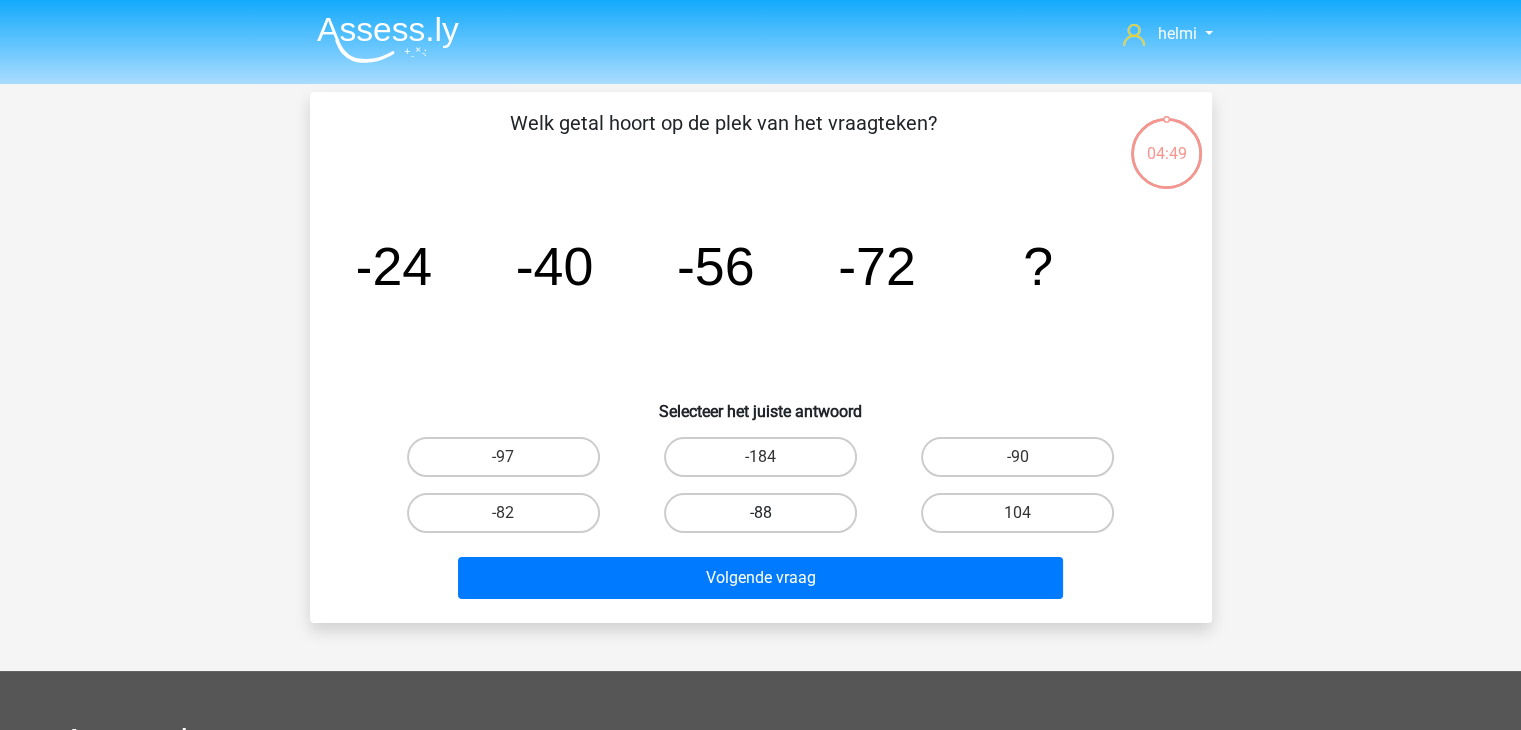click on "-88" at bounding box center [760, 513] 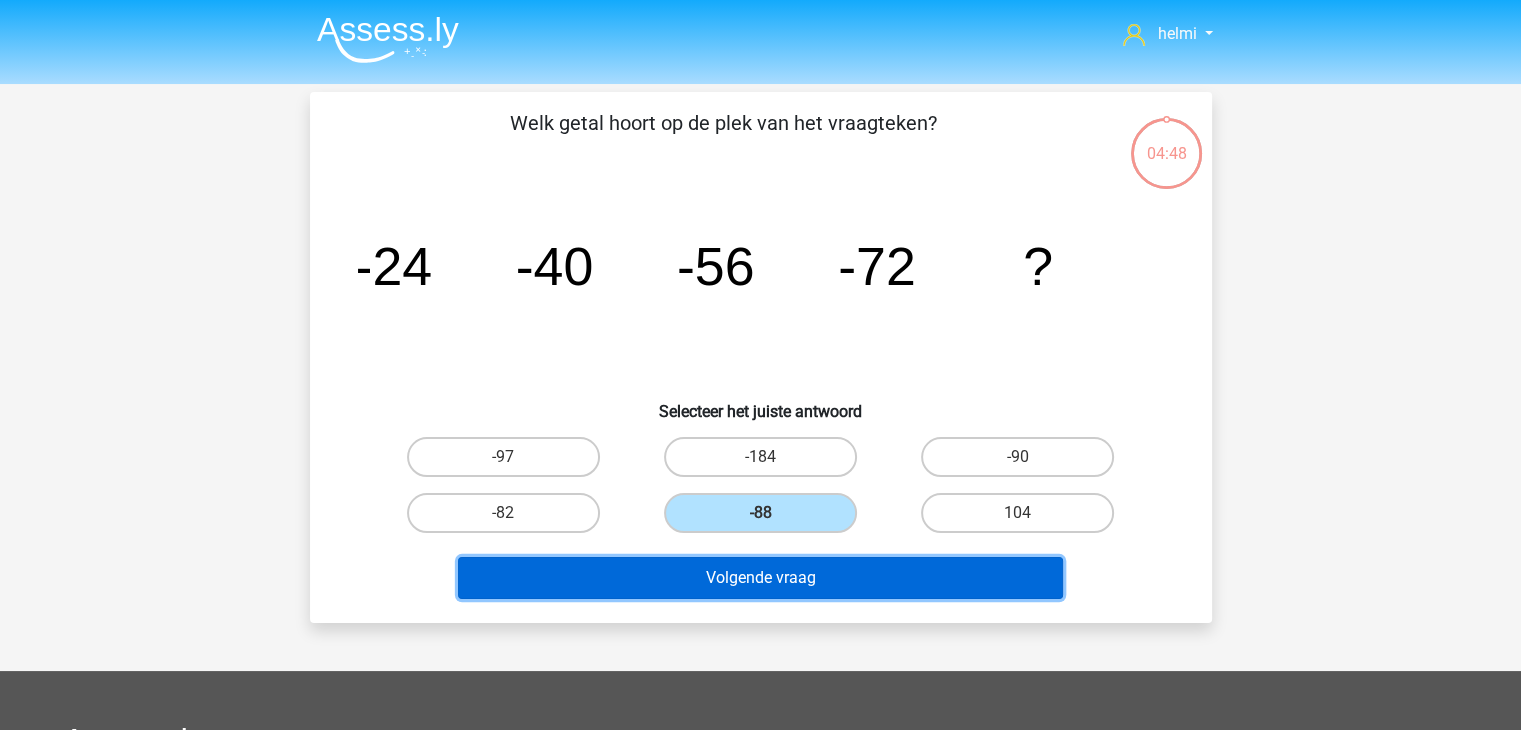 click on "Volgende vraag" at bounding box center (760, 578) 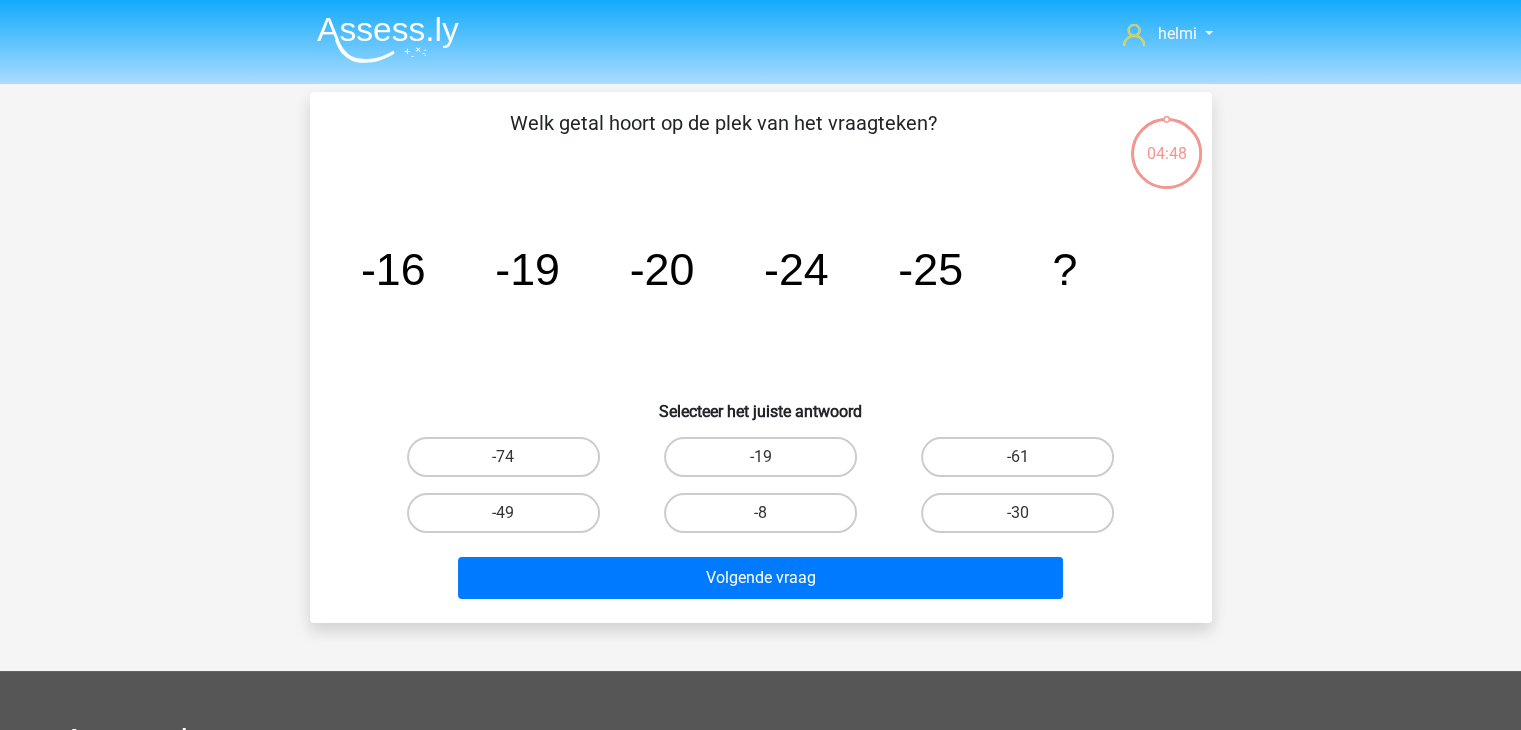 scroll, scrollTop: 92, scrollLeft: 0, axis: vertical 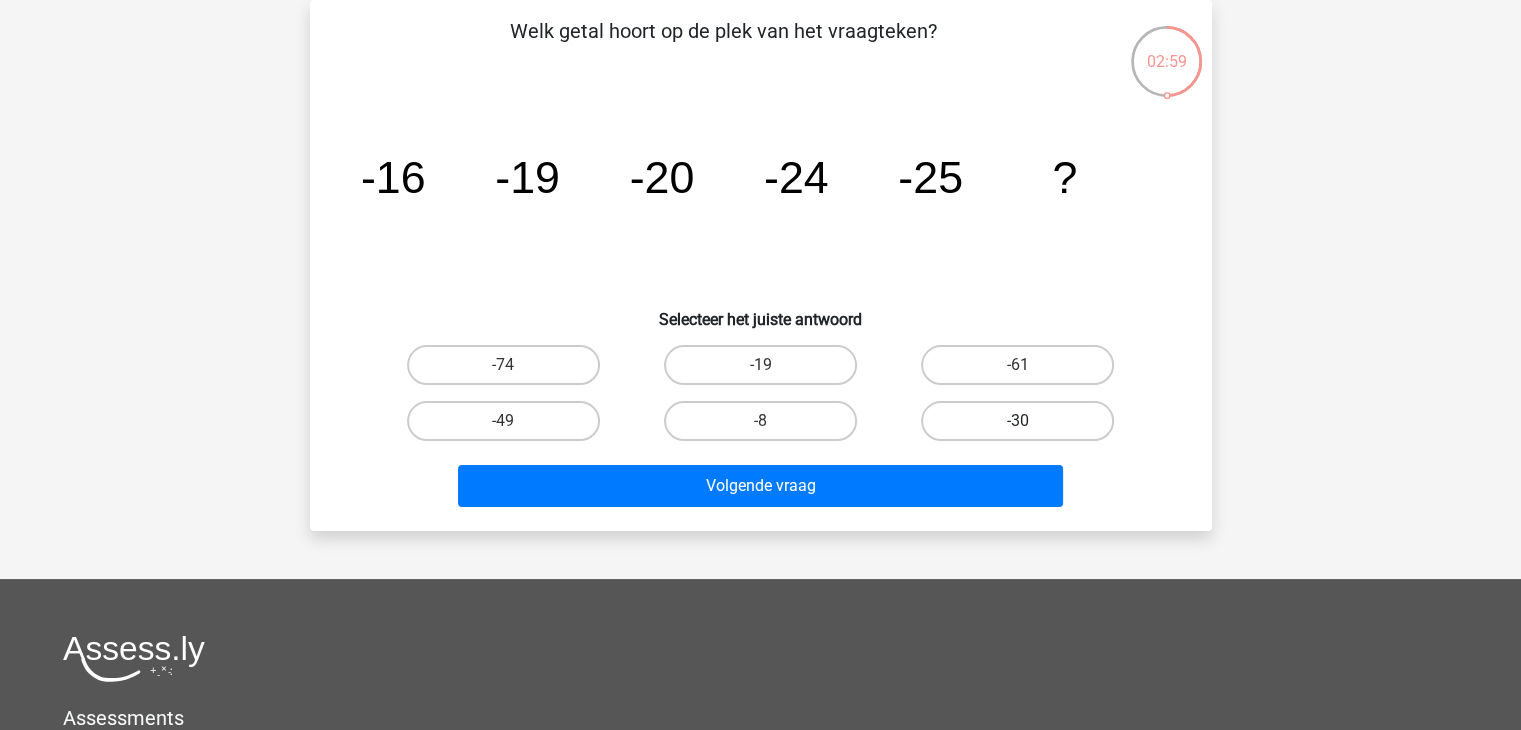 click on "-30" at bounding box center (1017, 421) 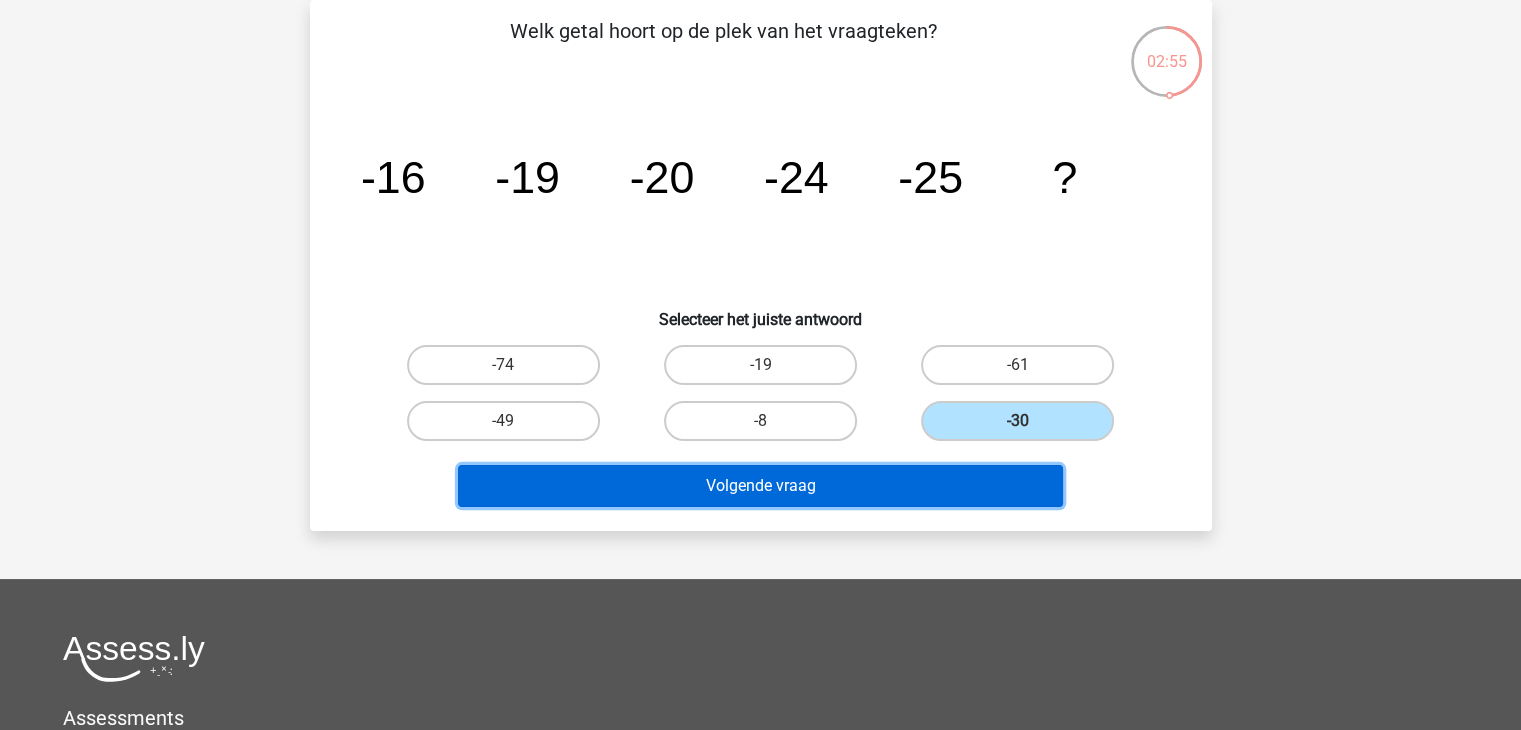 click on "Volgende vraag" at bounding box center (760, 486) 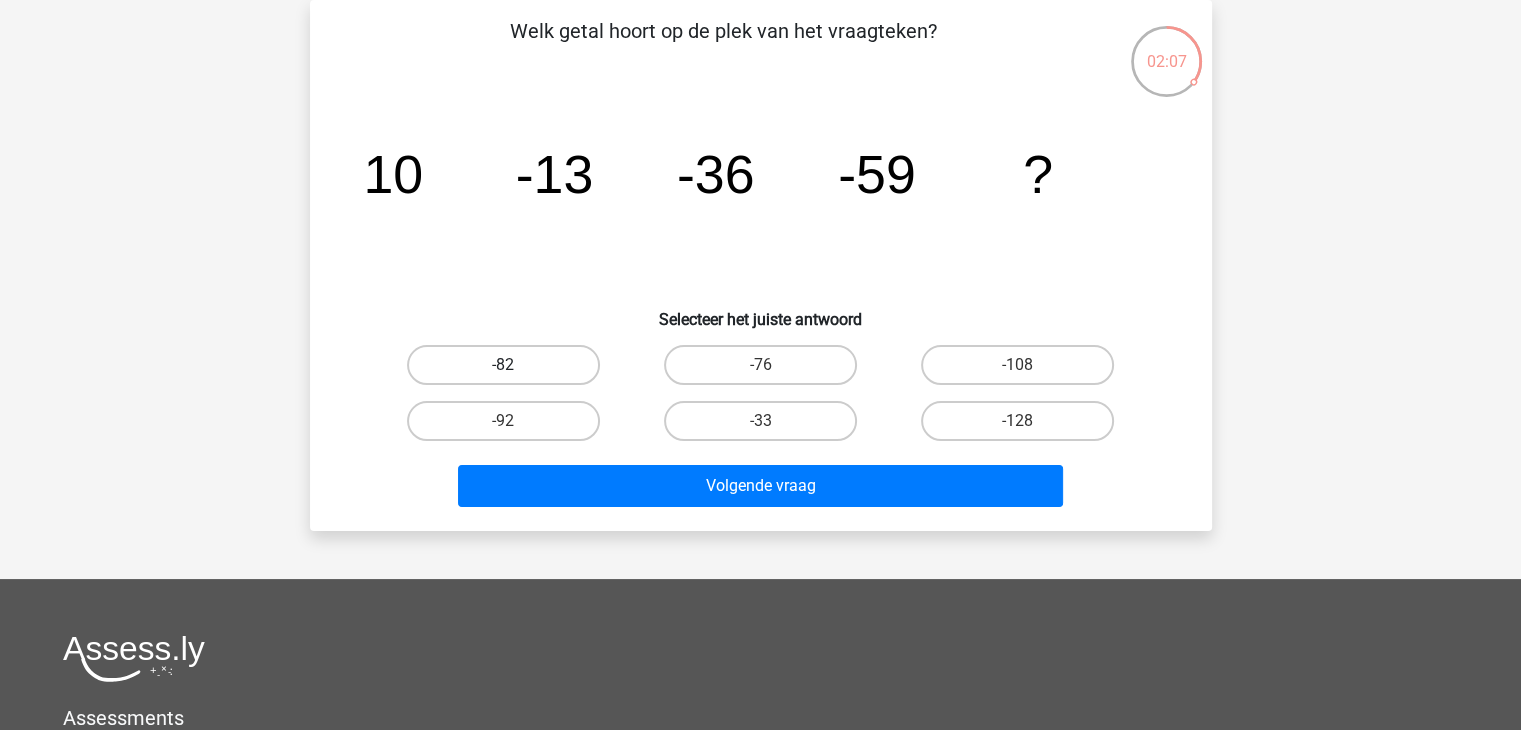 click on "-82" at bounding box center (503, 365) 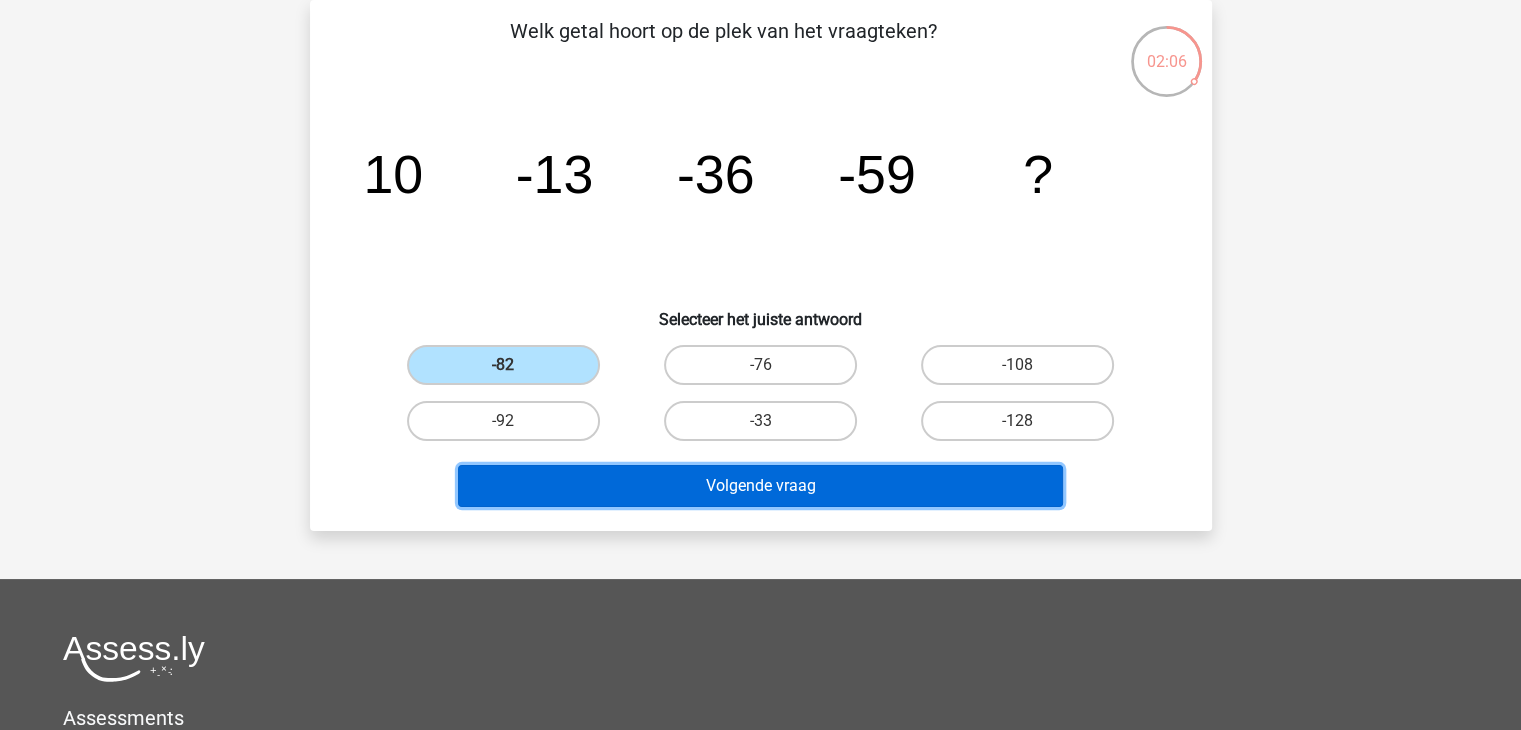 click on "Volgende vraag" at bounding box center (760, 486) 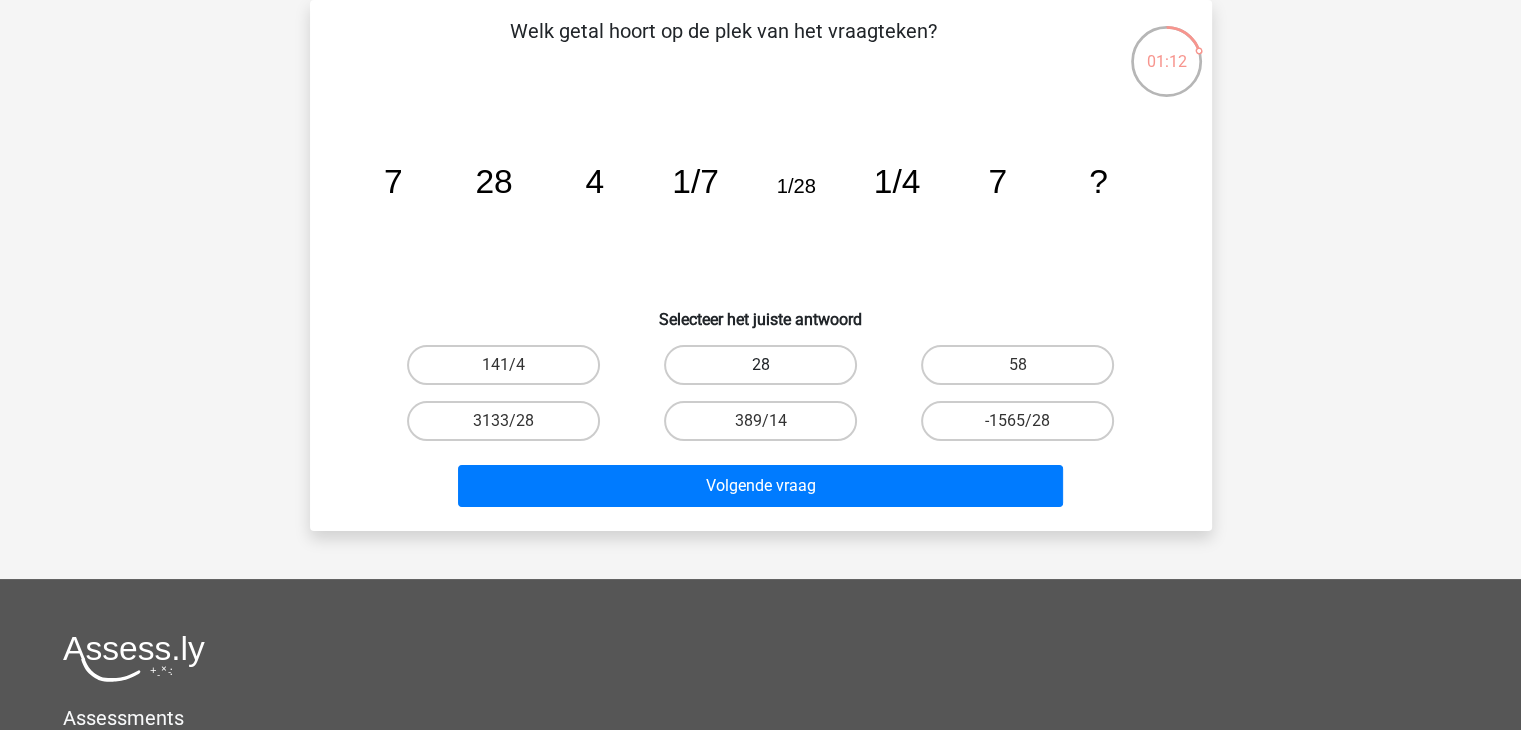 click on "28" at bounding box center [760, 365] 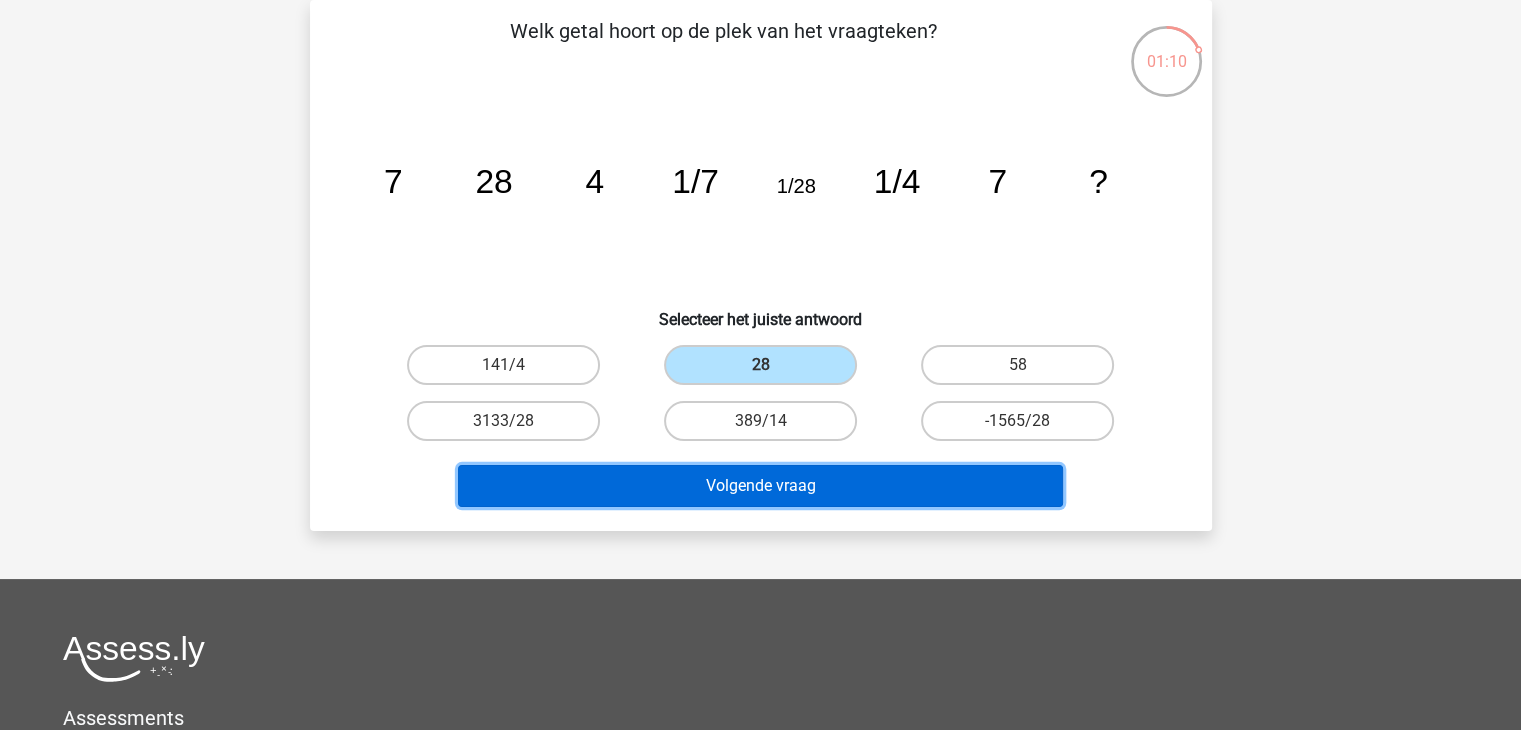 click on "Volgende vraag" at bounding box center [760, 486] 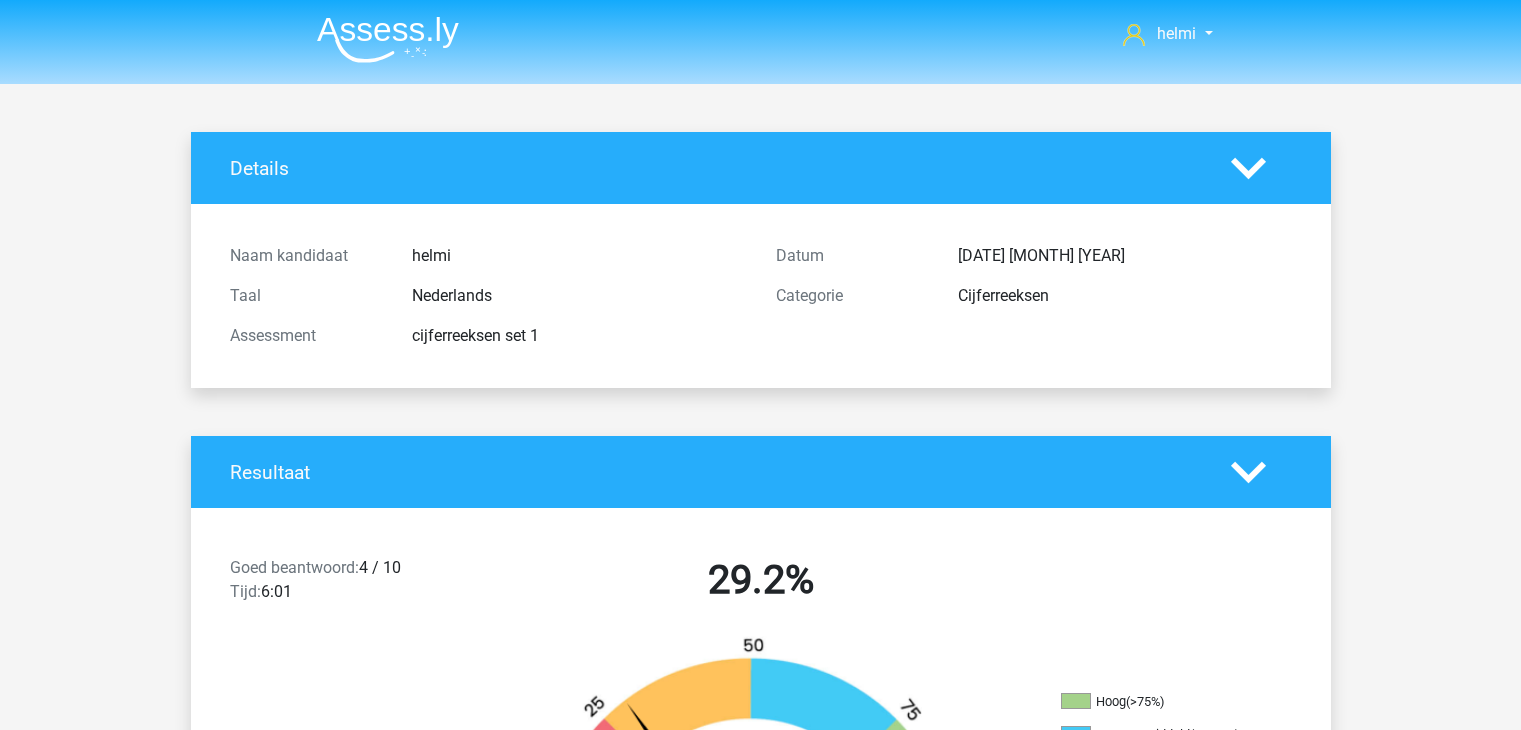 scroll, scrollTop: 0, scrollLeft: 0, axis: both 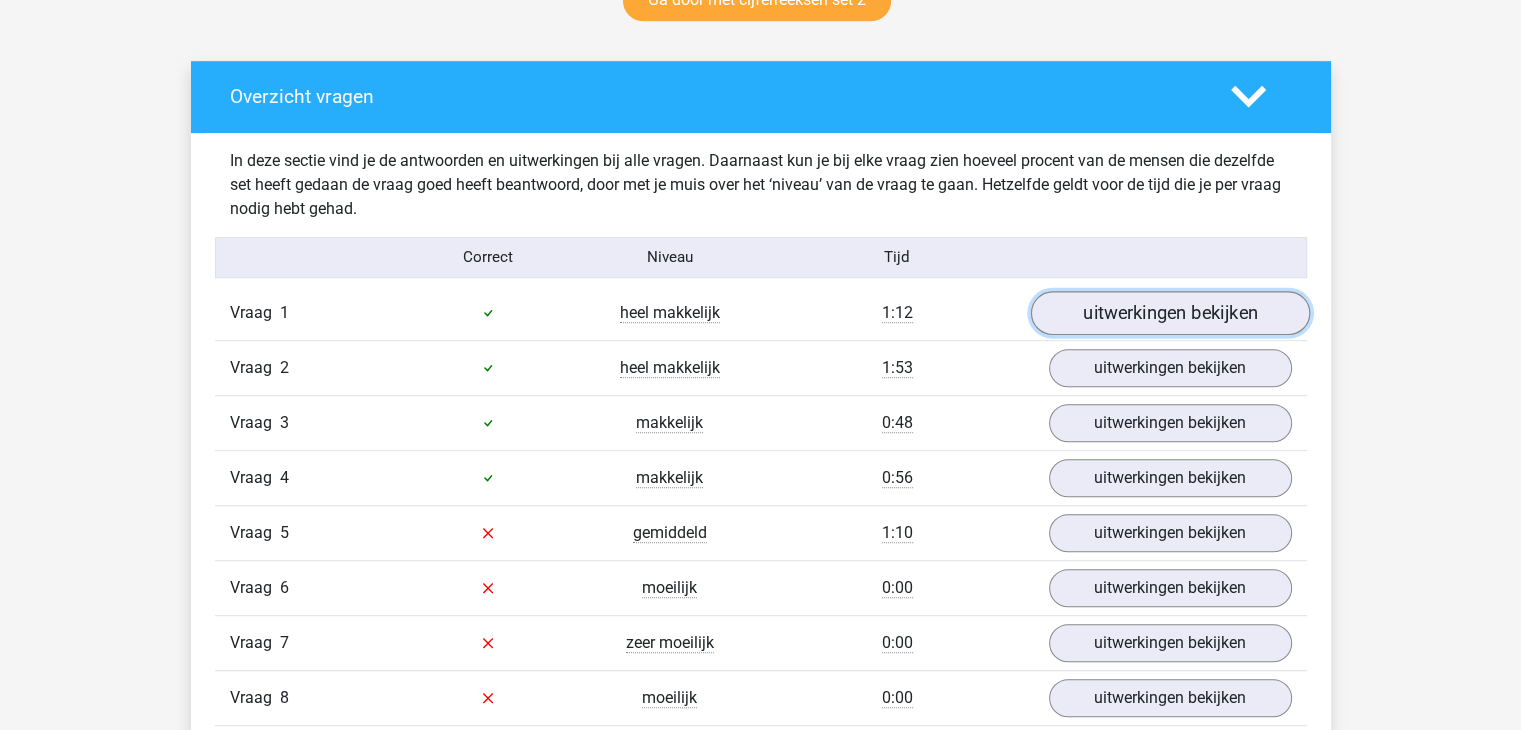 click on "uitwerkingen bekijken" at bounding box center (1169, 313) 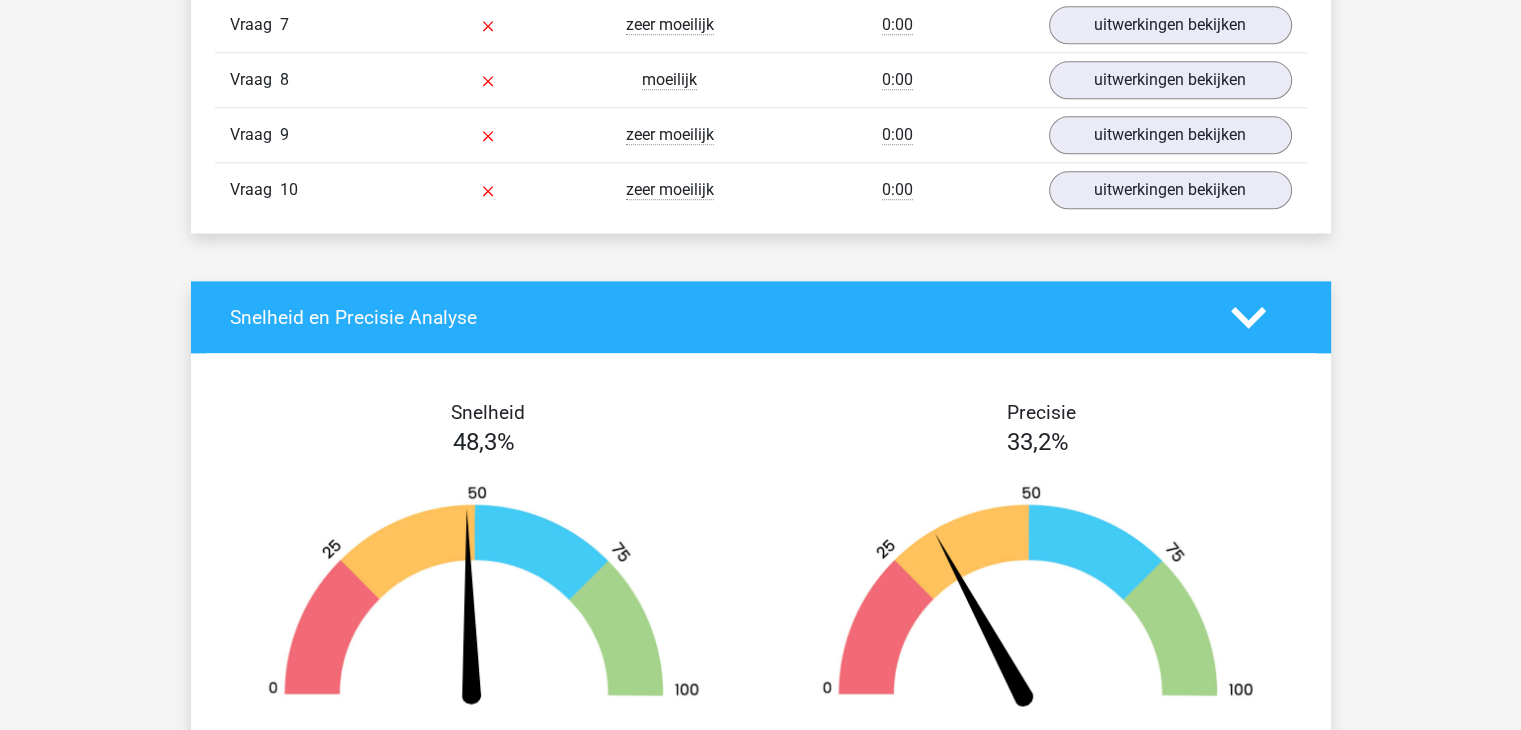 scroll, scrollTop: 3221, scrollLeft: 0, axis: vertical 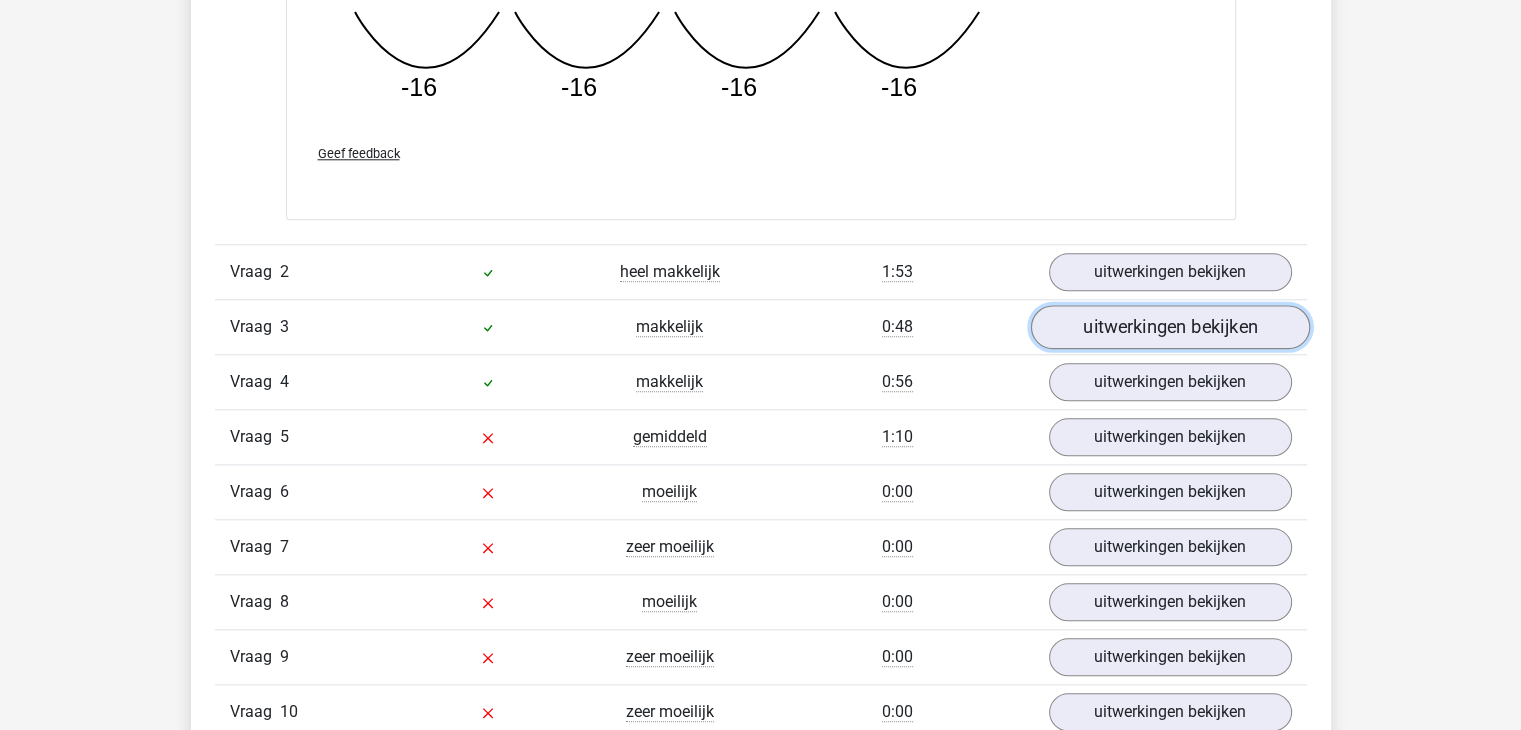 click on "uitwerkingen bekijken" at bounding box center [1169, 327] 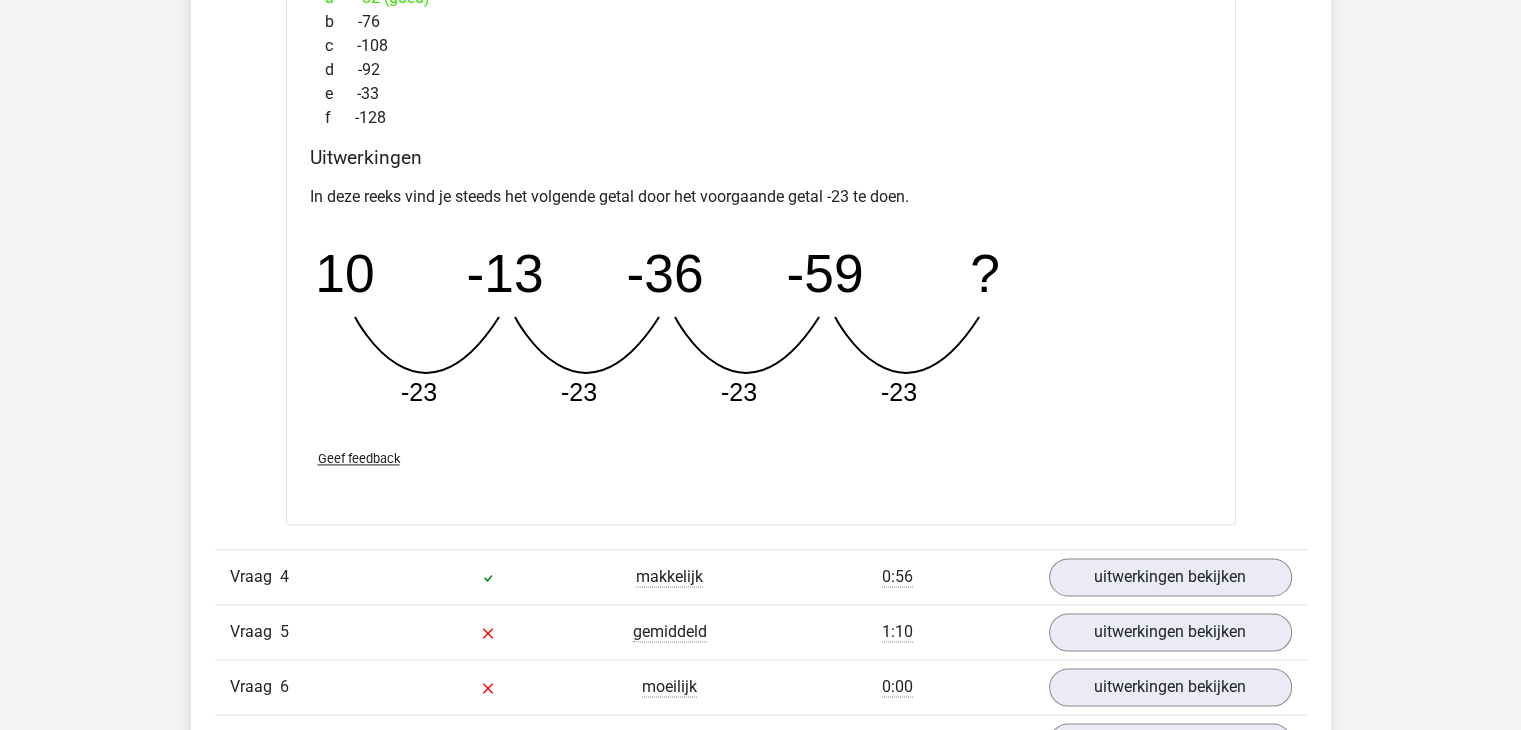 scroll, scrollTop: 2780, scrollLeft: 0, axis: vertical 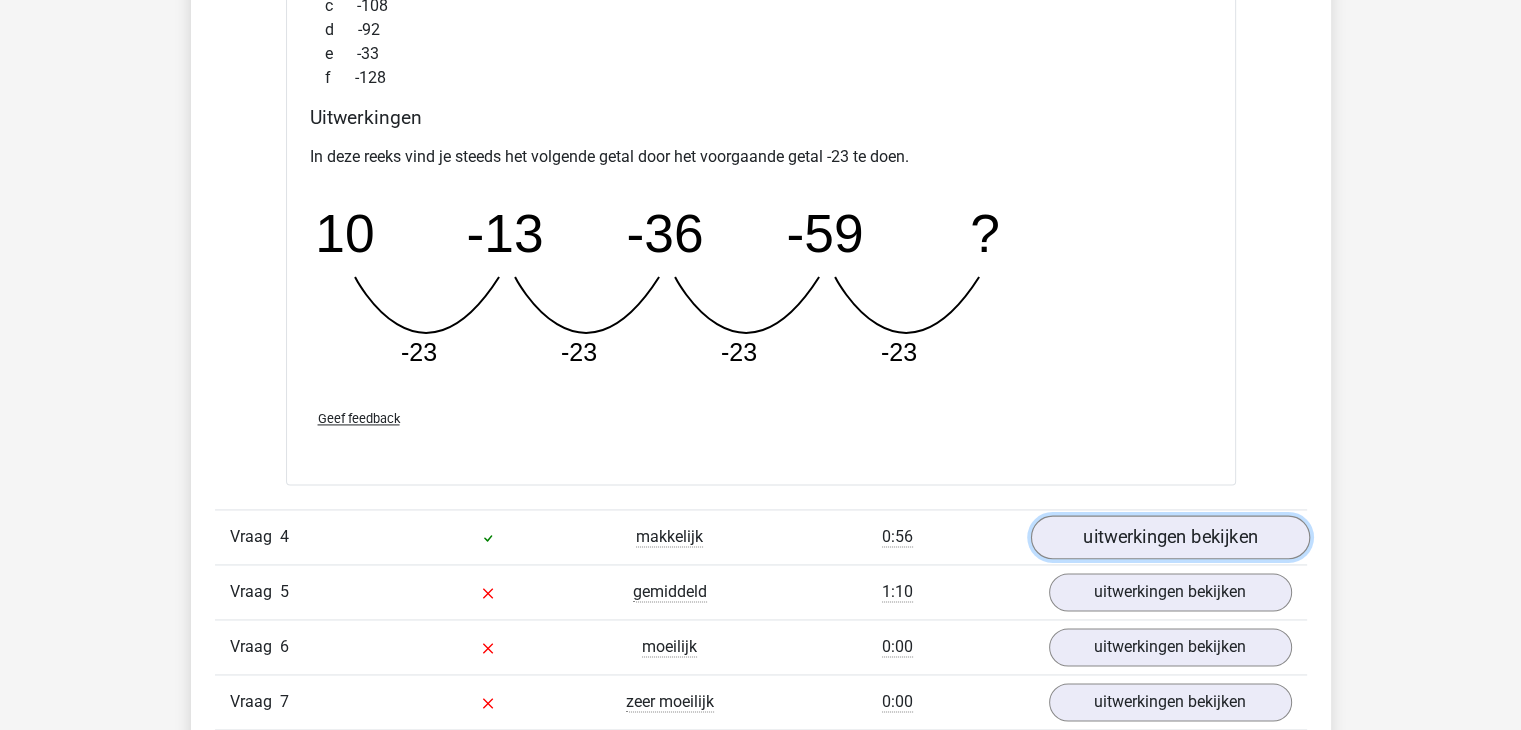 click on "uitwerkingen bekijken" at bounding box center (1169, 537) 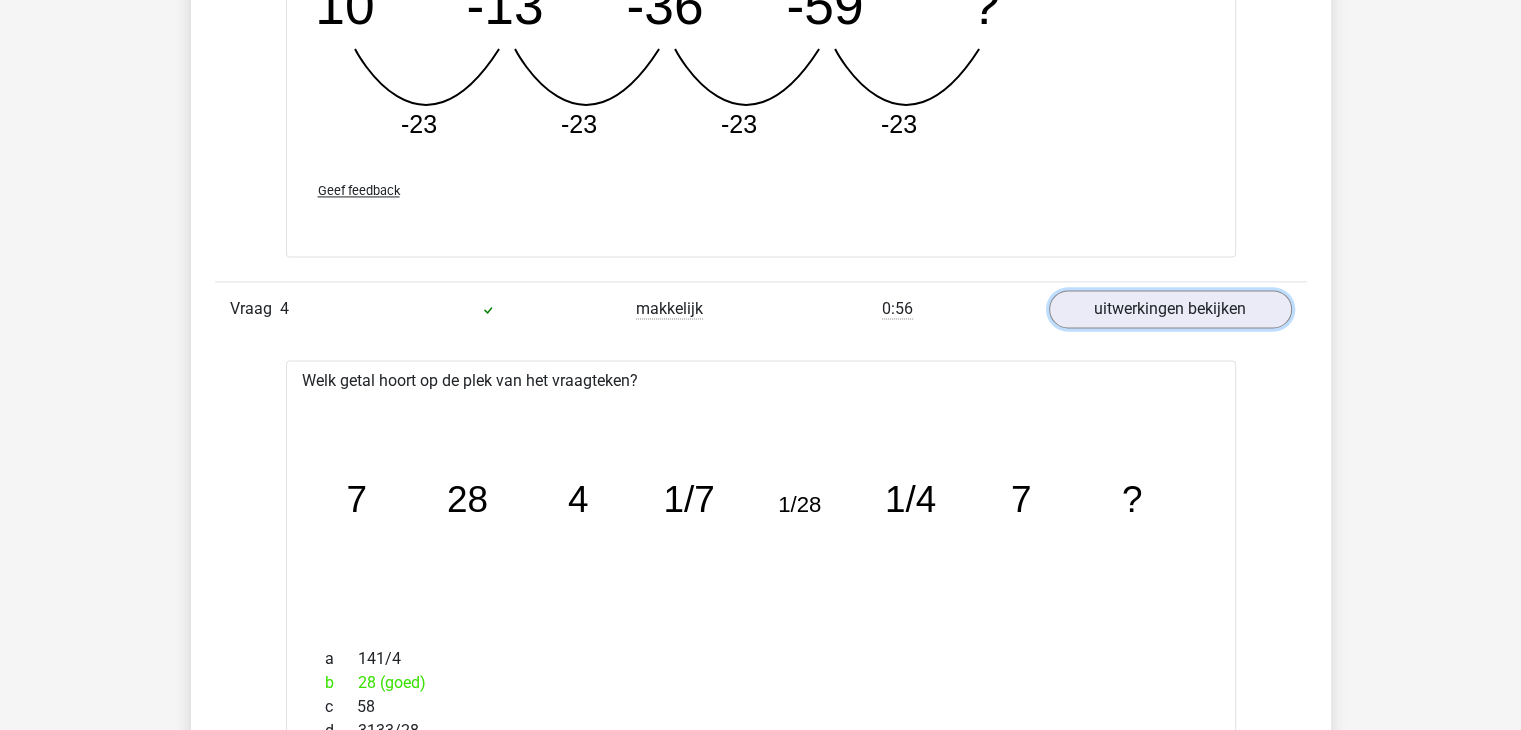 scroll, scrollTop: 3114, scrollLeft: 0, axis: vertical 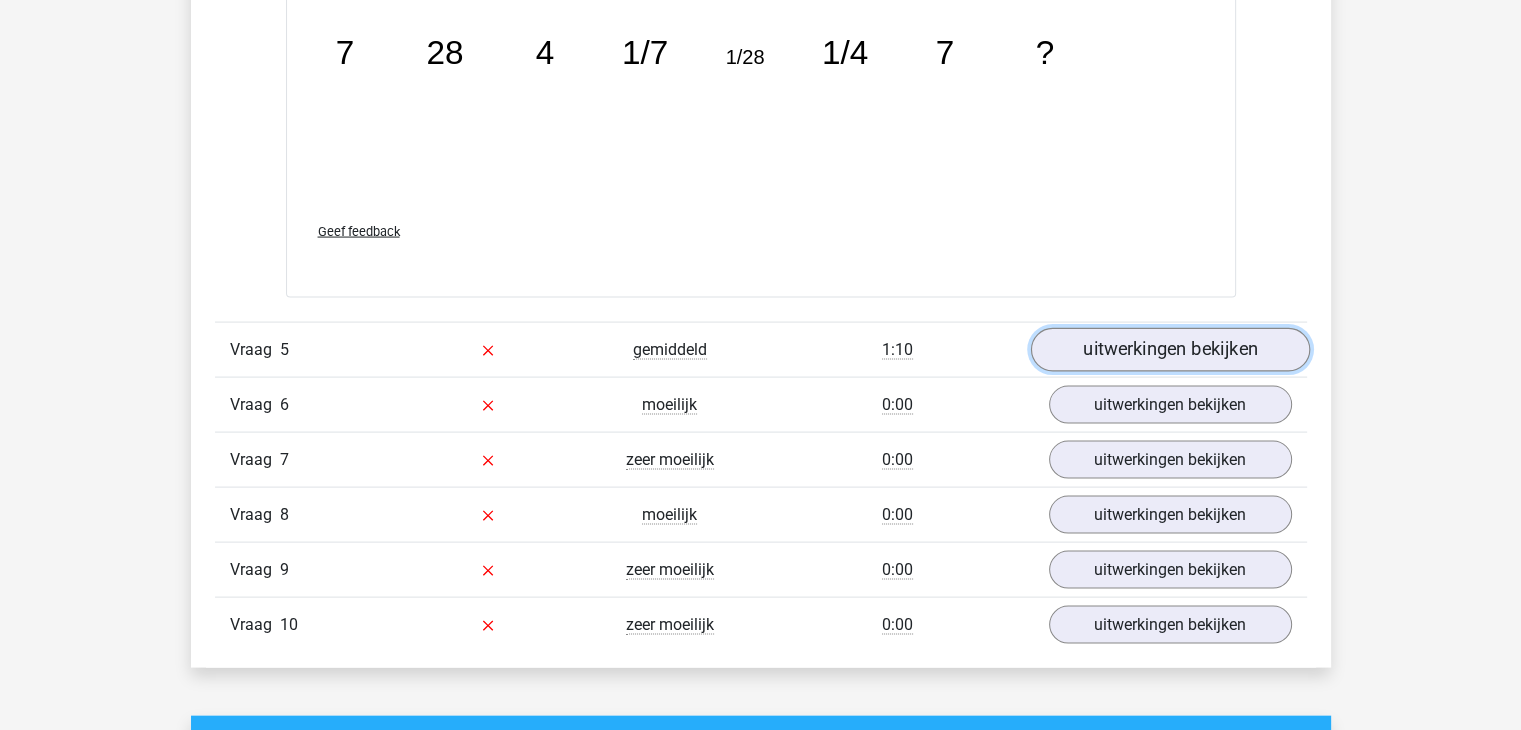click on "uitwerkingen bekijken" at bounding box center [1169, 350] 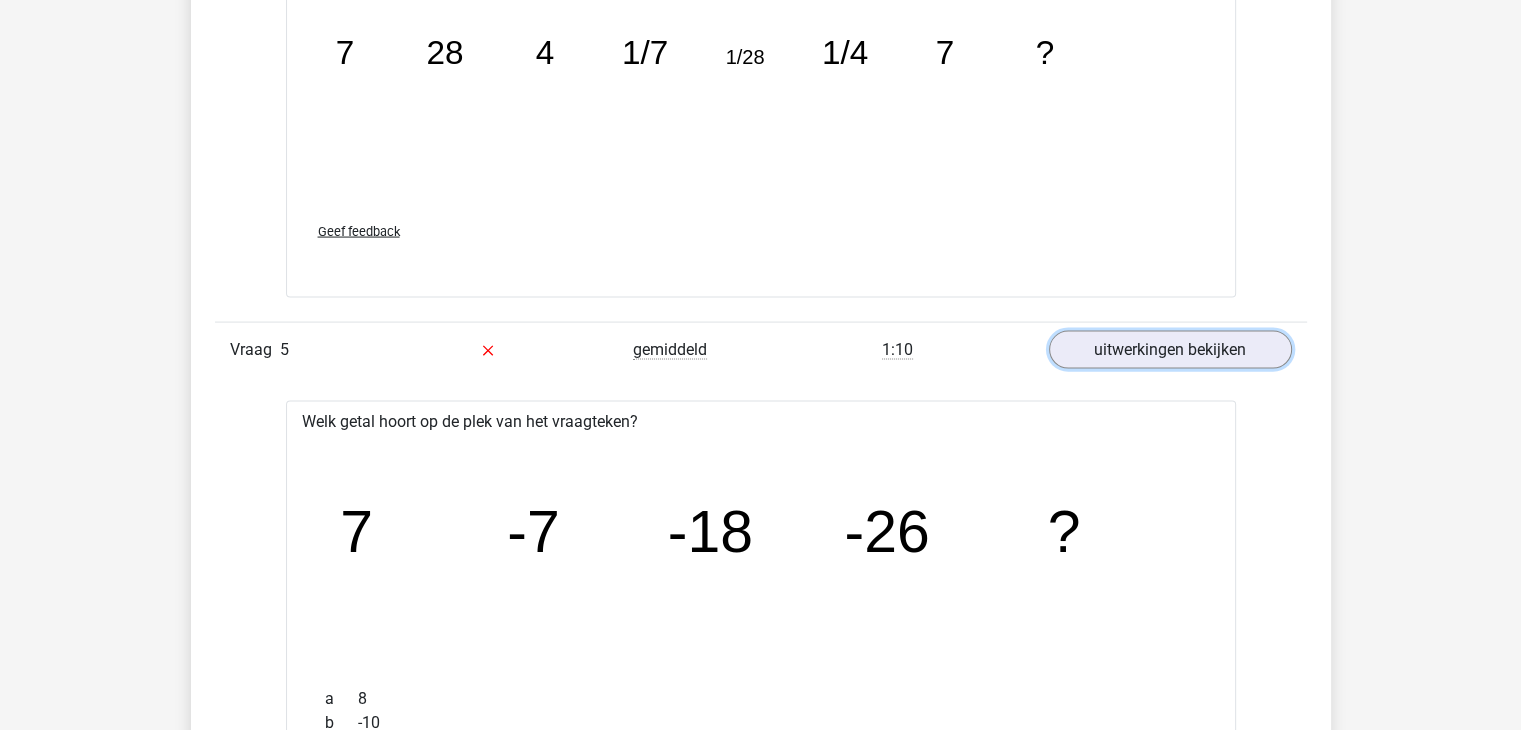 scroll, scrollTop: 4703, scrollLeft: 0, axis: vertical 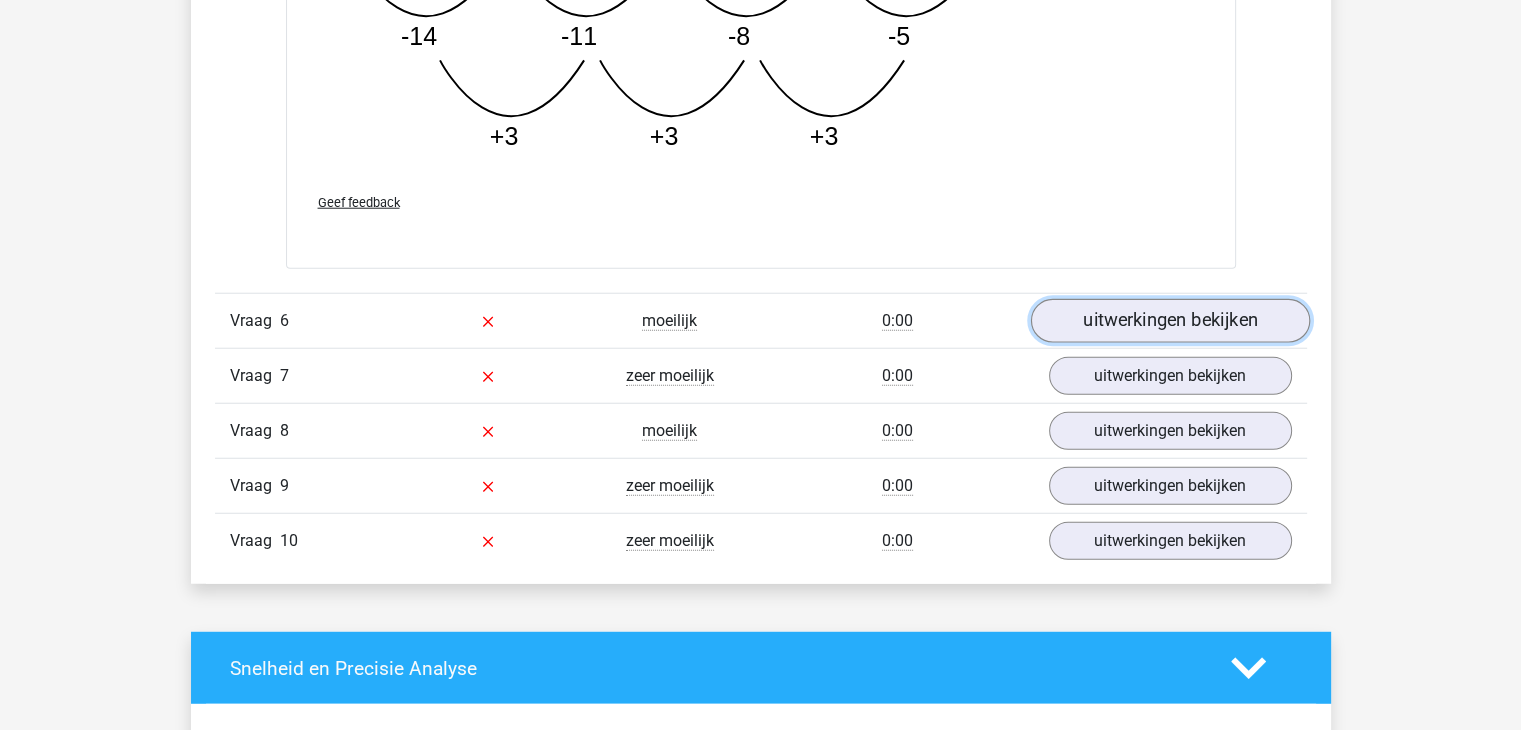 click on "uitwerkingen bekijken" at bounding box center [1169, 322] 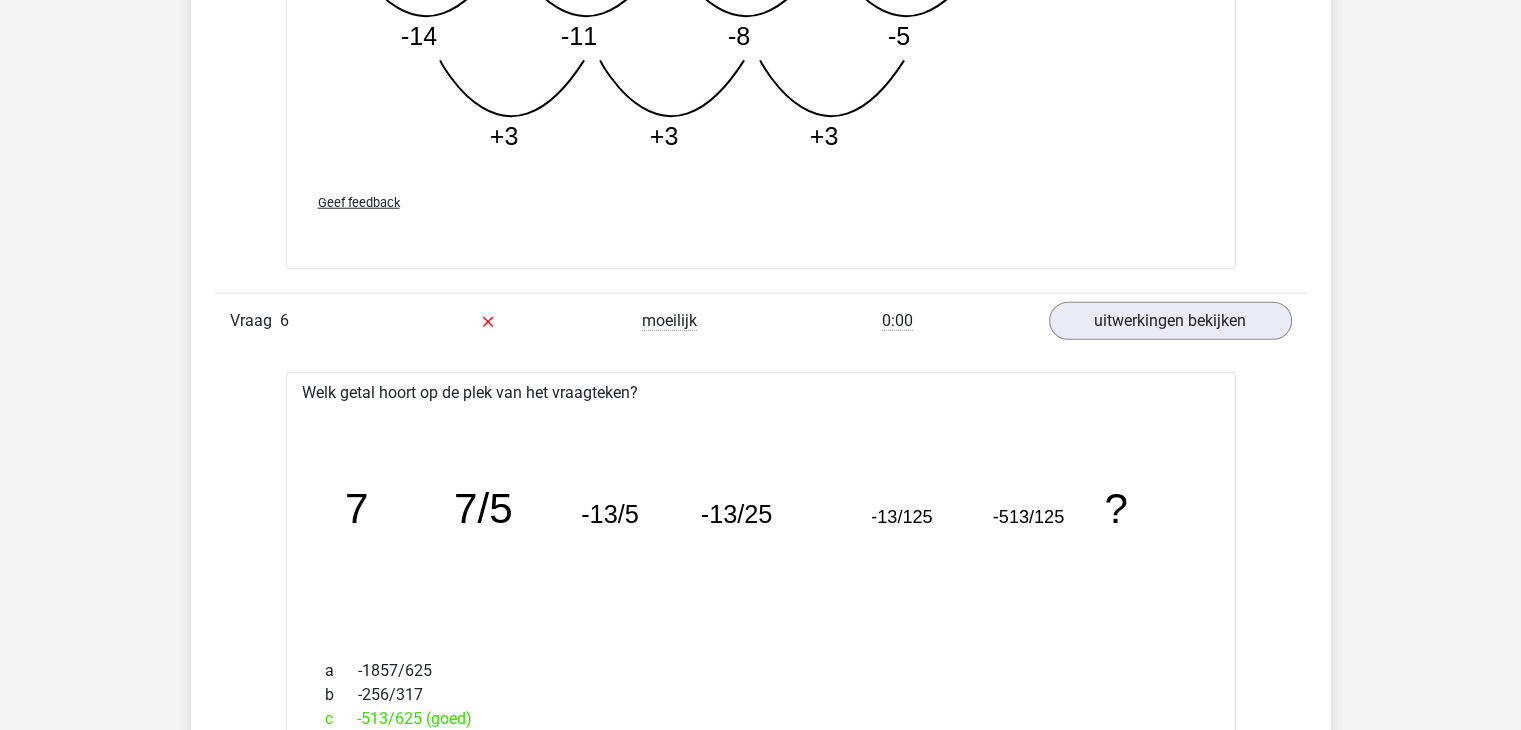 drag, startPoint x: 1526, startPoint y: 717, endPoint x: 1384, endPoint y: 216, distance: 520.73505 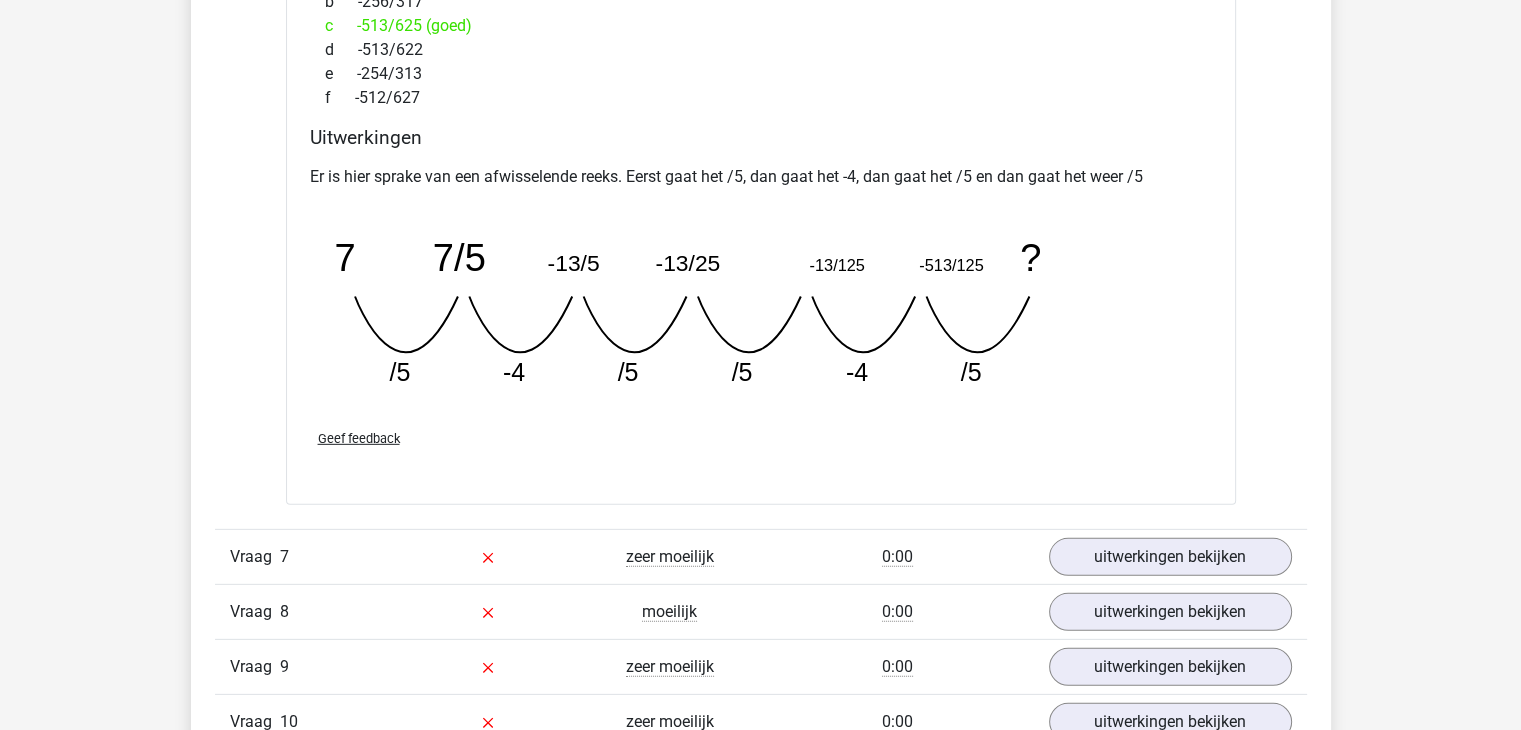 scroll, scrollTop: 5876, scrollLeft: 0, axis: vertical 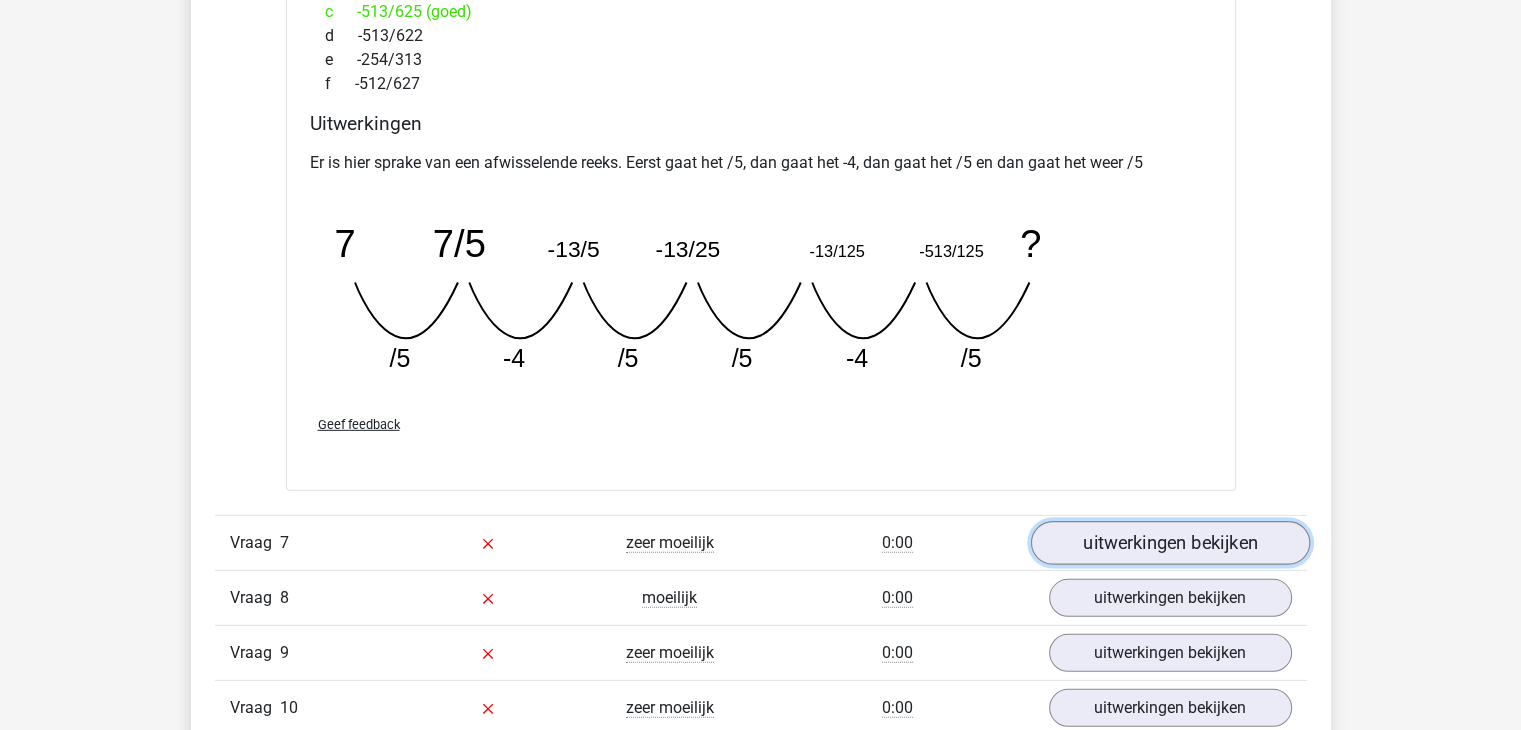 click on "uitwerkingen bekijken" at bounding box center (1169, 543) 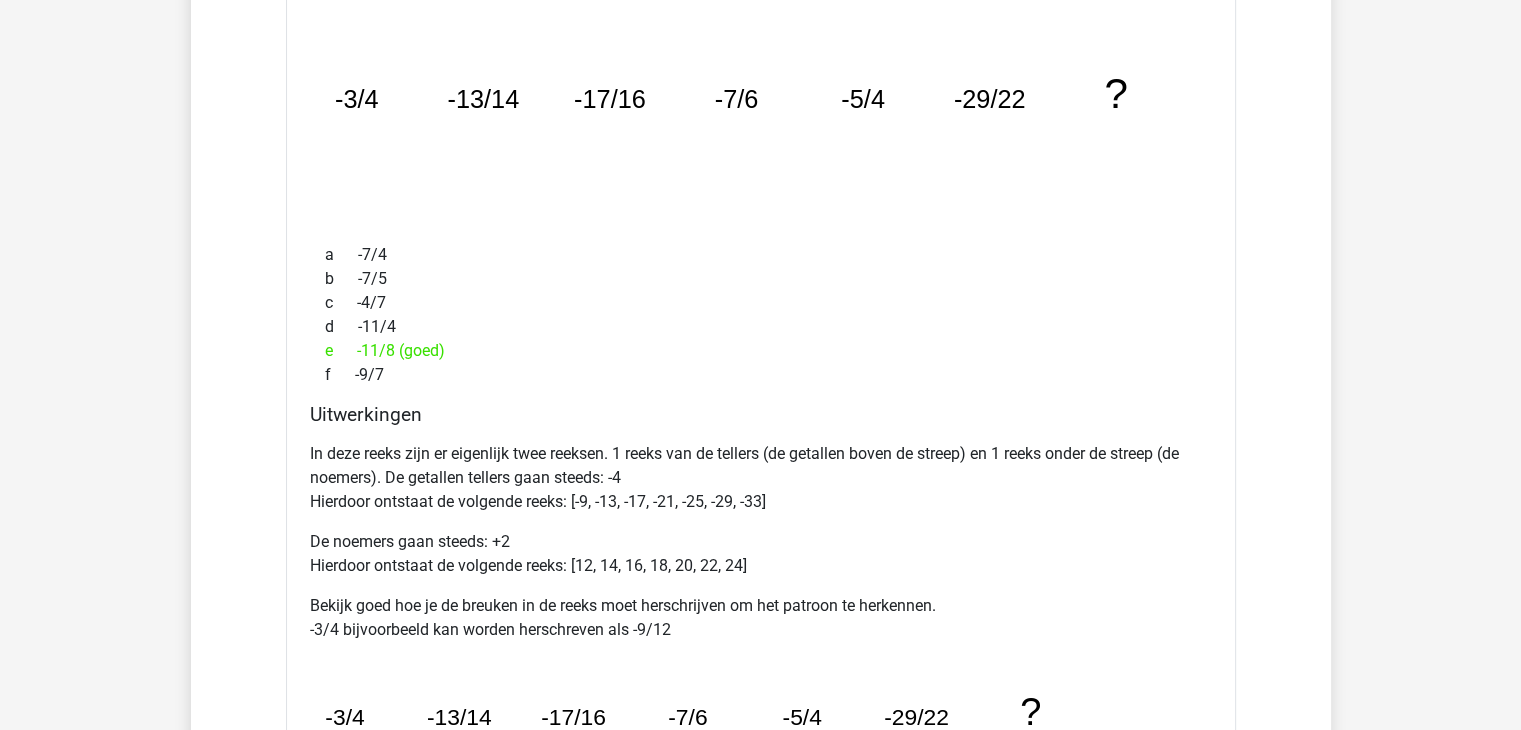 scroll, scrollTop: 7152, scrollLeft: 0, axis: vertical 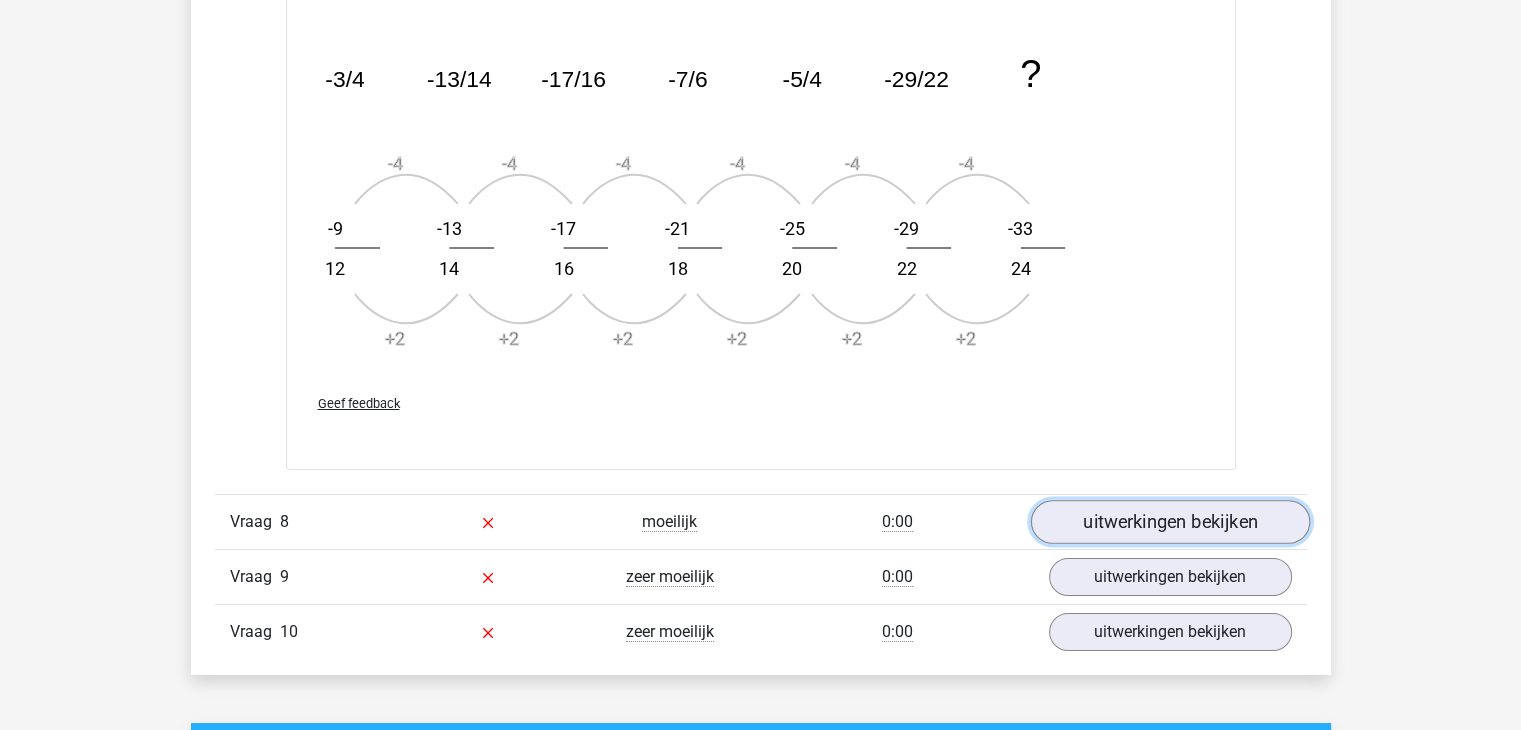click on "uitwerkingen bekijken" at bounding box center [1169, 522] 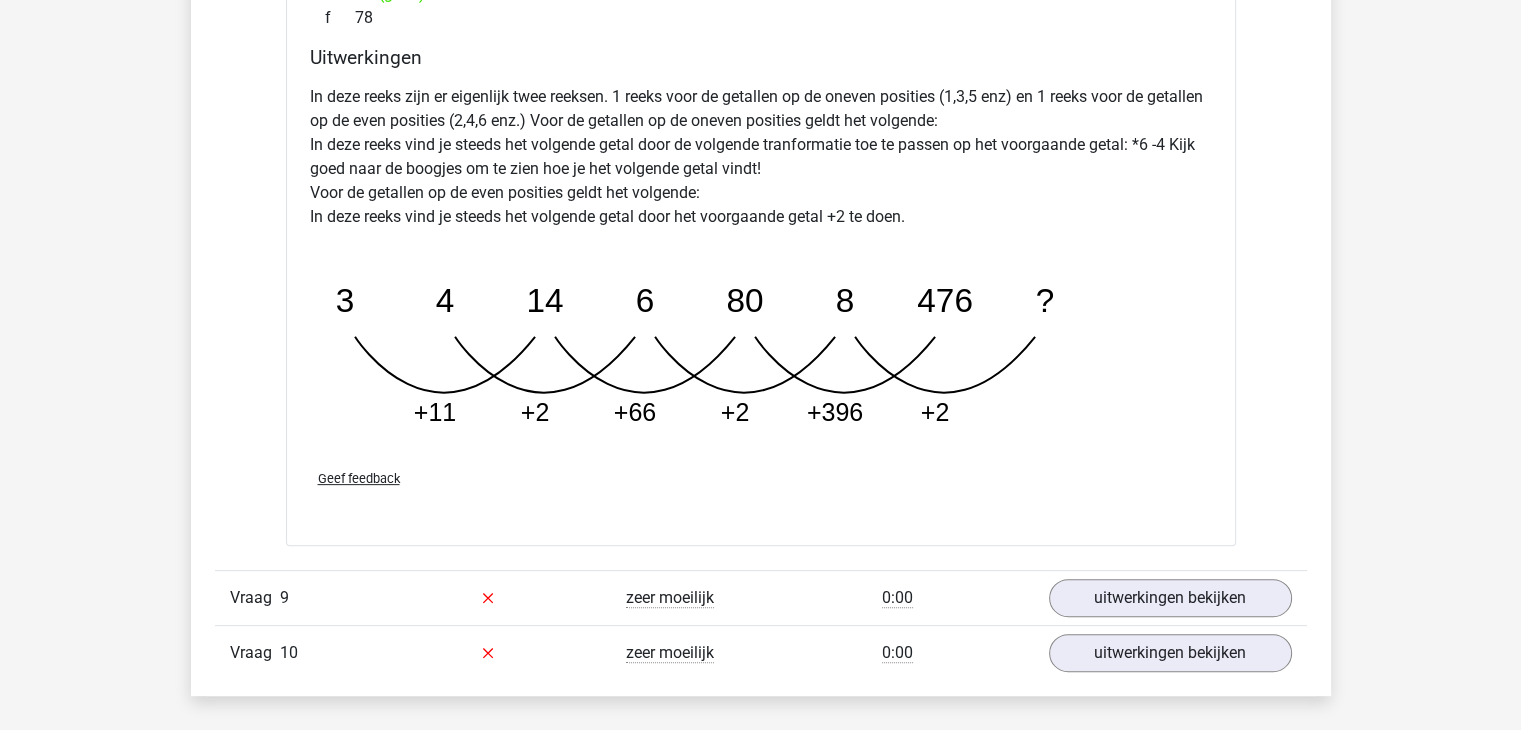 scroll, scrollTop: 8192, scrollLeft: 0, axis: vertical 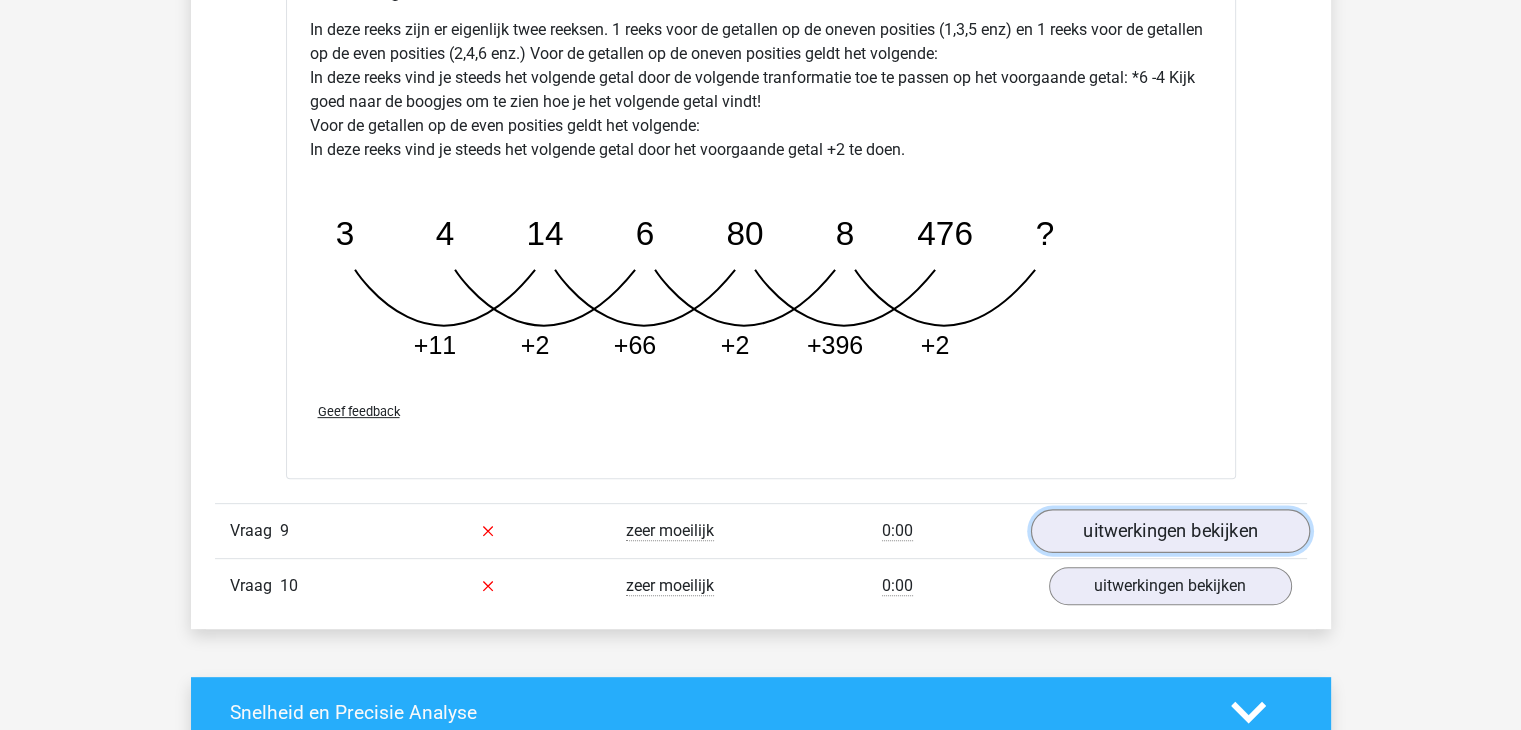 click on "uitwerkingen bekijken" at bounding box center (1169, 531) 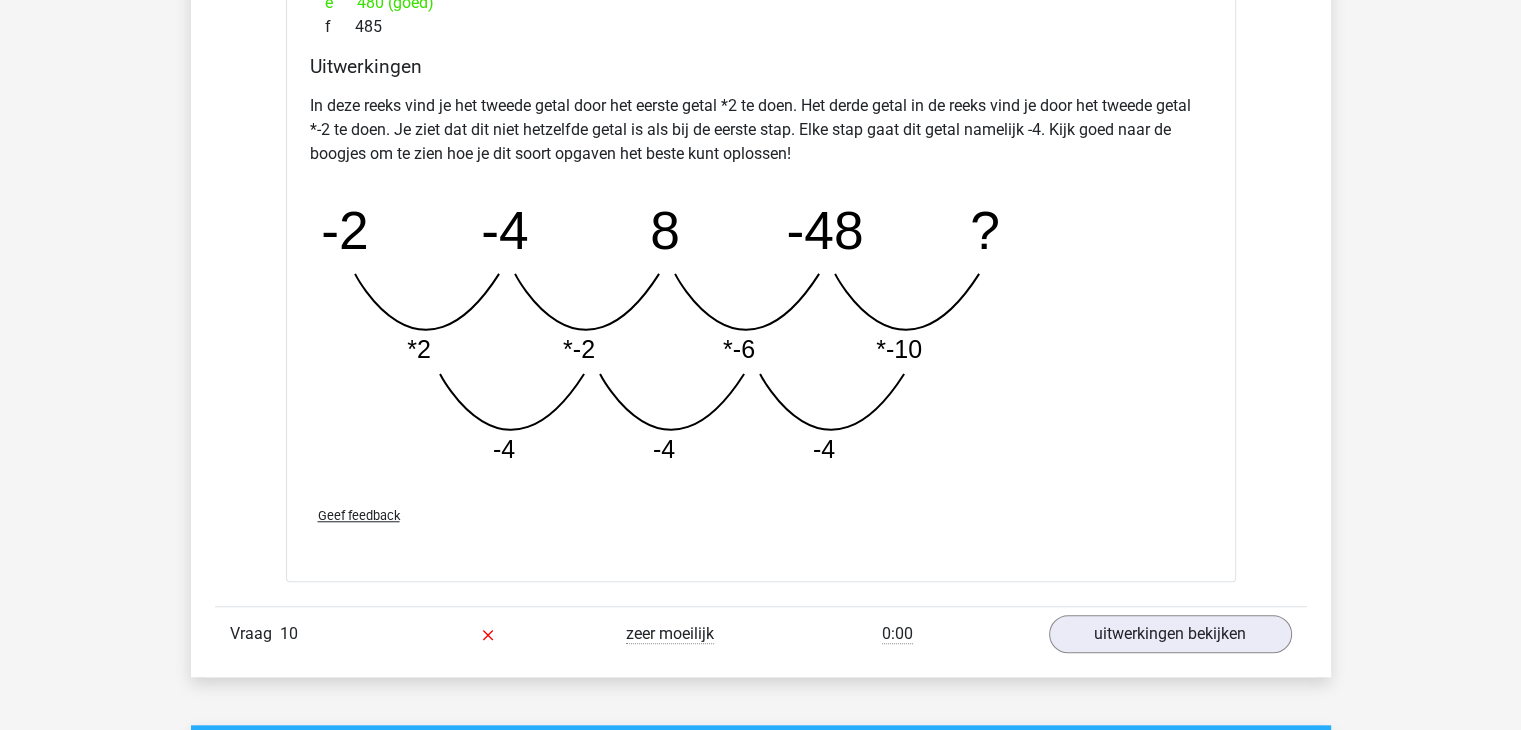 scroll, scrollTop: 9245, scrollLeft: 0, axis: vertical 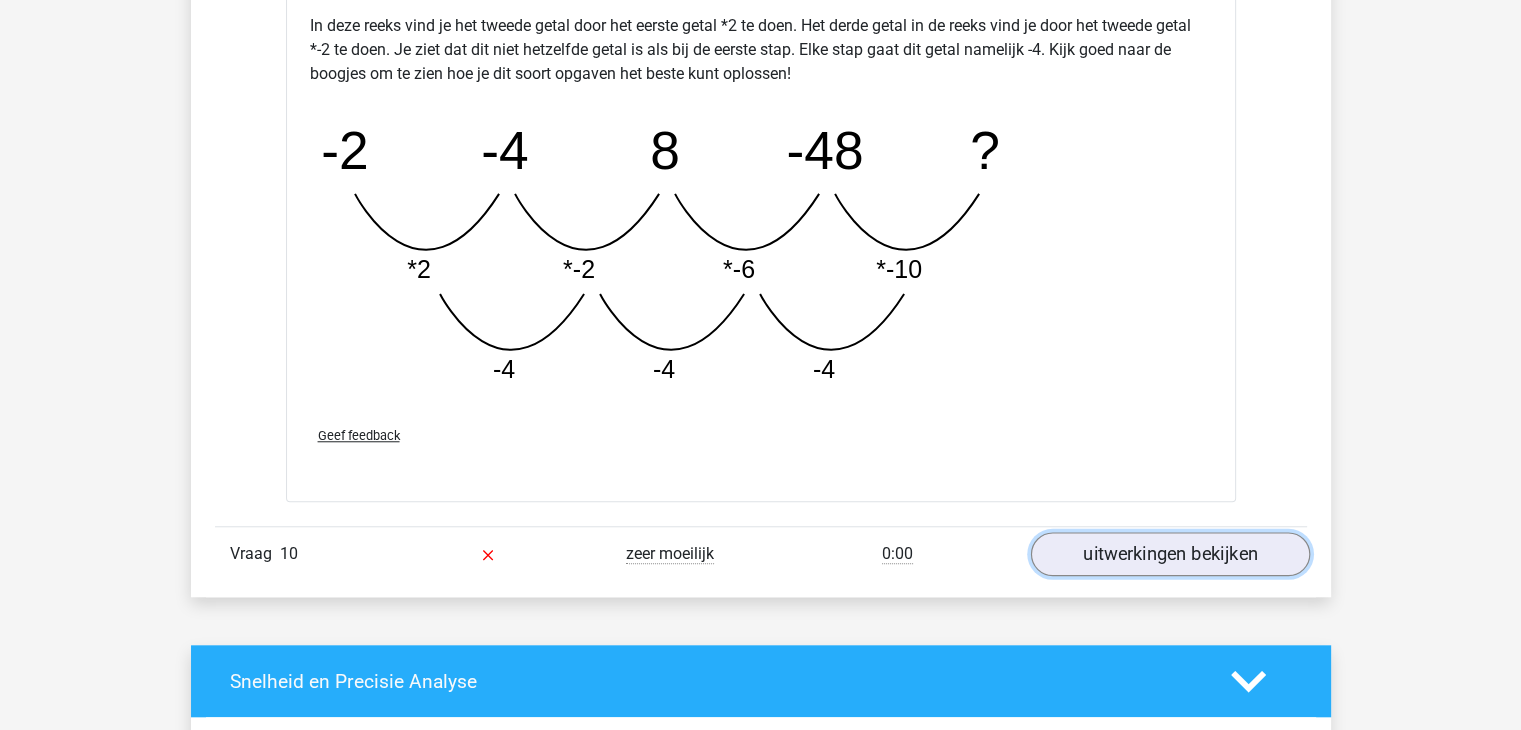 click on "uitwerkingen bekijken" at bounding box center (1169, 554) 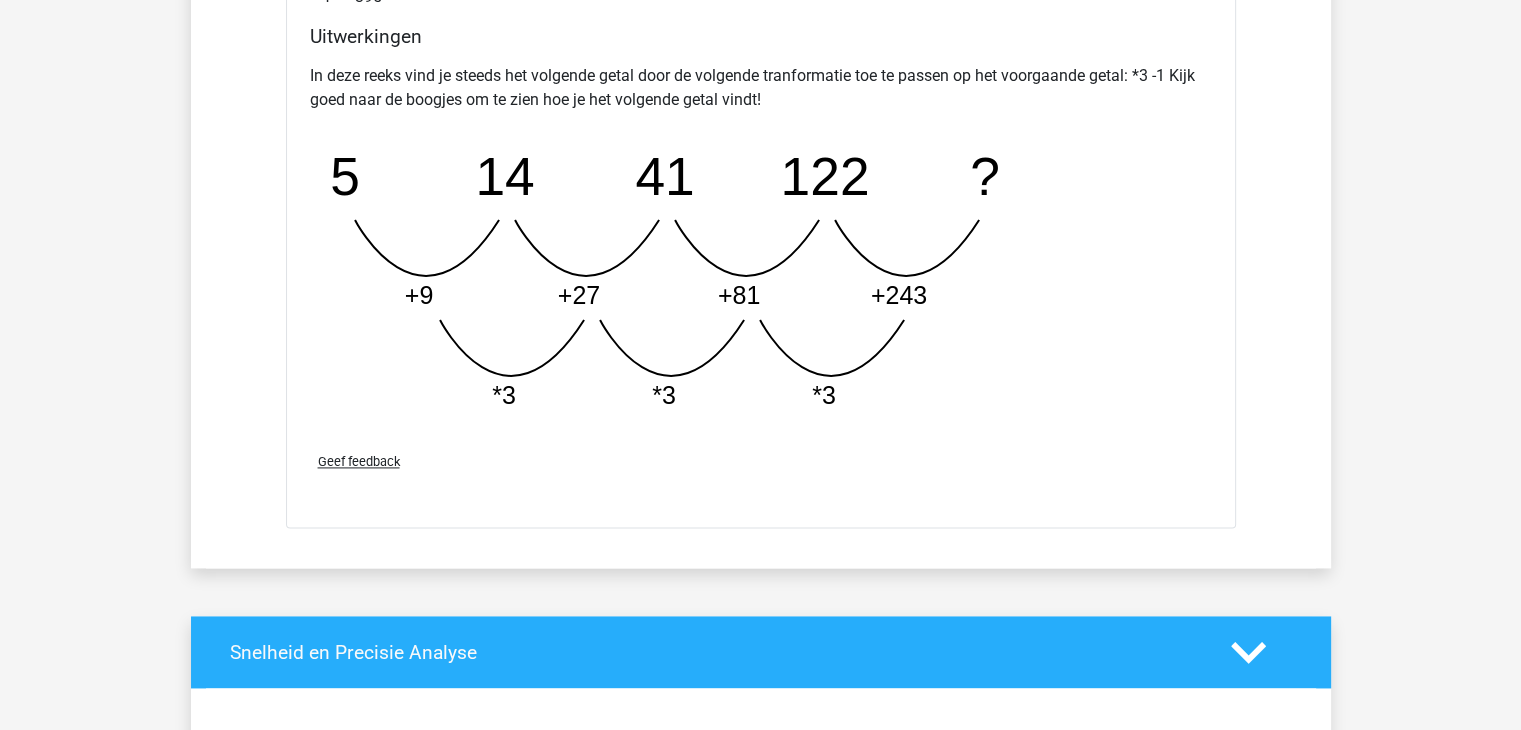 scroll, scrollTop: 10312, scrollLeft: 0, axis: vertical 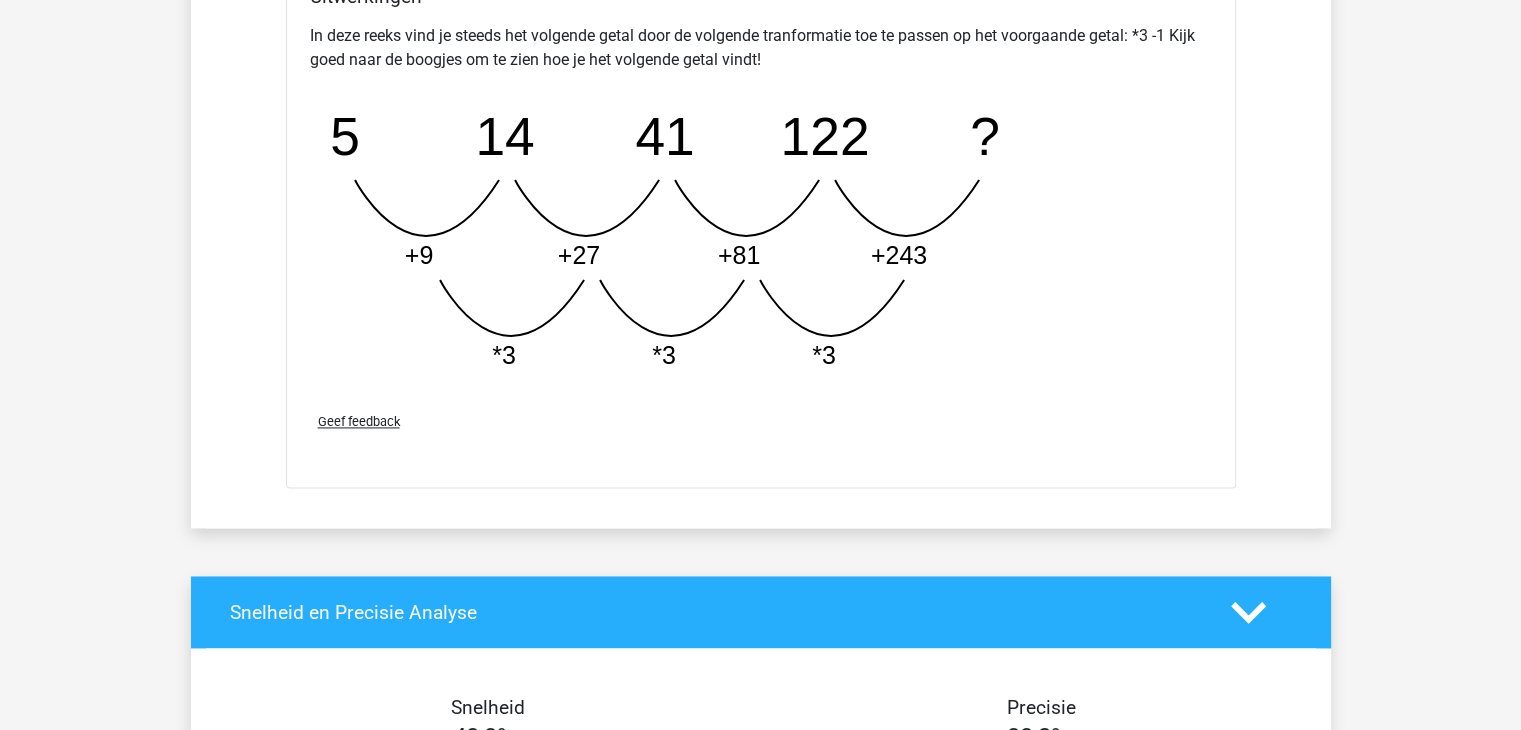 click 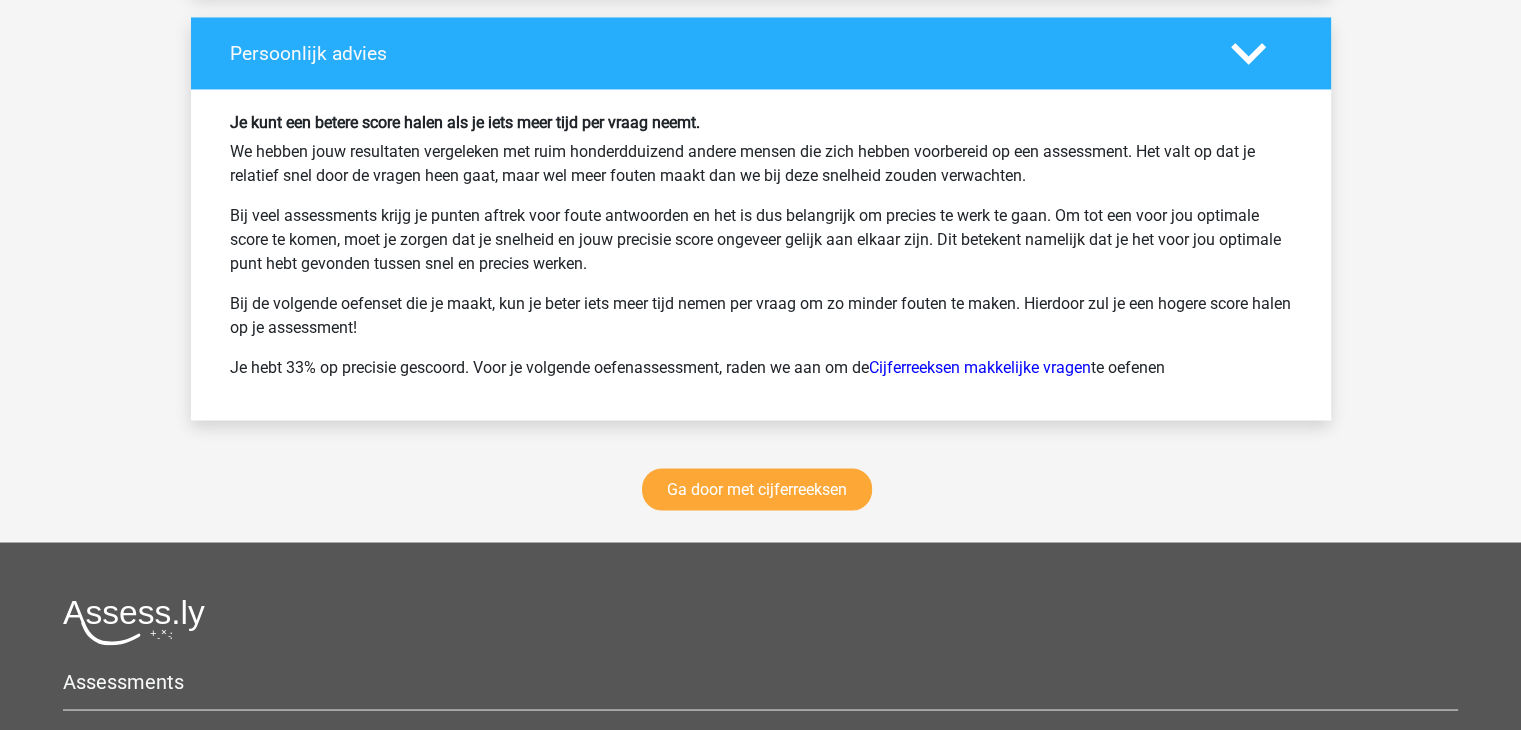 scroll, scrollTop: 10978, scrollLeft: 0, axis: vertical 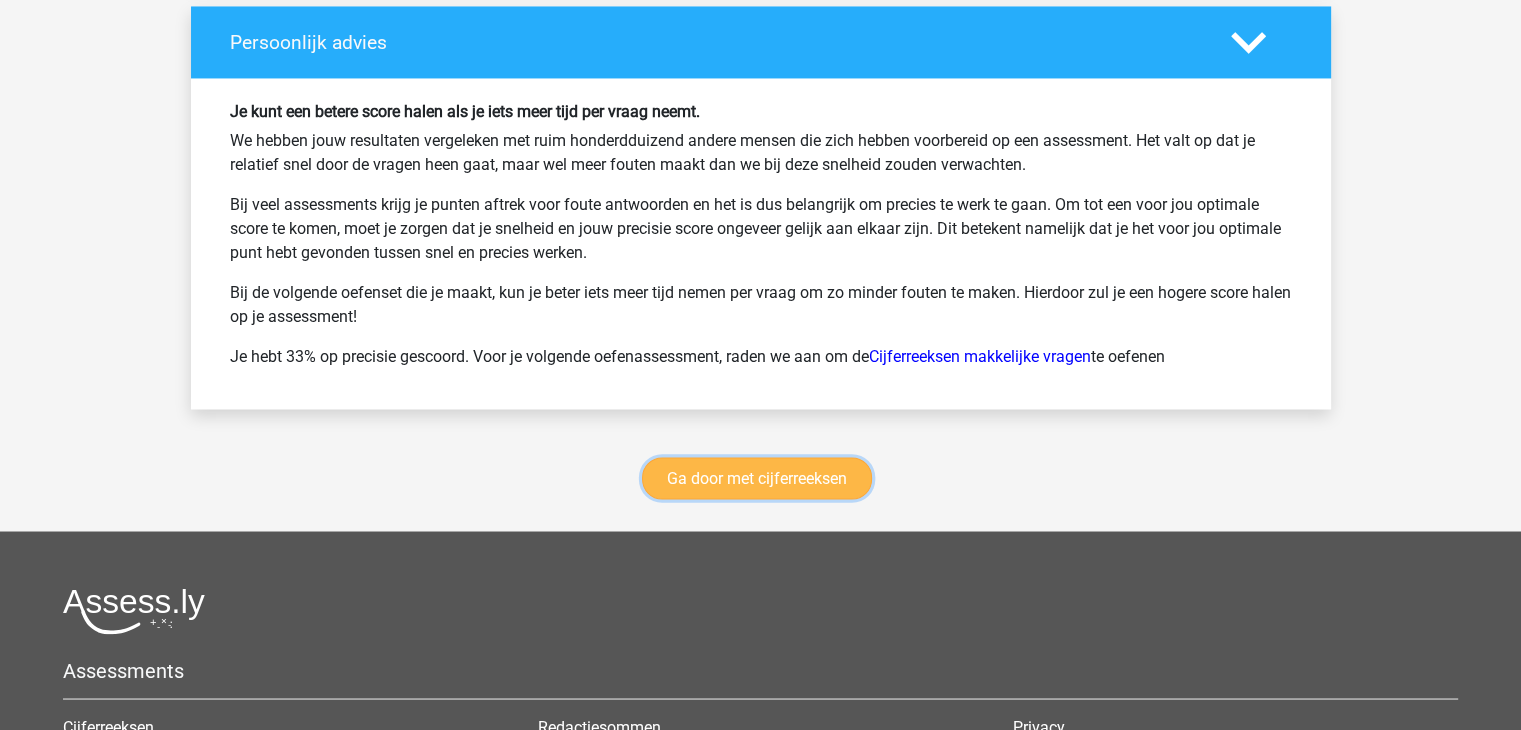 click on "Ga door met cijferreeksen" at bounding box center [757, 478] 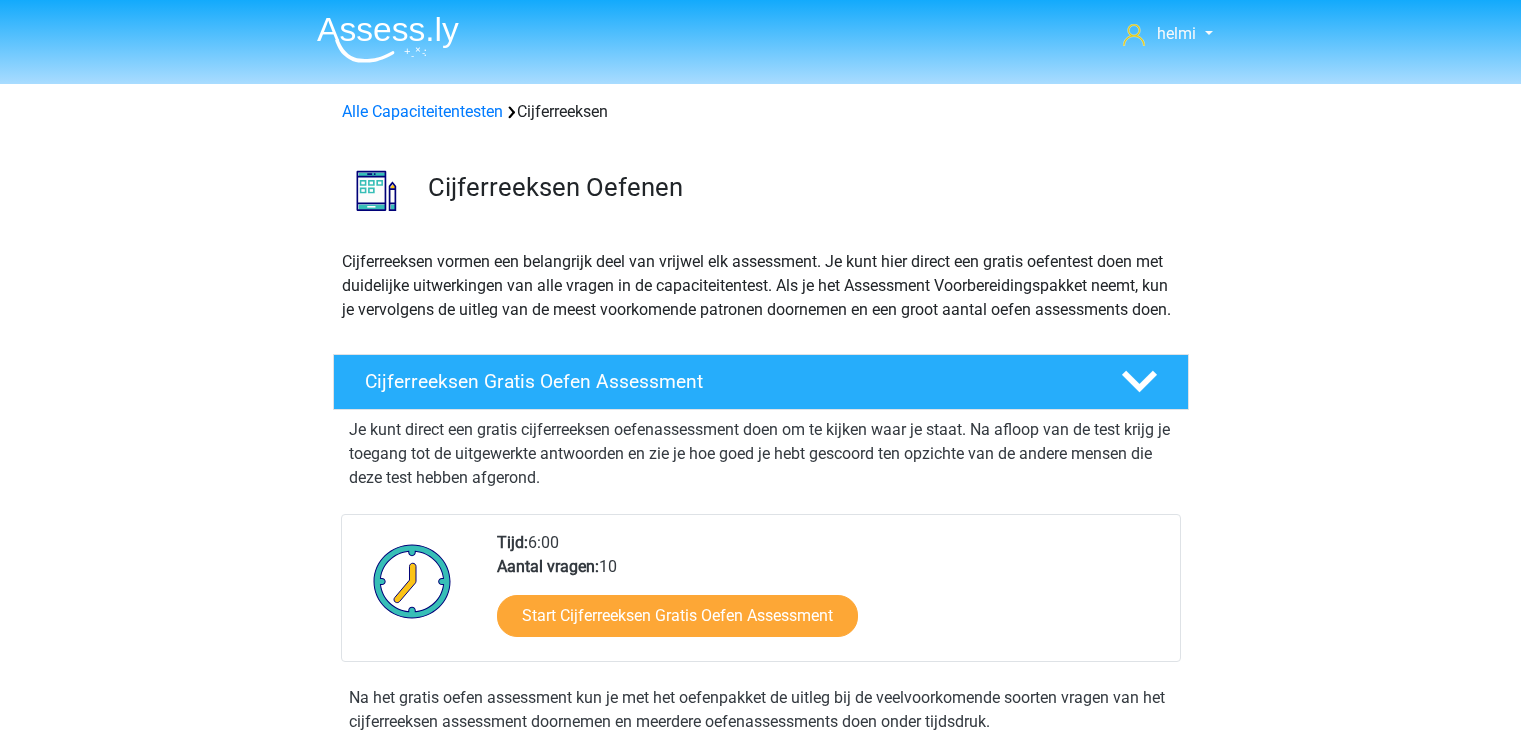 scroll, scrollTop: 892, scrollLeft: 0, axis: vertical 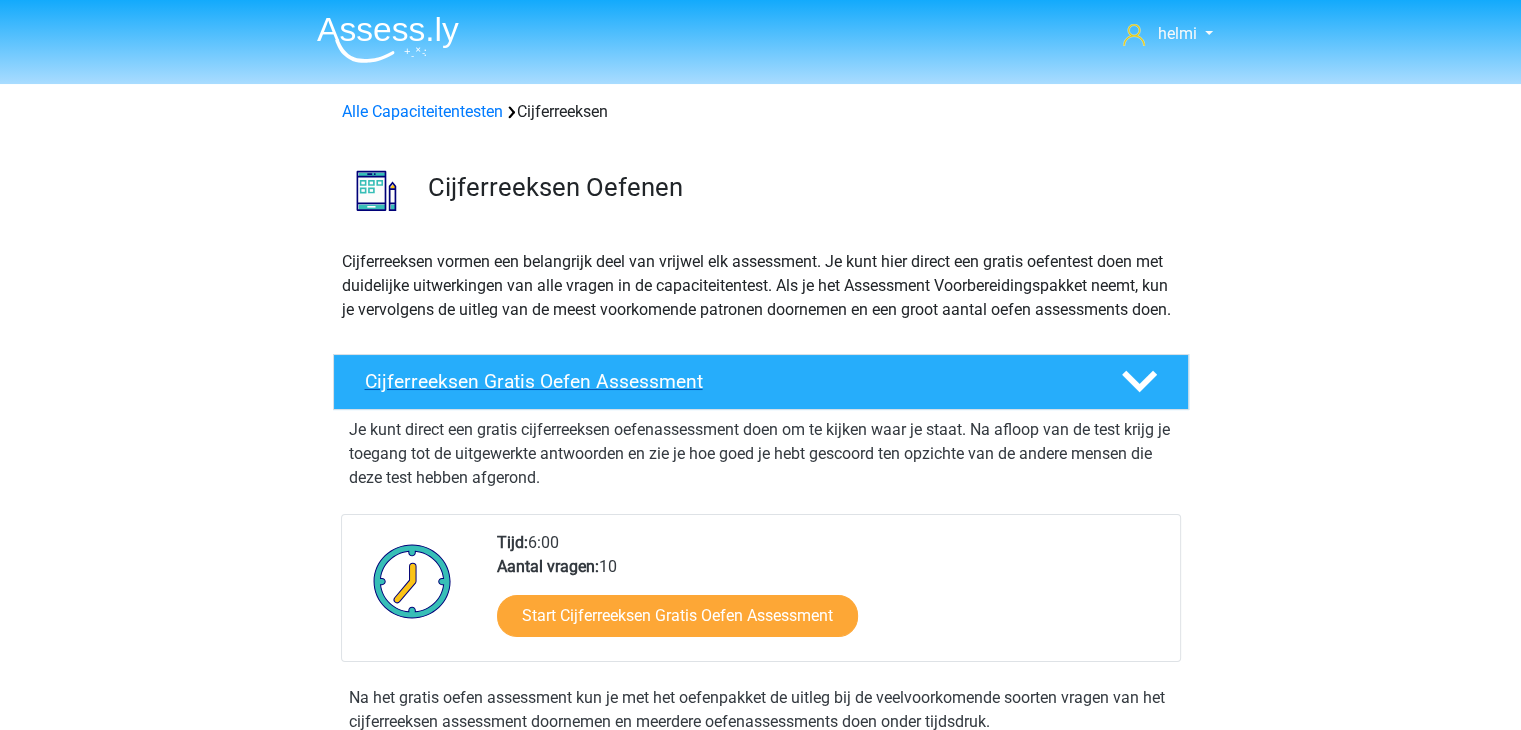 click 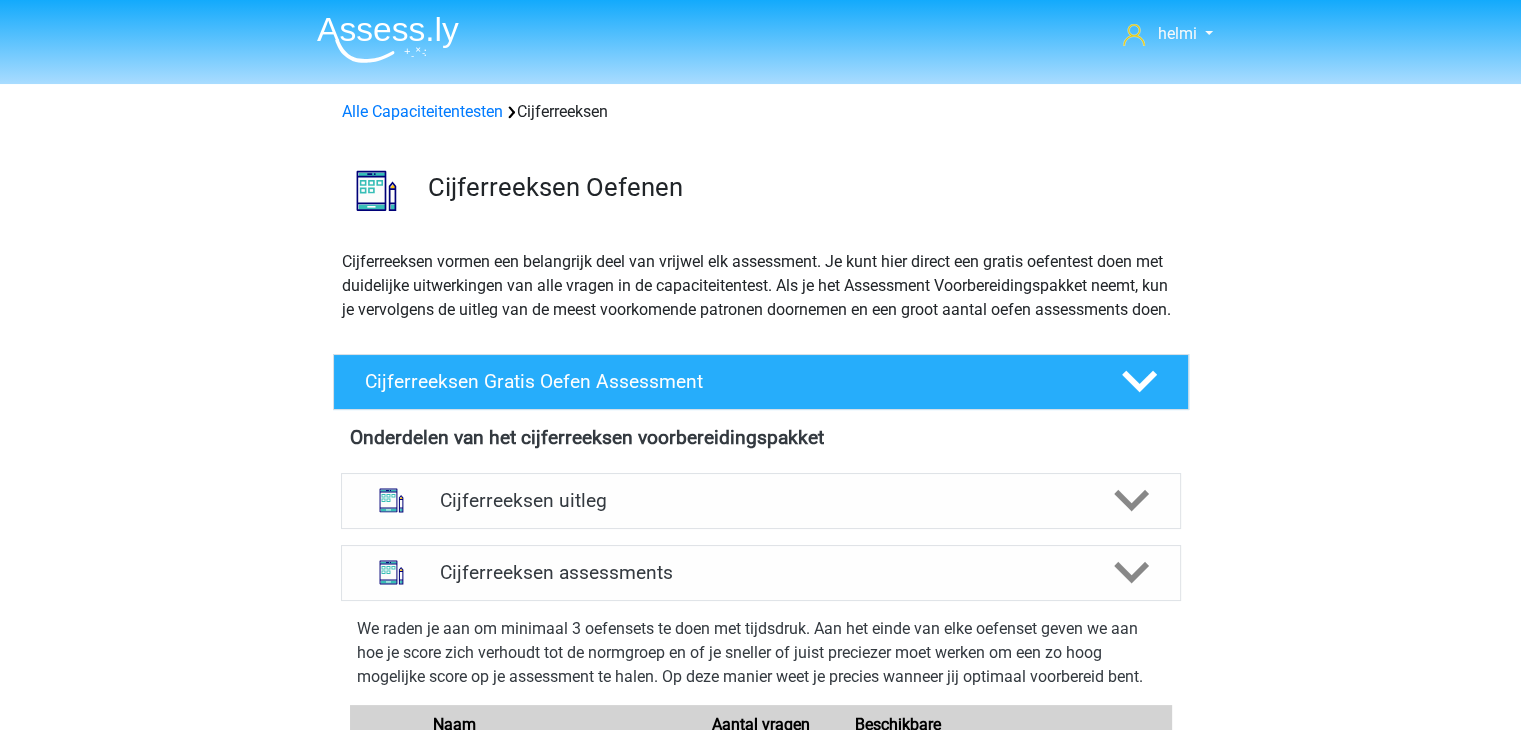 click on "Alle Capaciteitentesten
Cijferreeksen" at bounding box center [761, 112] 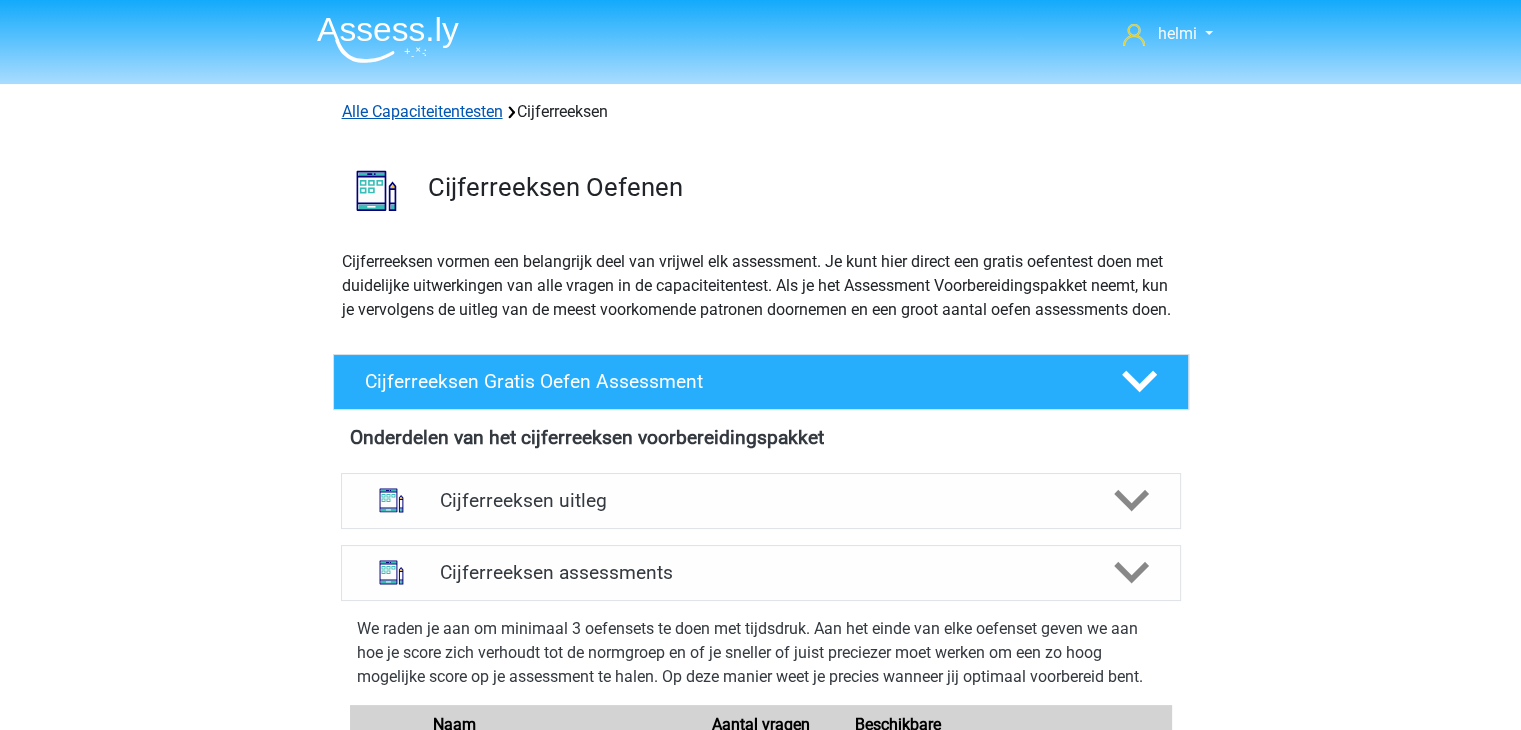 click on "Alle Capaciteitentesten" at bounding box center [422, 111] 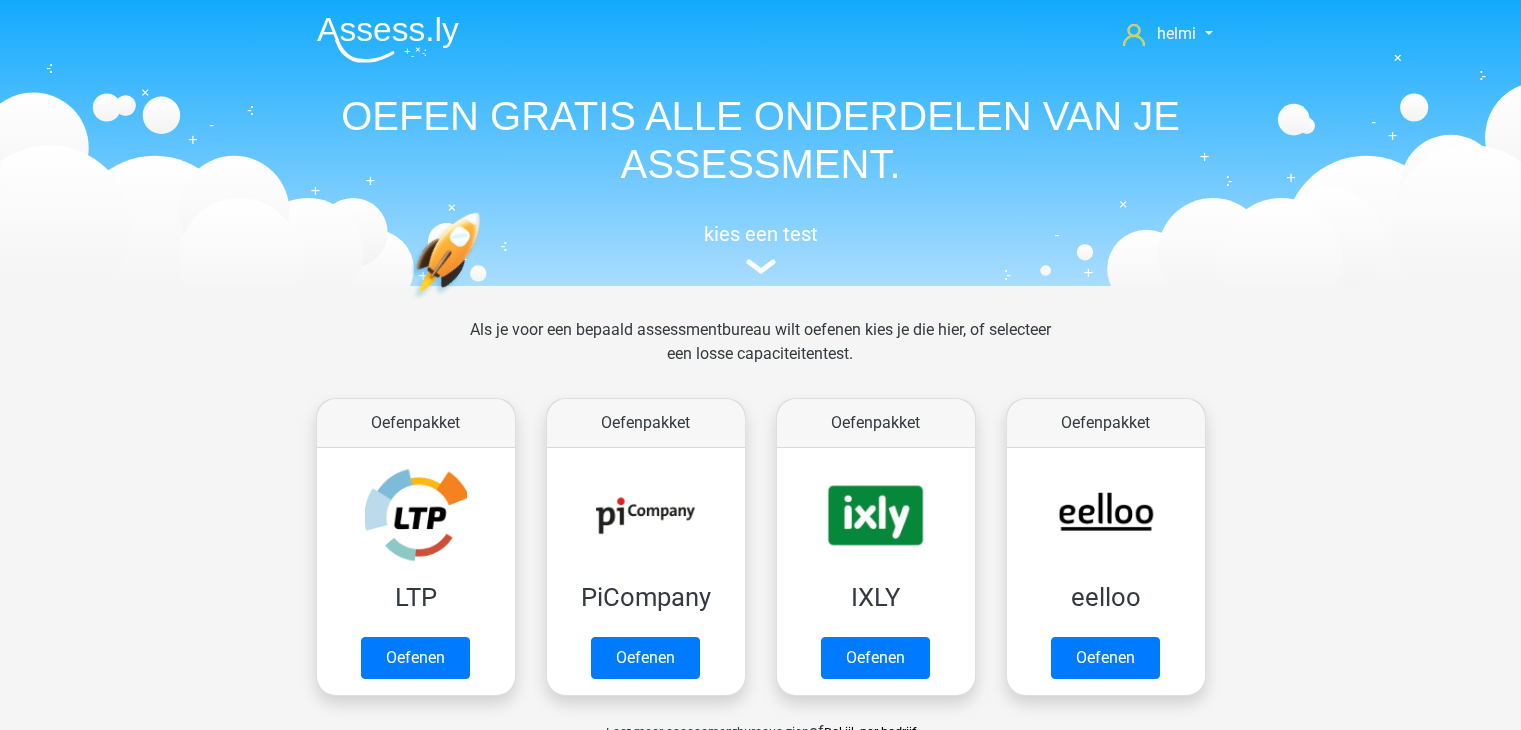scroll, scrollTop: 848, scrollLeft: 0, axis: vertical 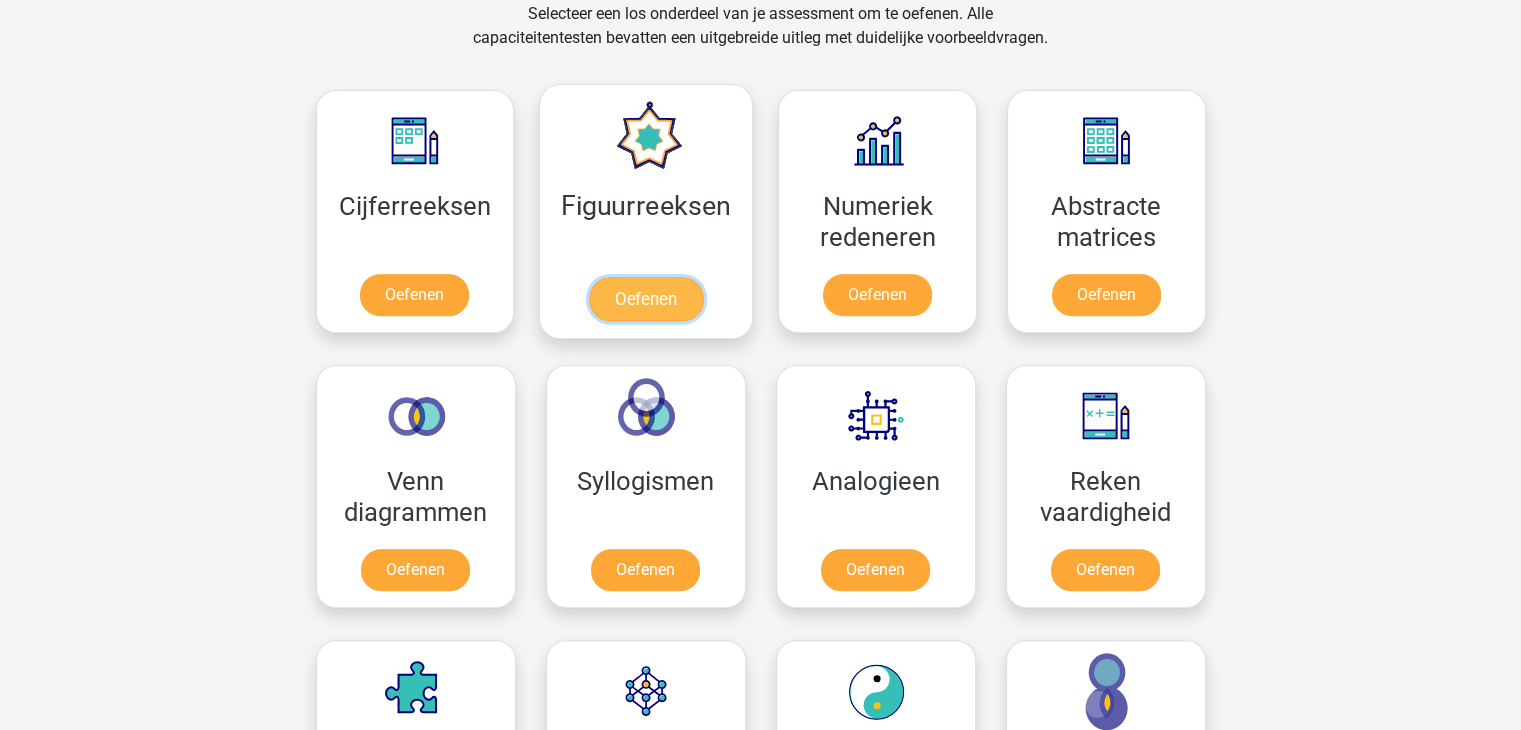 click on "Oefenen" at bounding box center (646, 299) 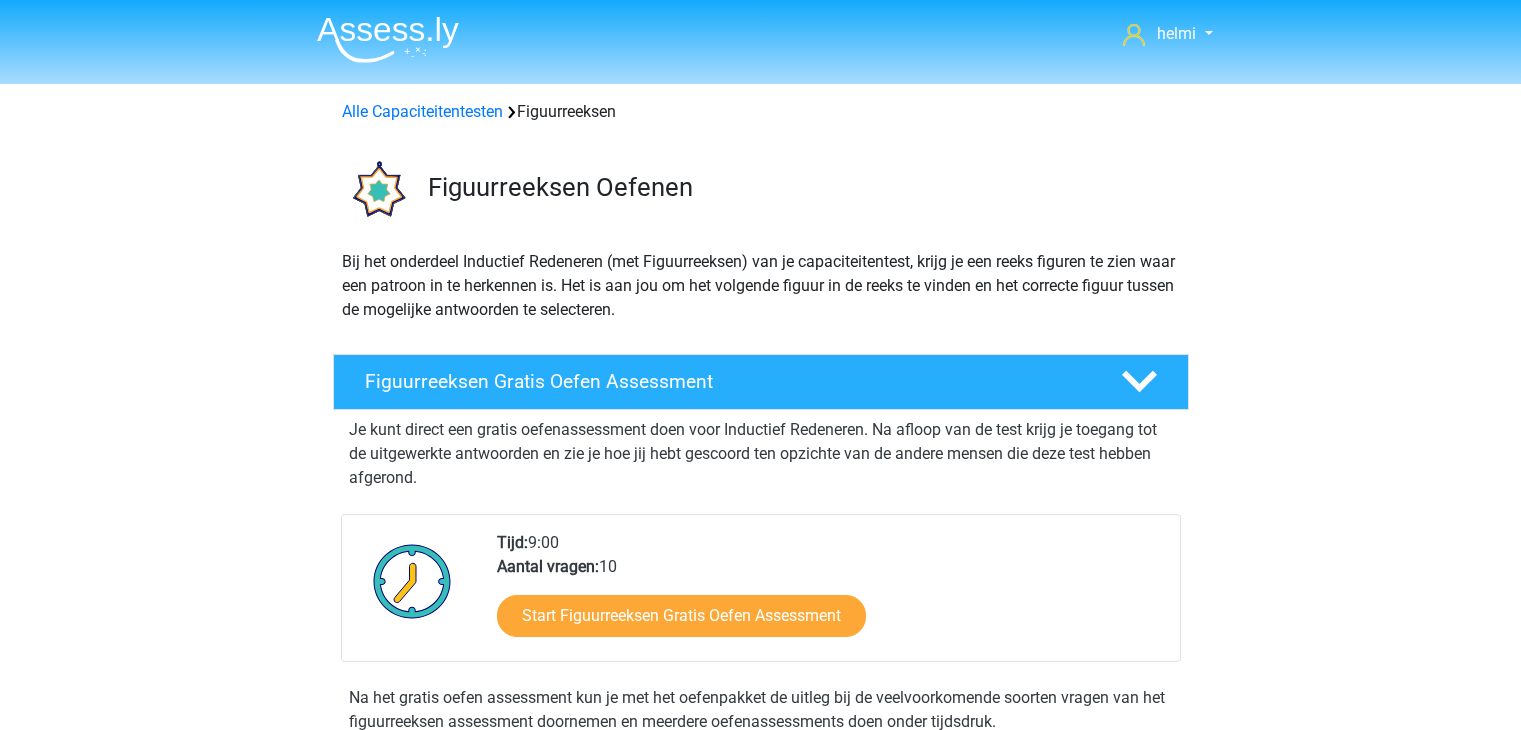 scroll, scrollTop: 0, scrollLeft: 0, axis: both 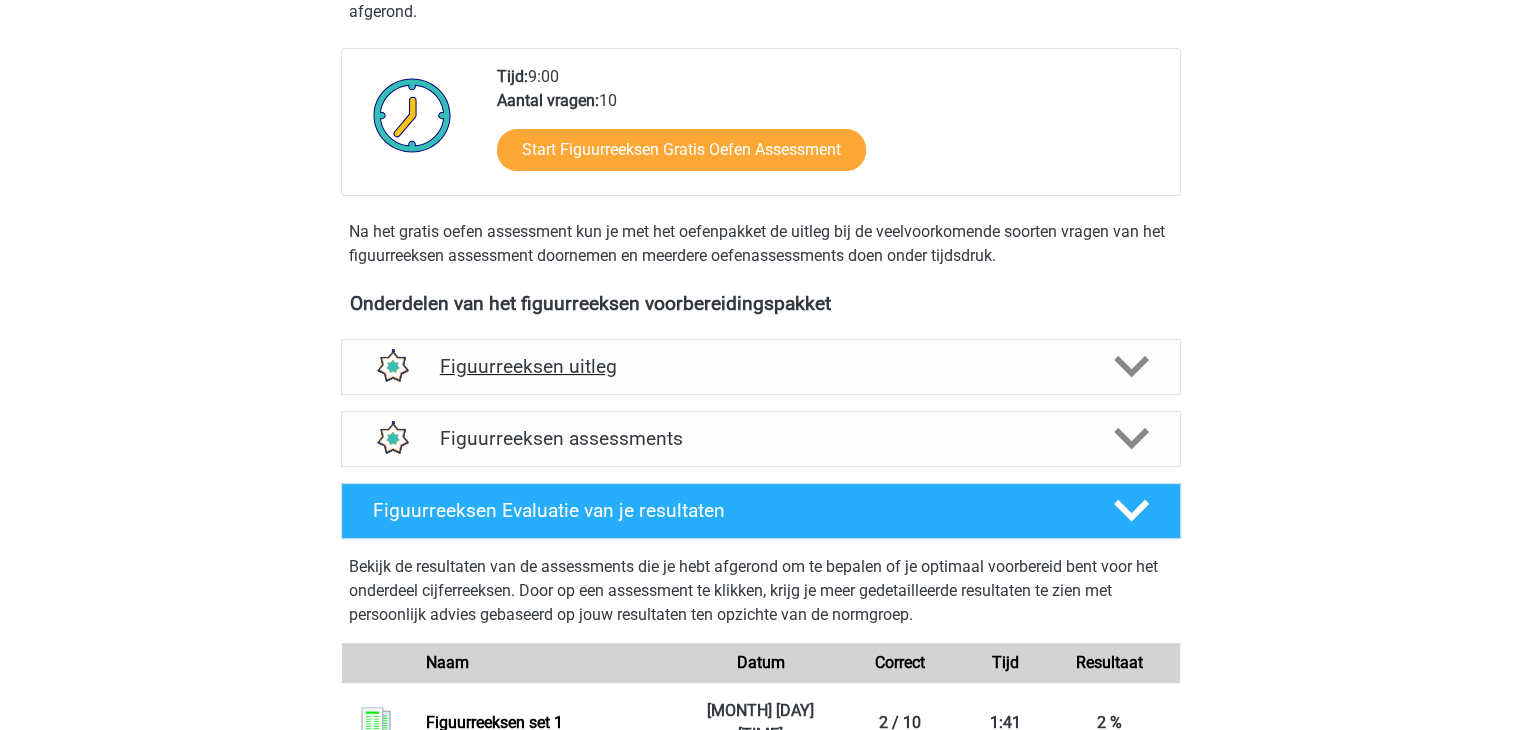 click 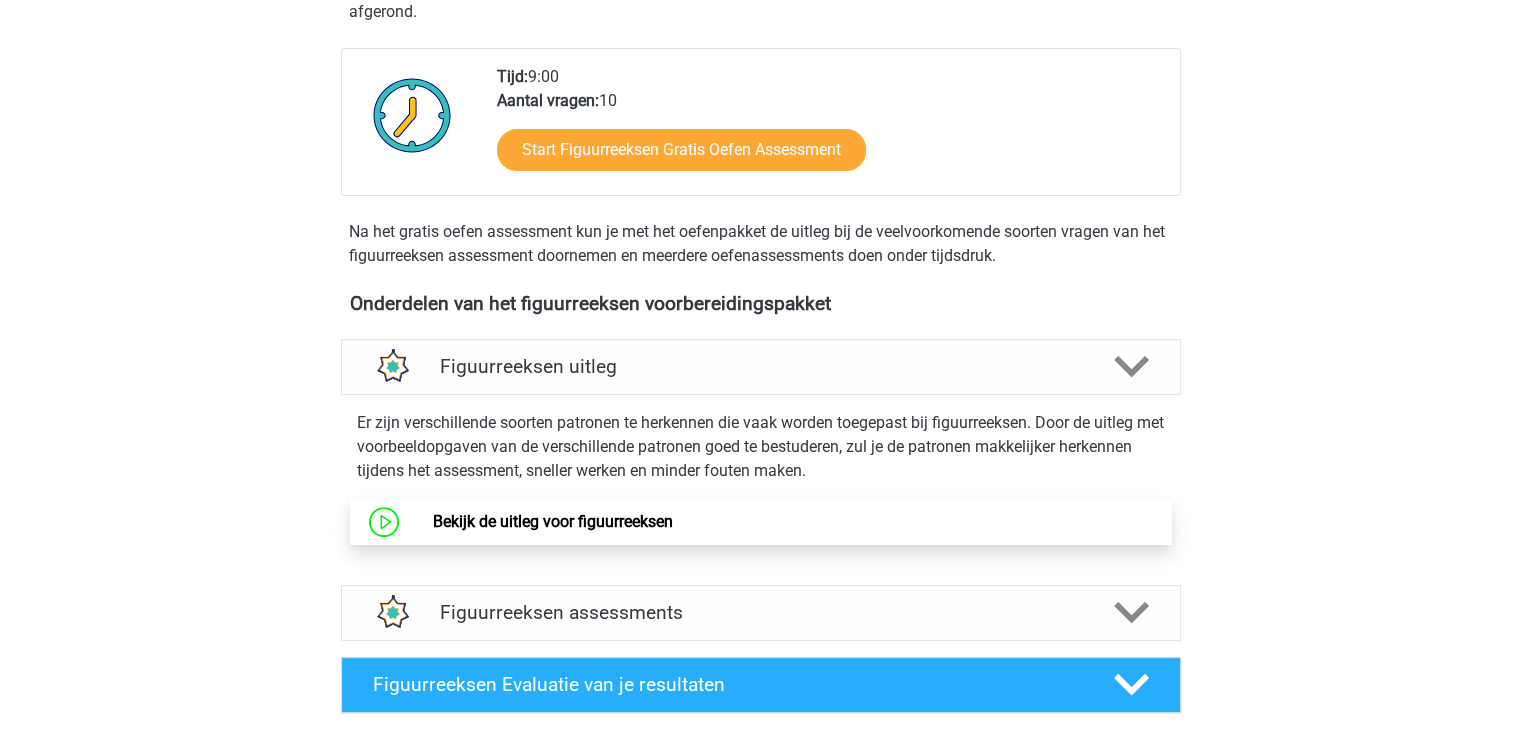 click on "Bekijk de uitleg voor
figuurreeksen" at bounding box center [553, 521] 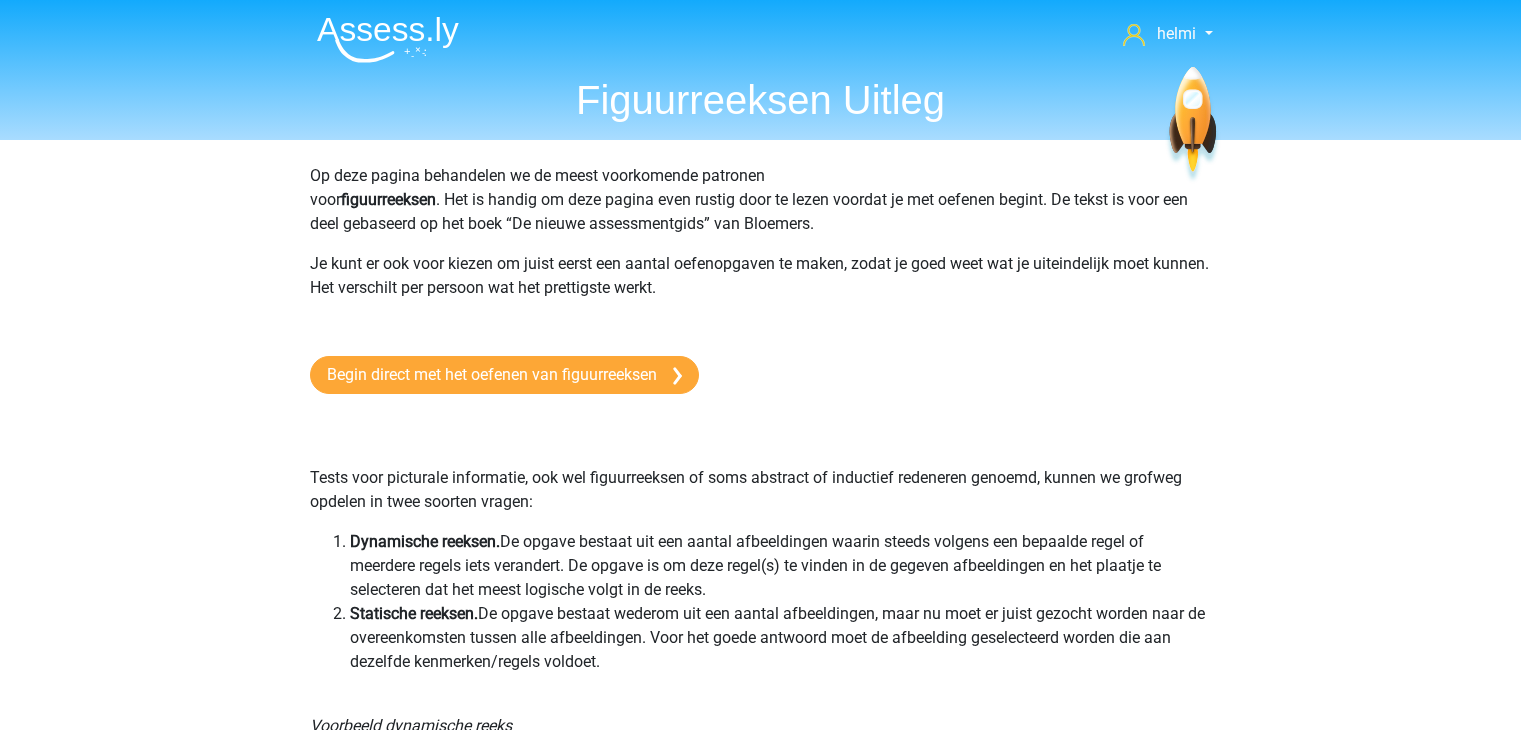 scroll, scrollTop: 0, scrollLeft: 0, axis: both 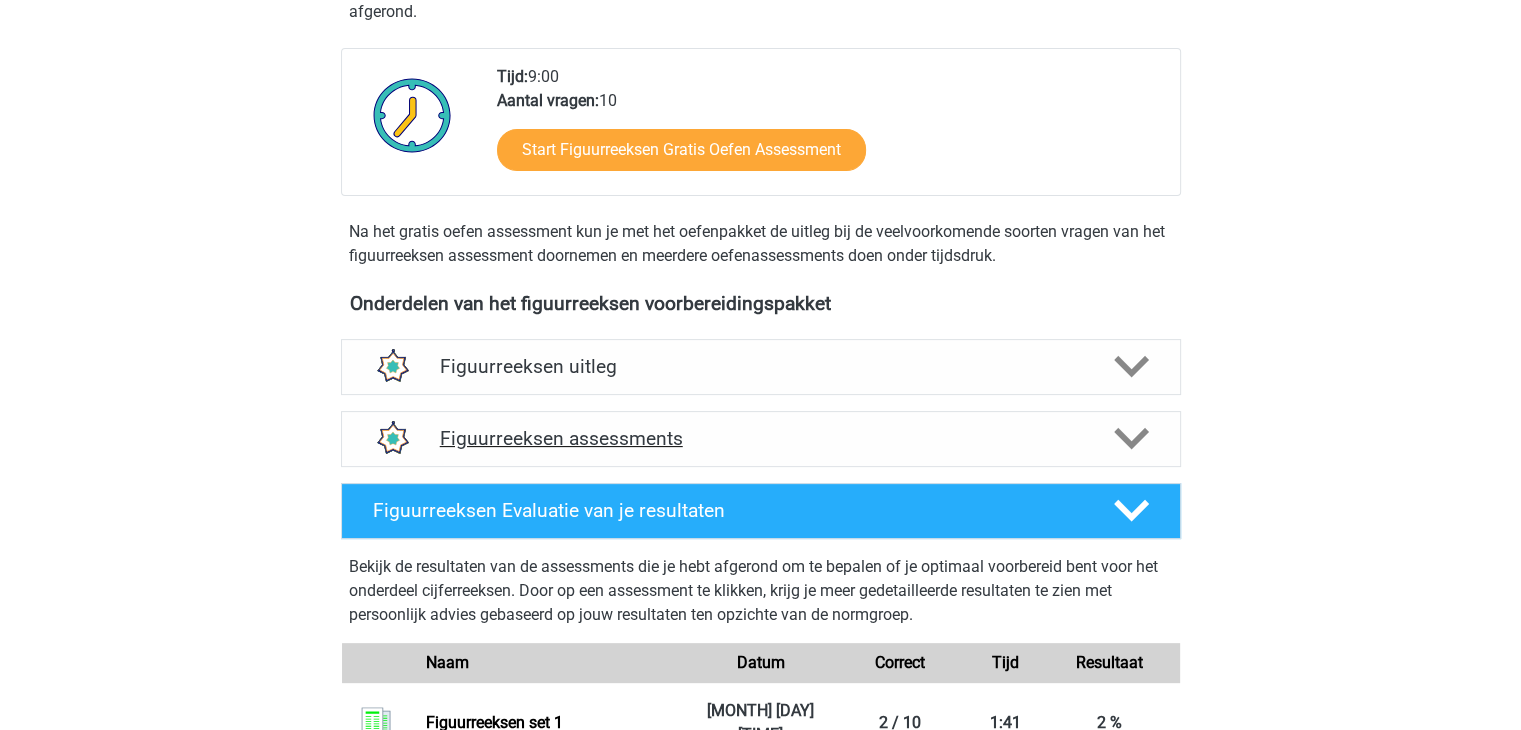 click on "Figuurreeksen assessments" at bounding box center [761, 438] 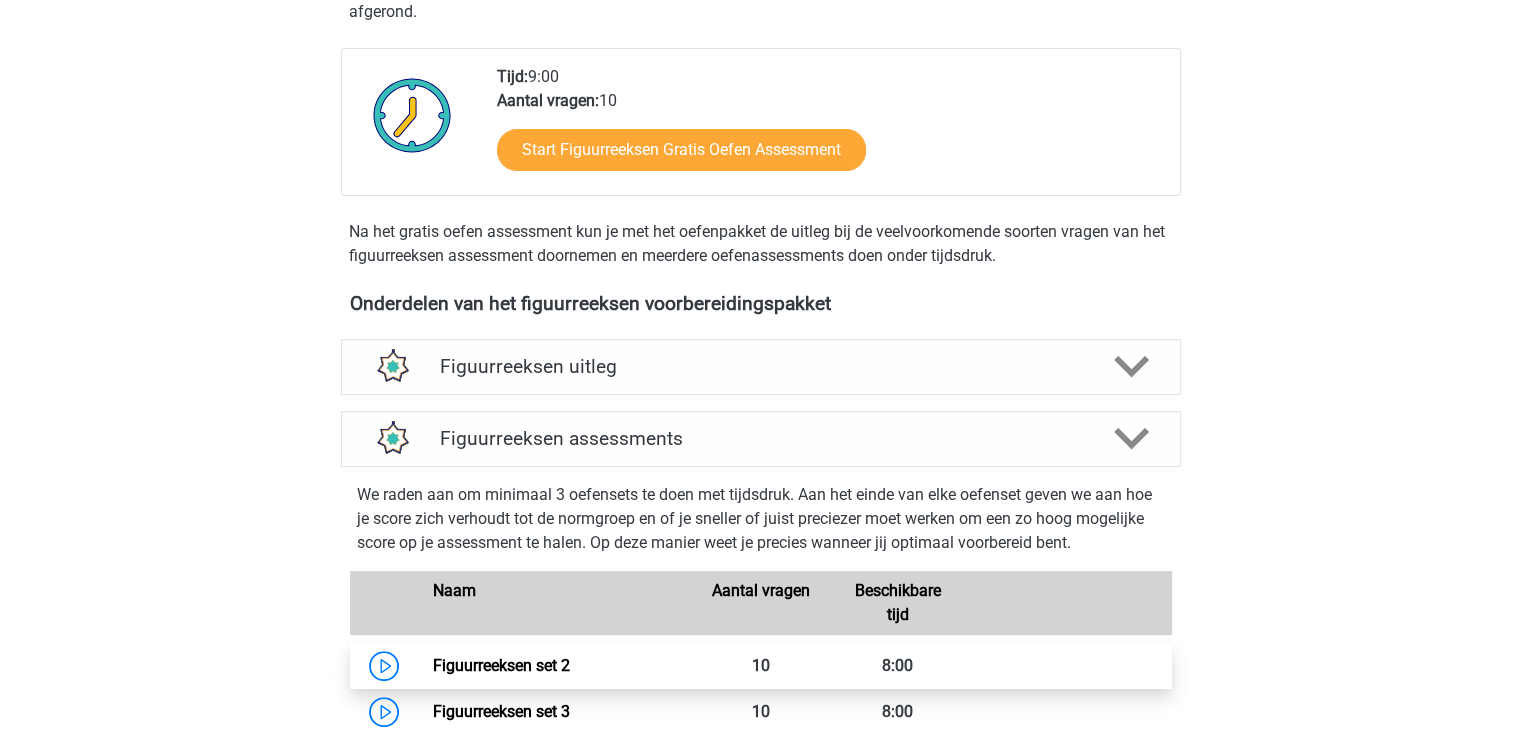 click on "Figuurreeksen
set 2" at bounding box center [501, 665] 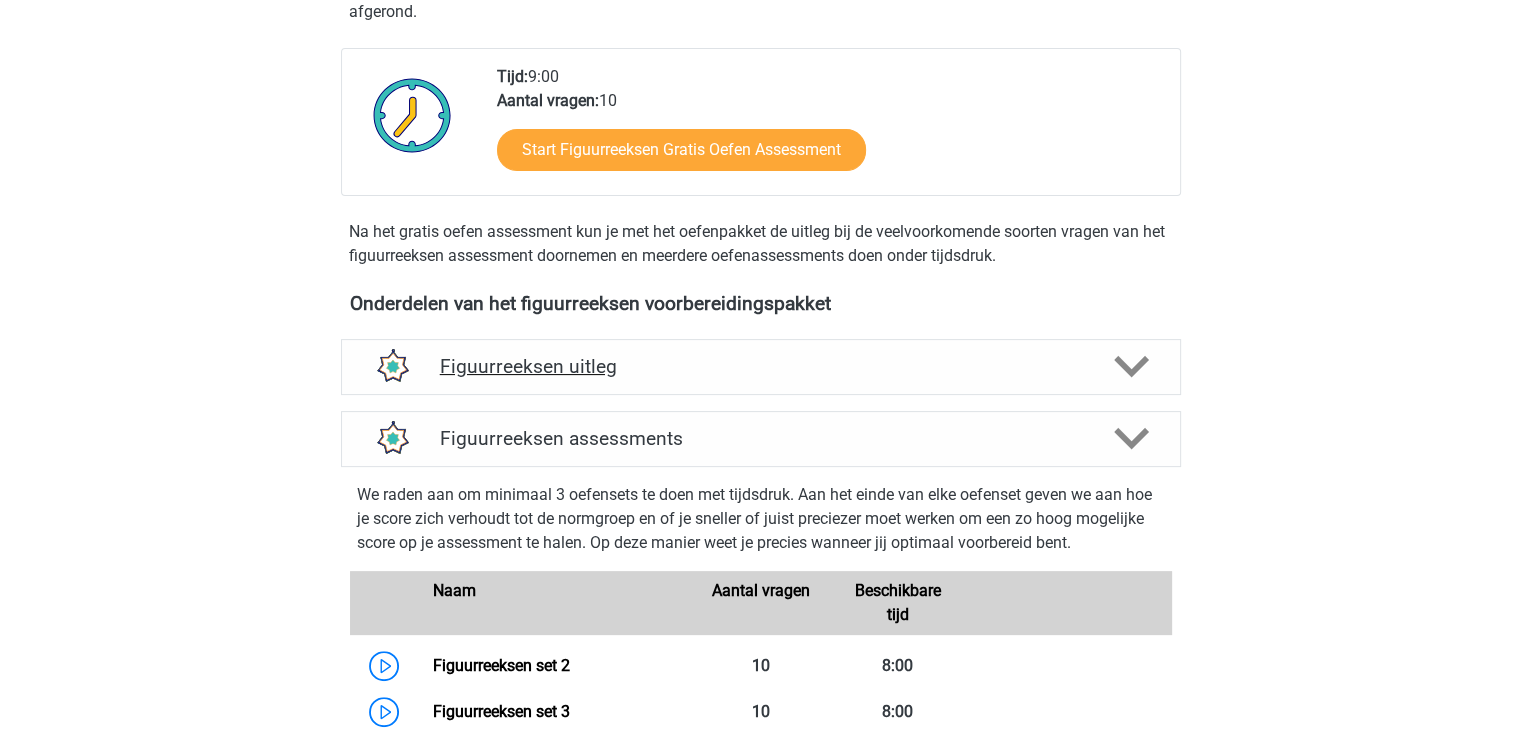 click on "Figuurreeksen uitleg" at bounding box center (761, 366) 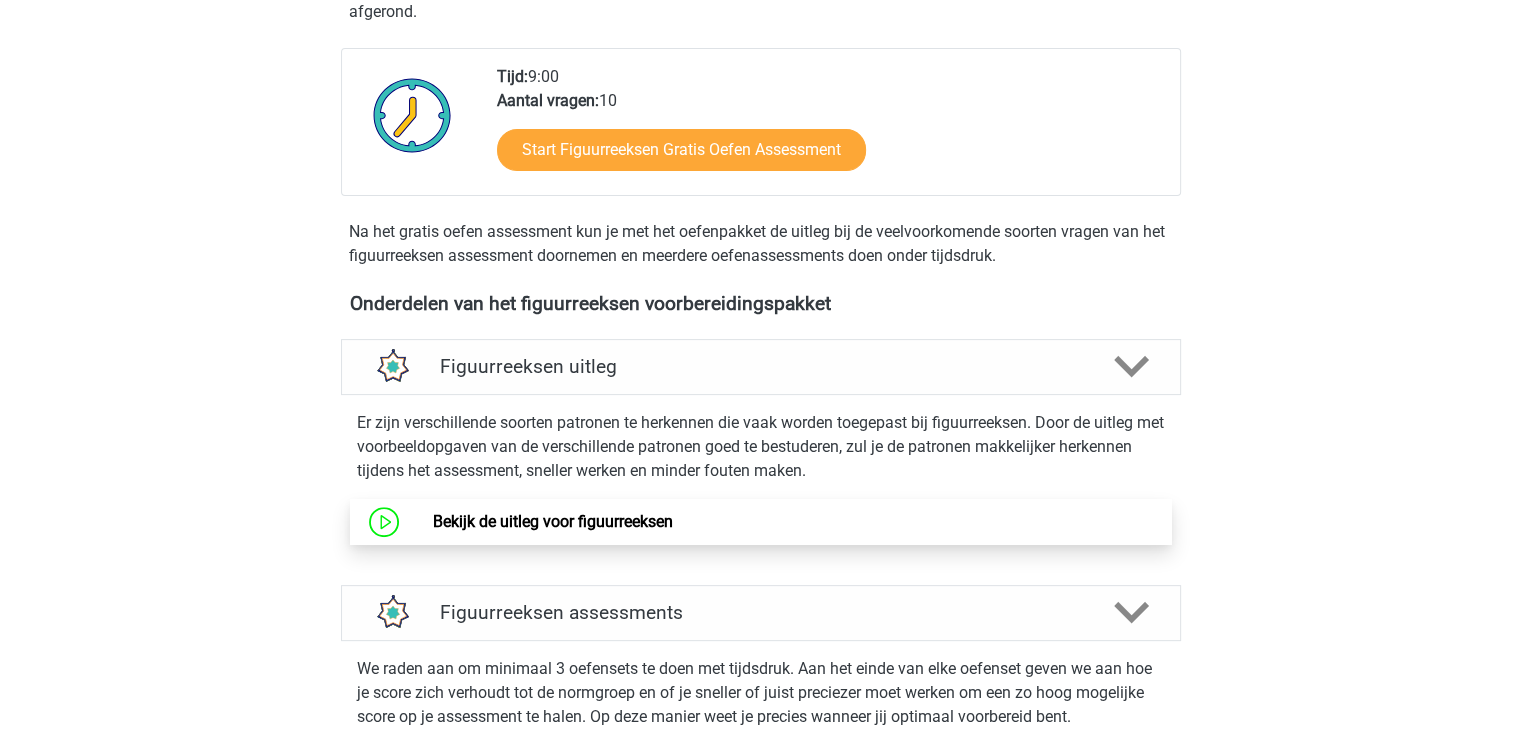 click on "Bekijk de uitleg voor
figuurreeksen" at bounding box center (553, 521) 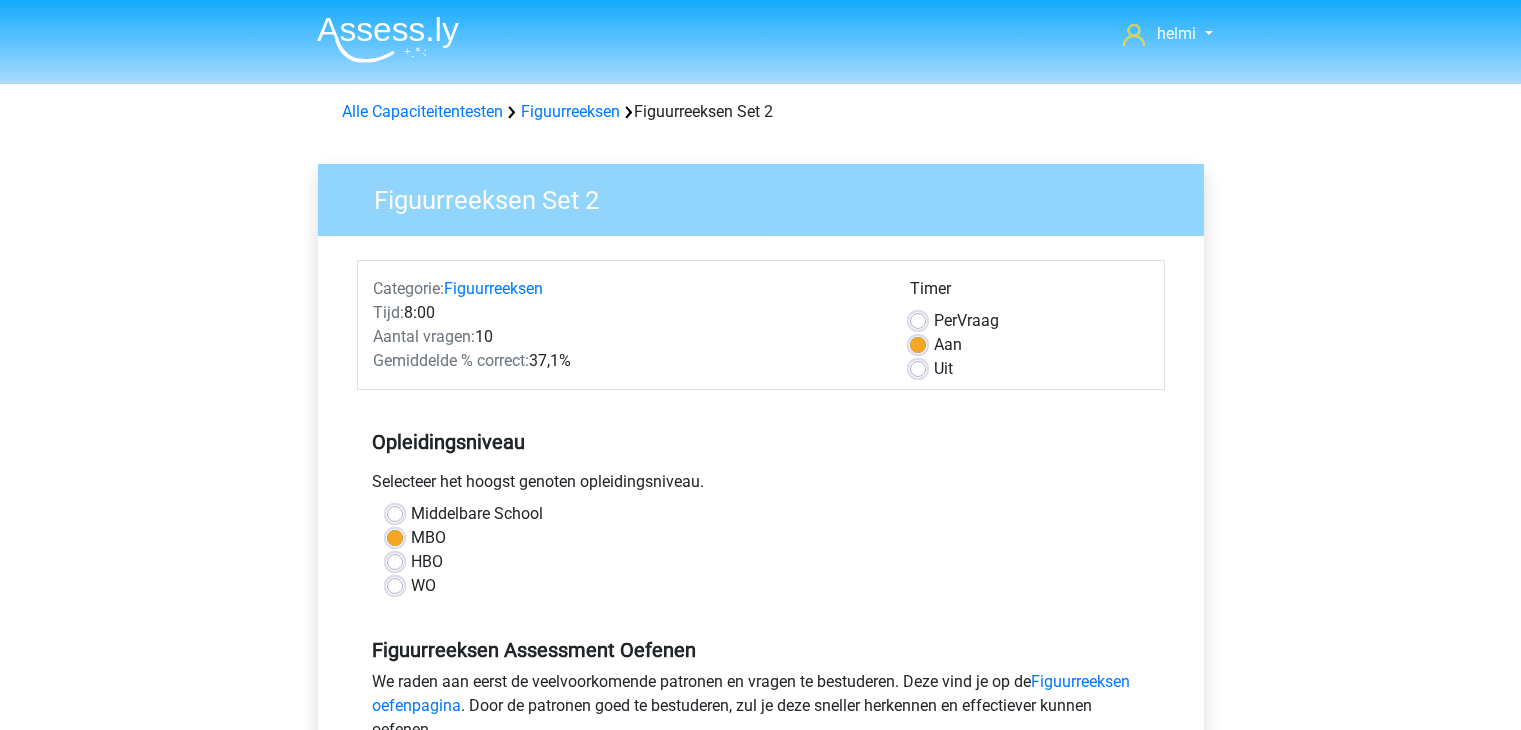 scroll, scrollTop: 0, scrollLeft: 0, axis: both 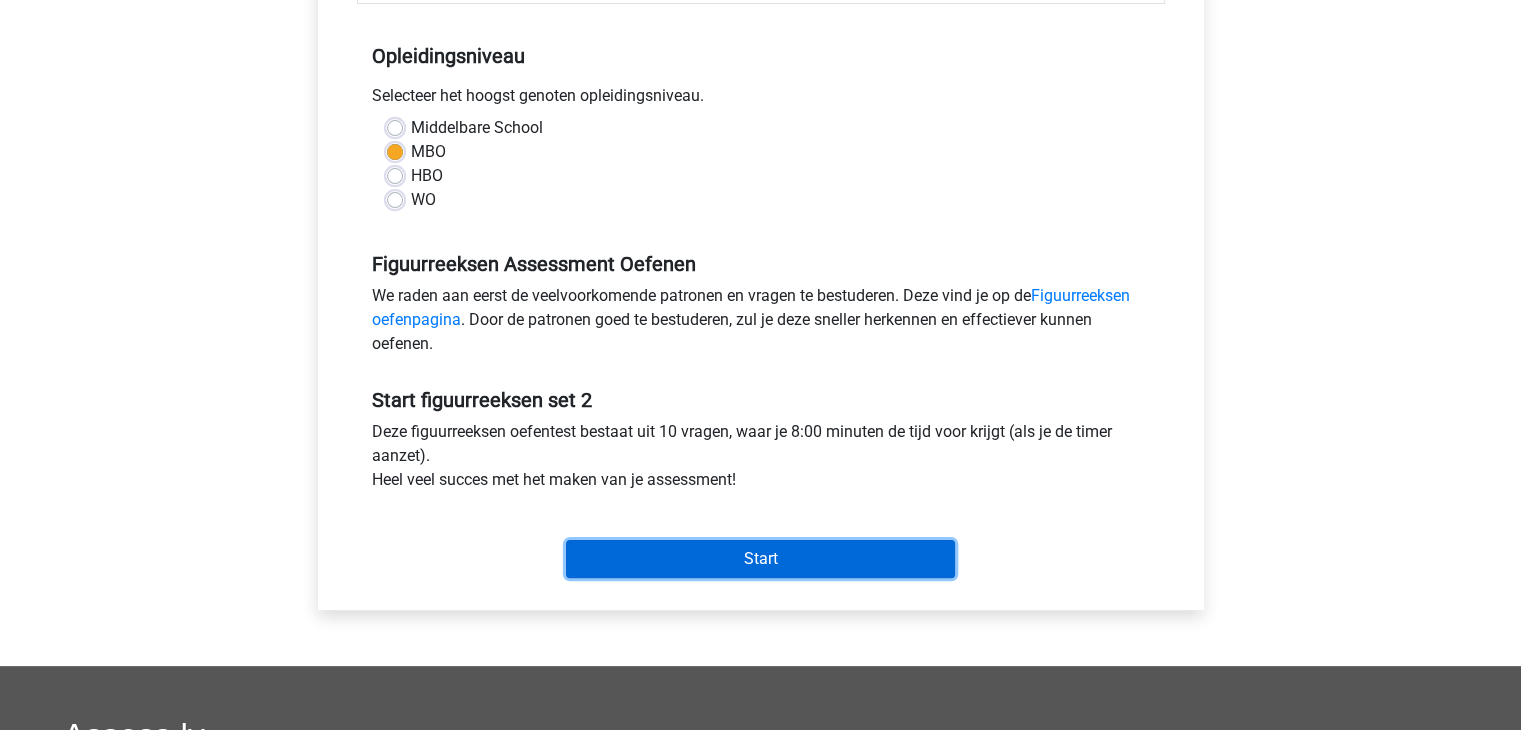 click on "Start" at bounding box center [760, 559] 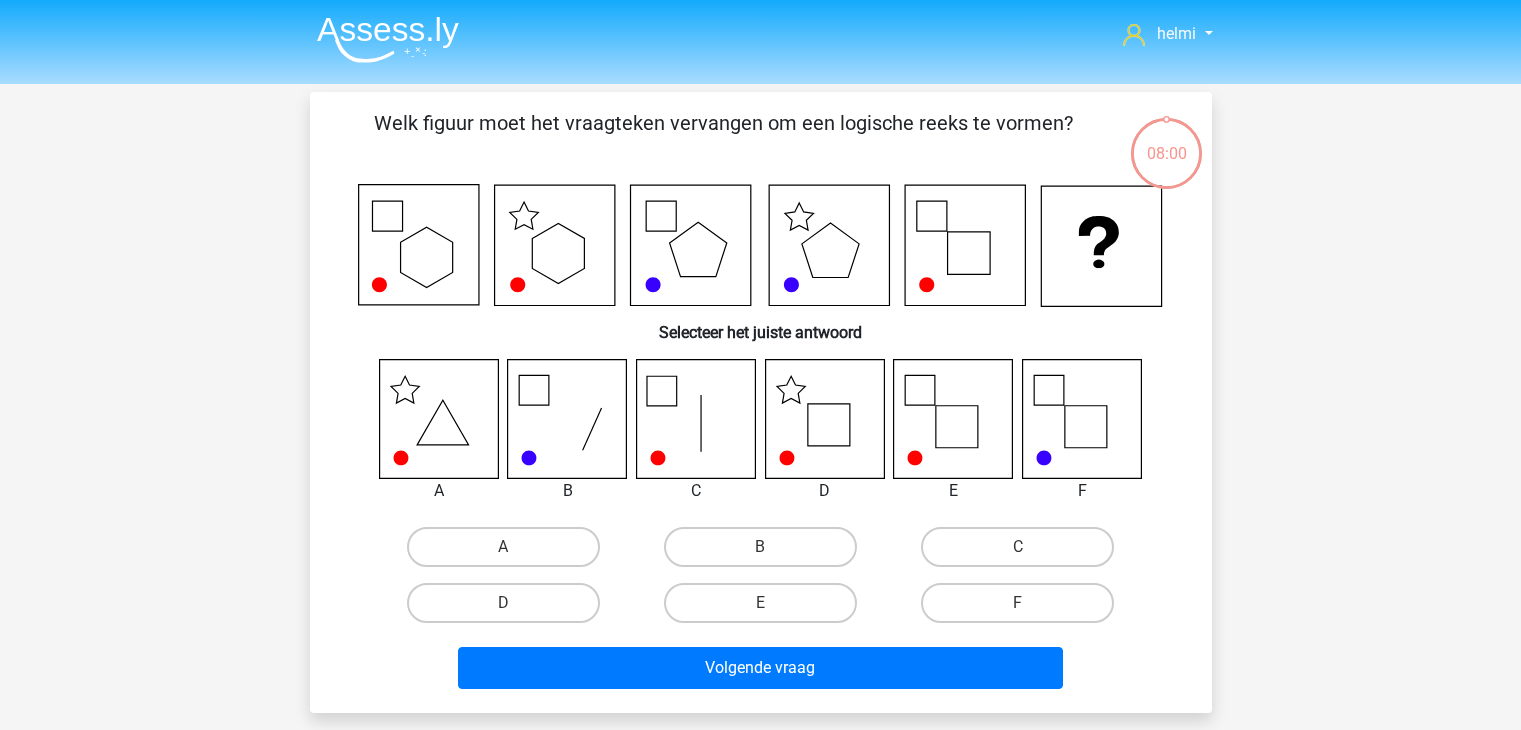 scroll, scrollTop: 0, scrollLeft: 0, axis: both 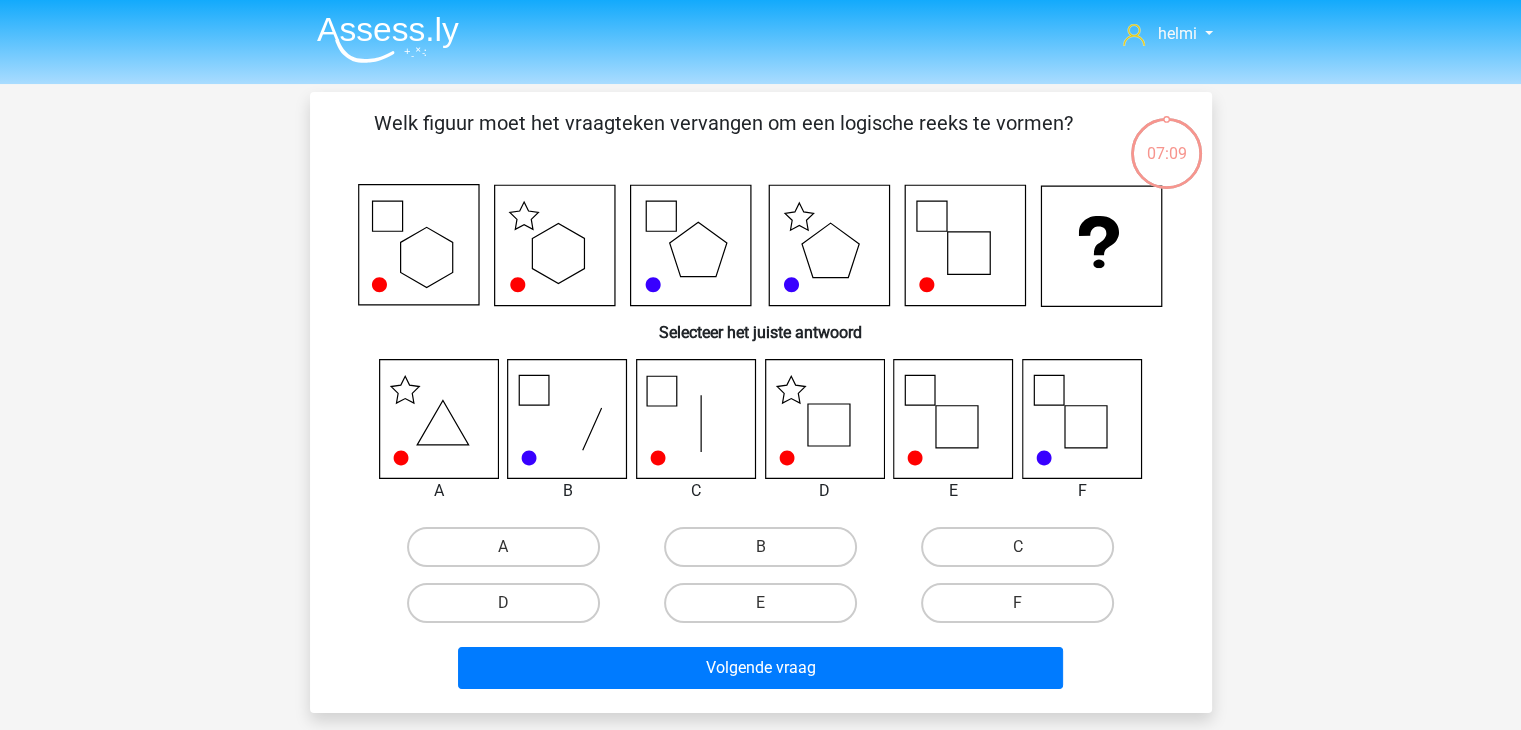 click 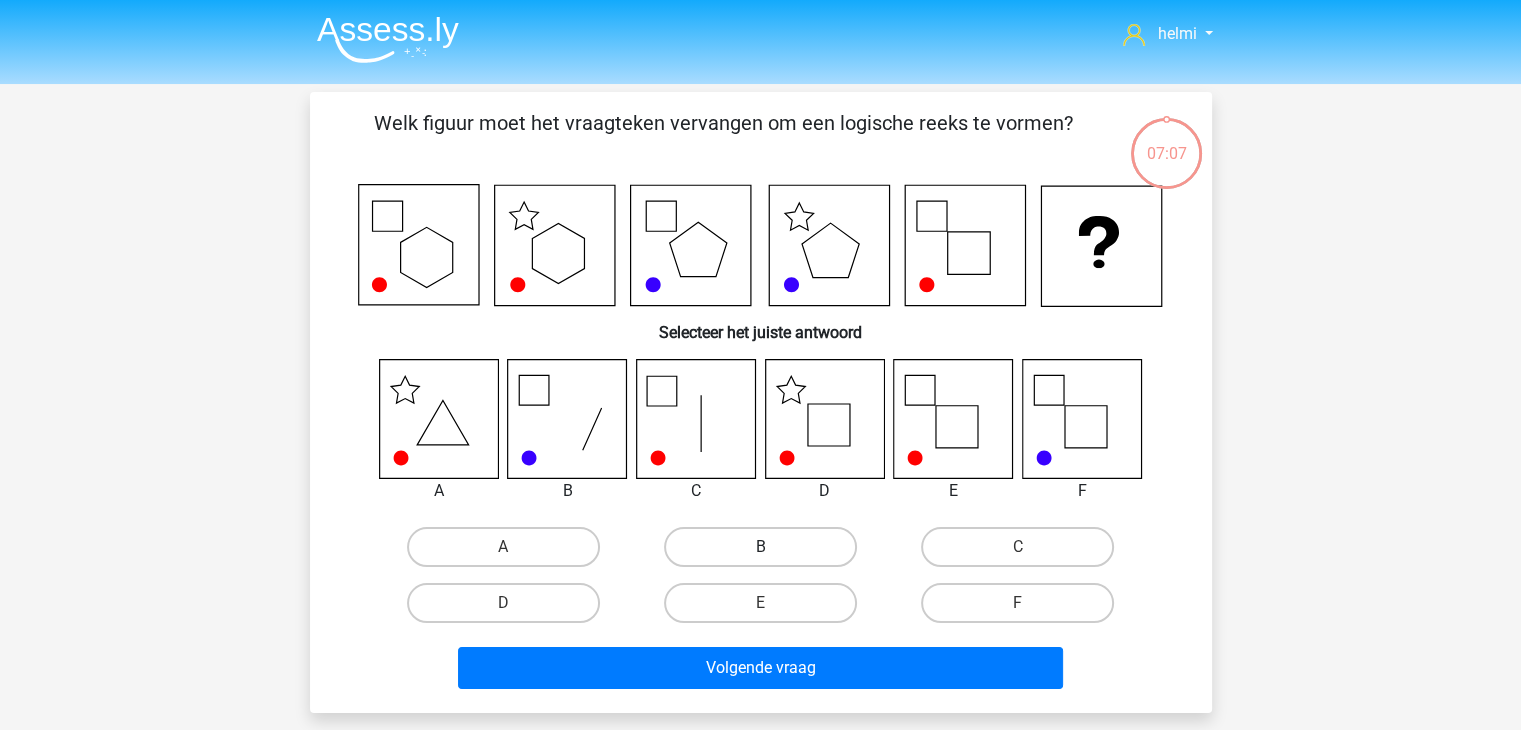 click on "B" at bounding box center [760, 547] 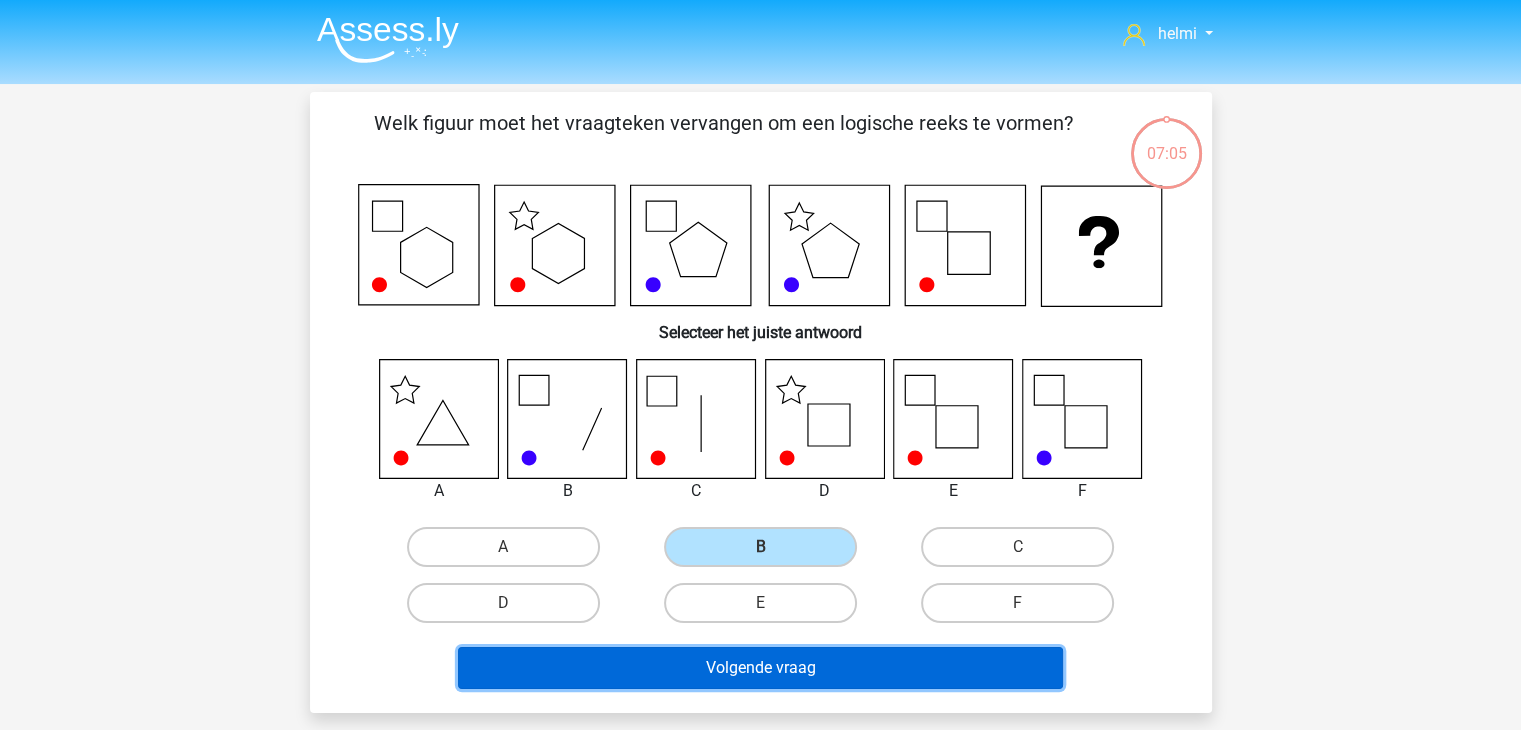 click on "Volgende vraag" at bounding box center (760, 668) 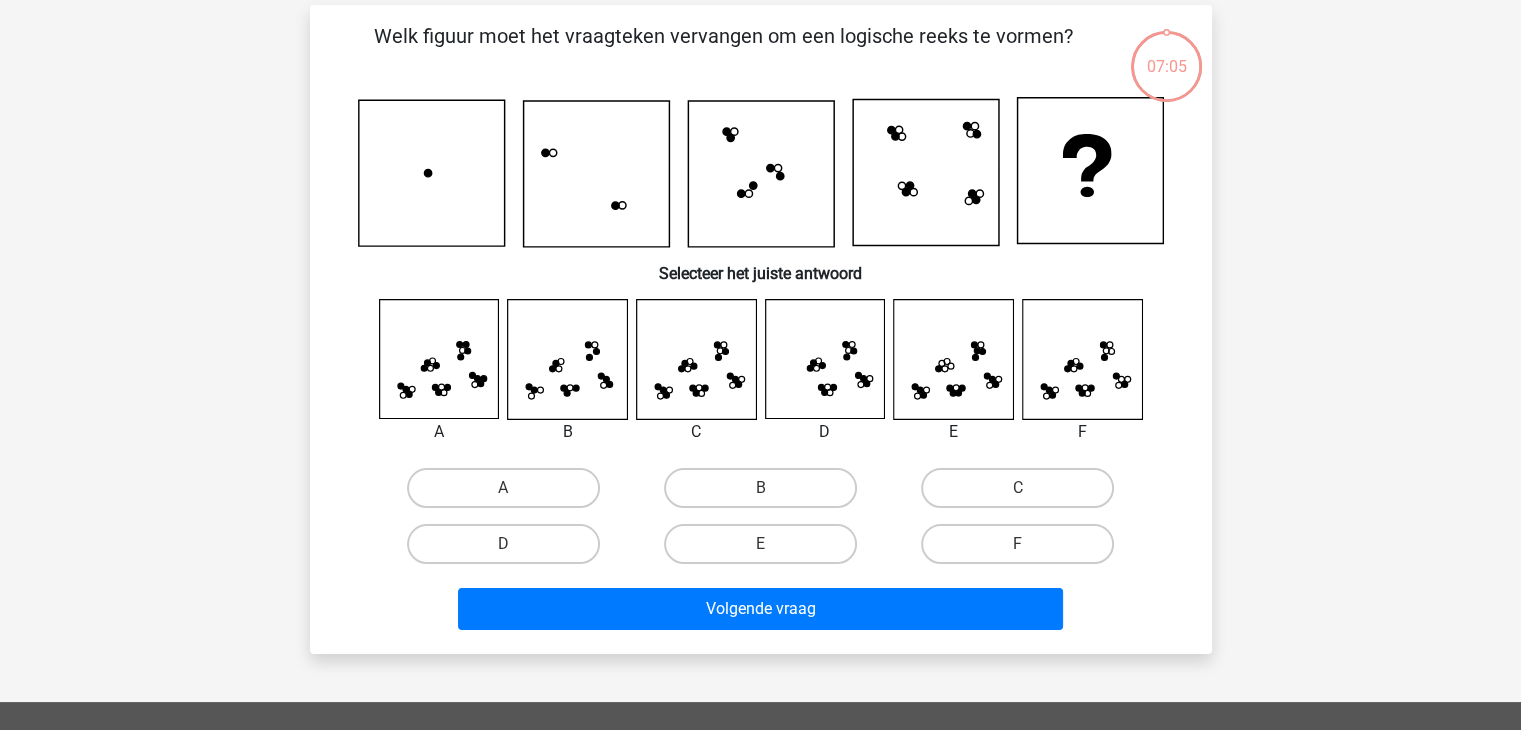 scroll, scrollTop: 92, scrollLeft: 0, axis: vertical 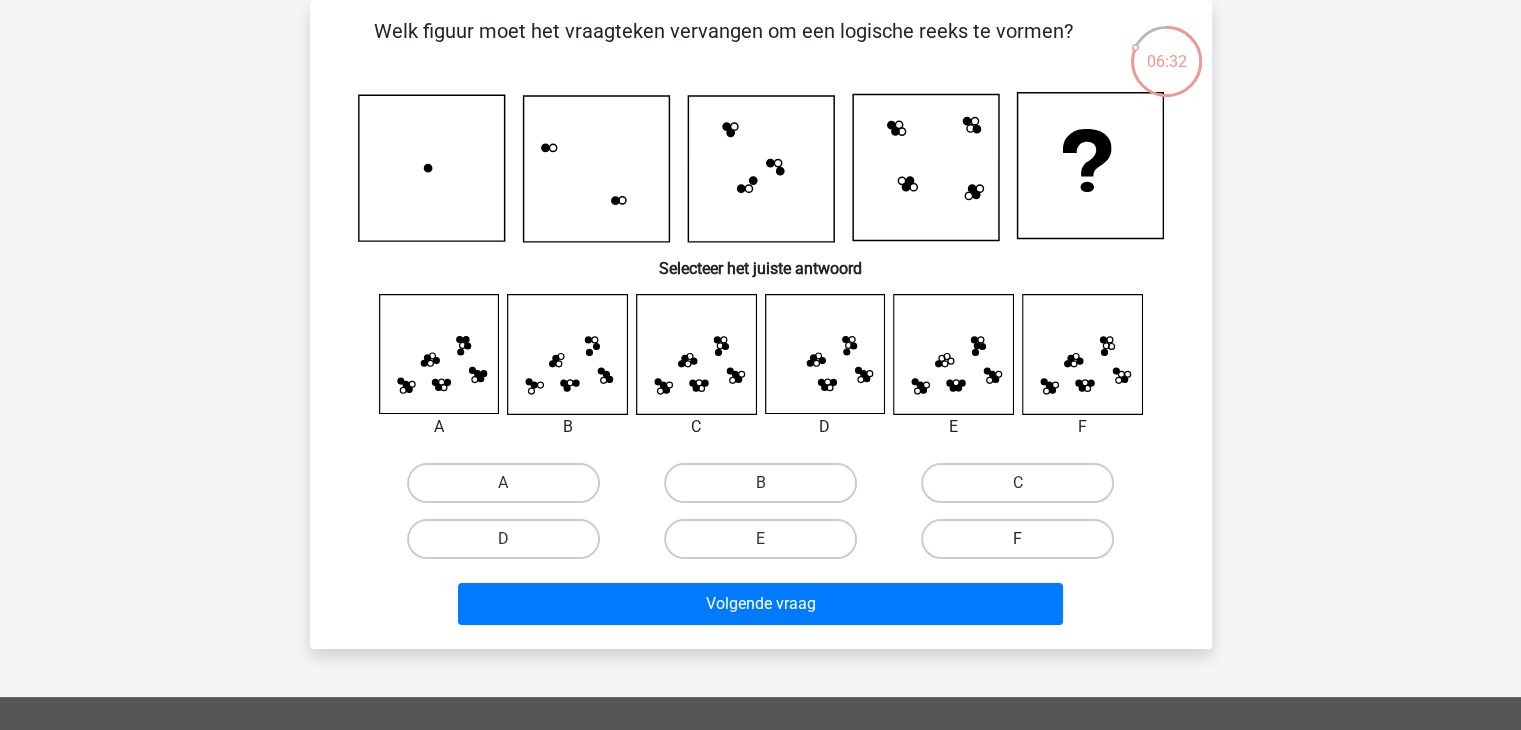 click on "F" at bounding box center (1017, 539) 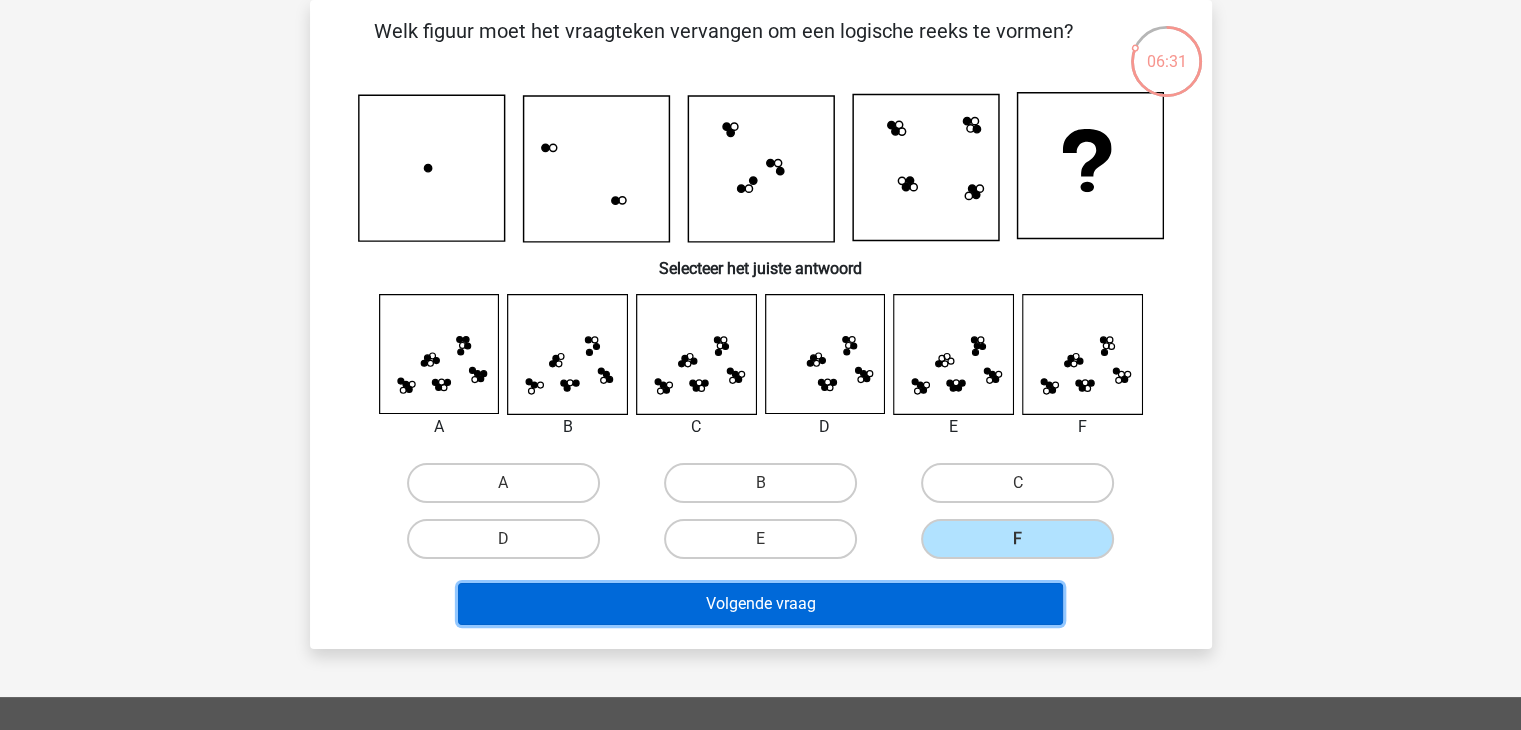 click on "Volgende vraag" at bounding box center [760, 604] 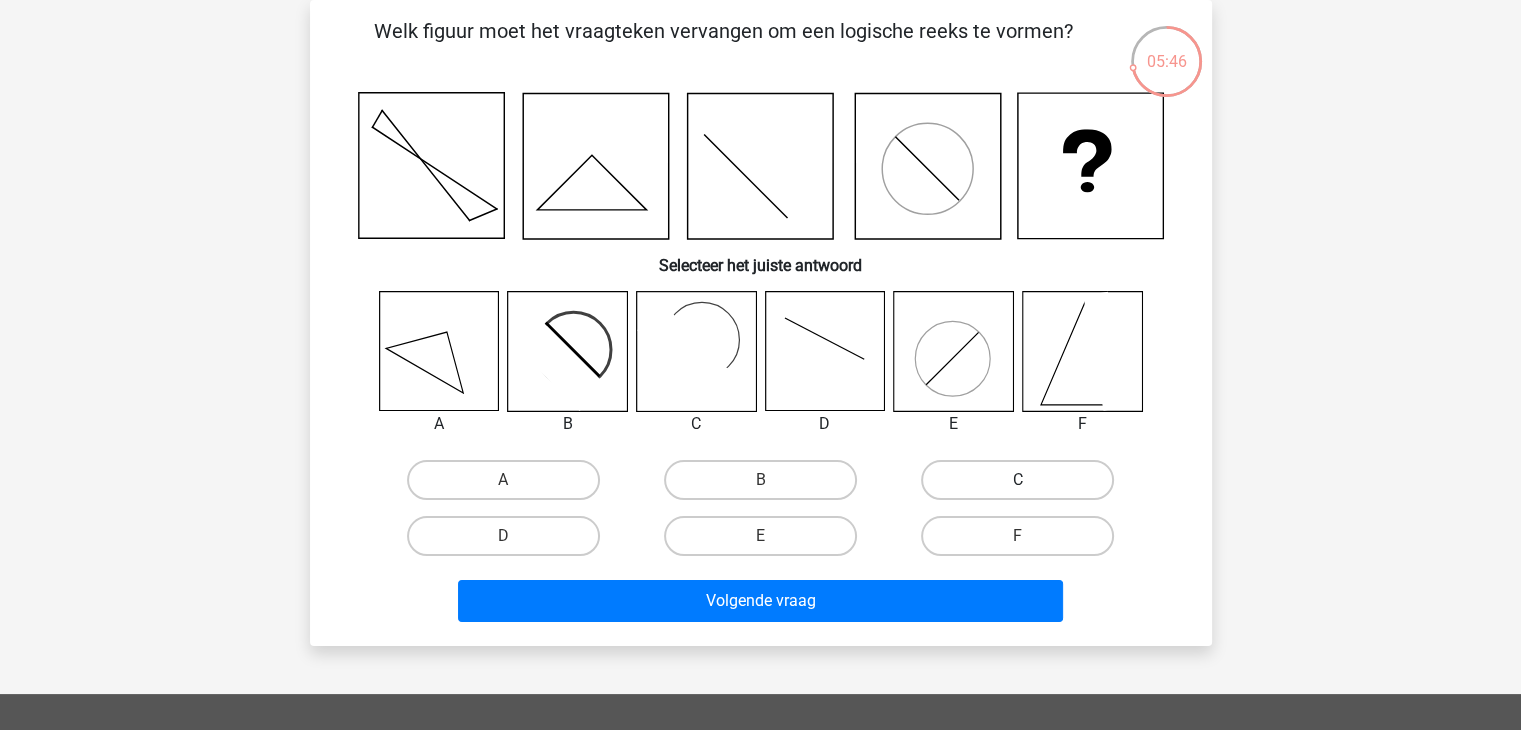 click on "C" at bounding box center (1017, 480) 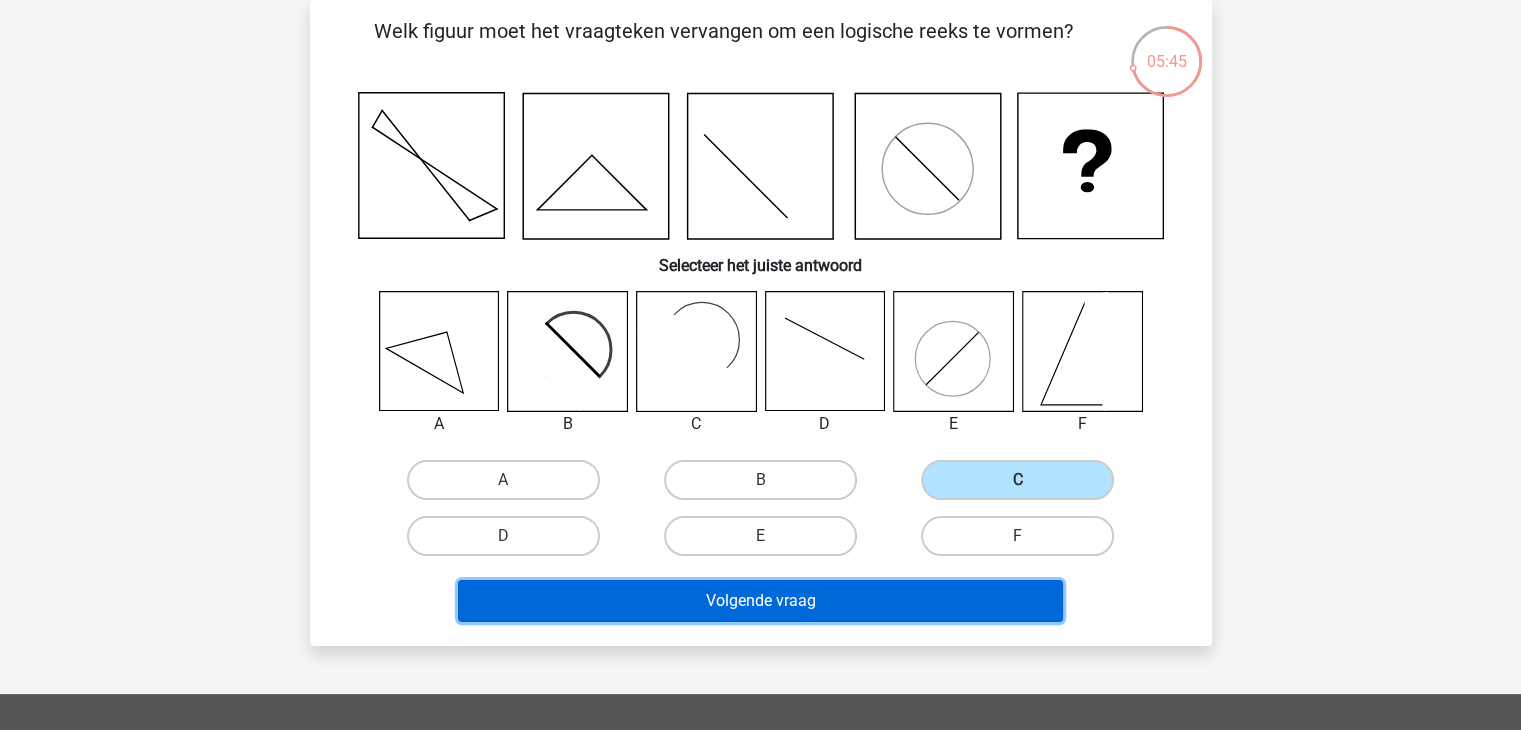 click on "Volgende vraag" at bounding box center (760, 601) 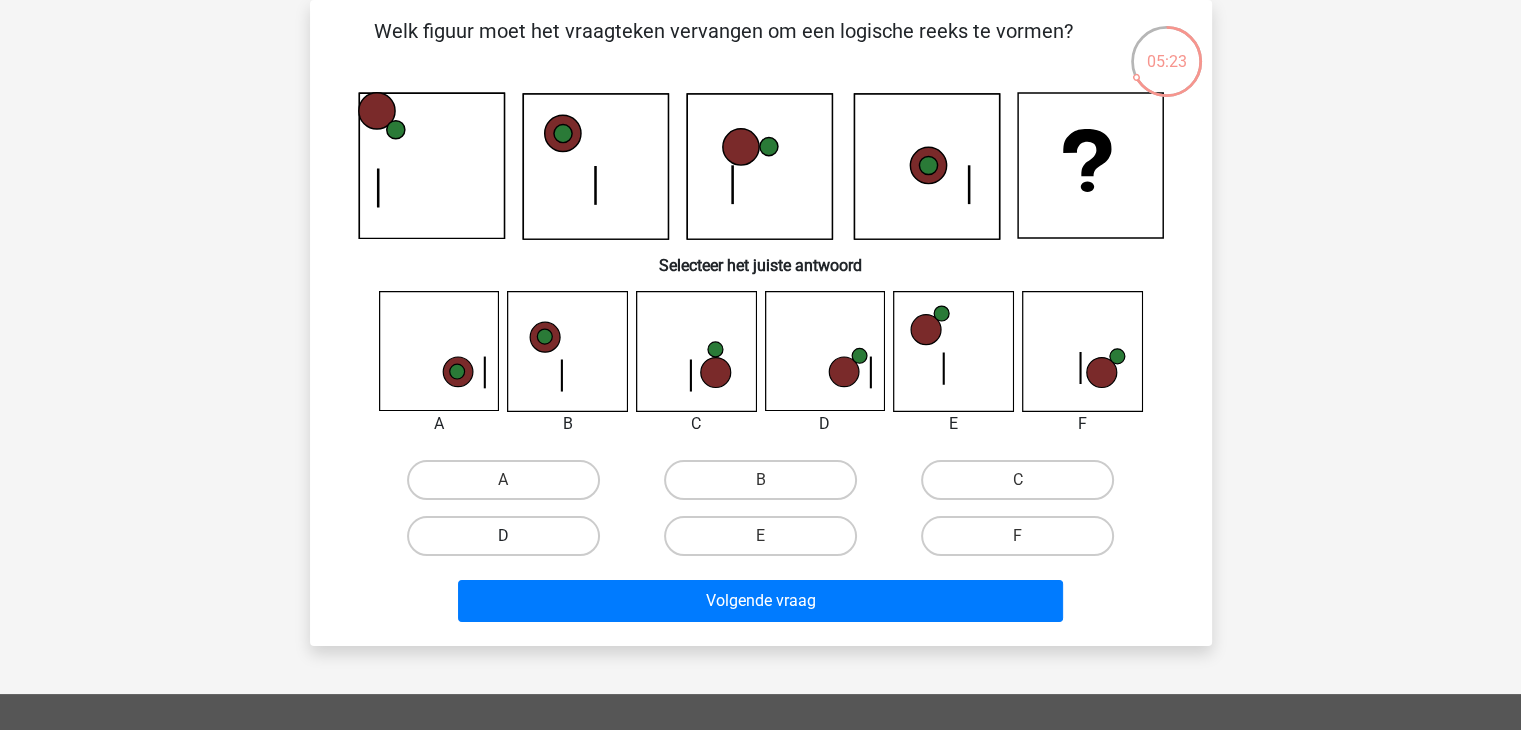 click on "D" at bounding box center (503, 536) 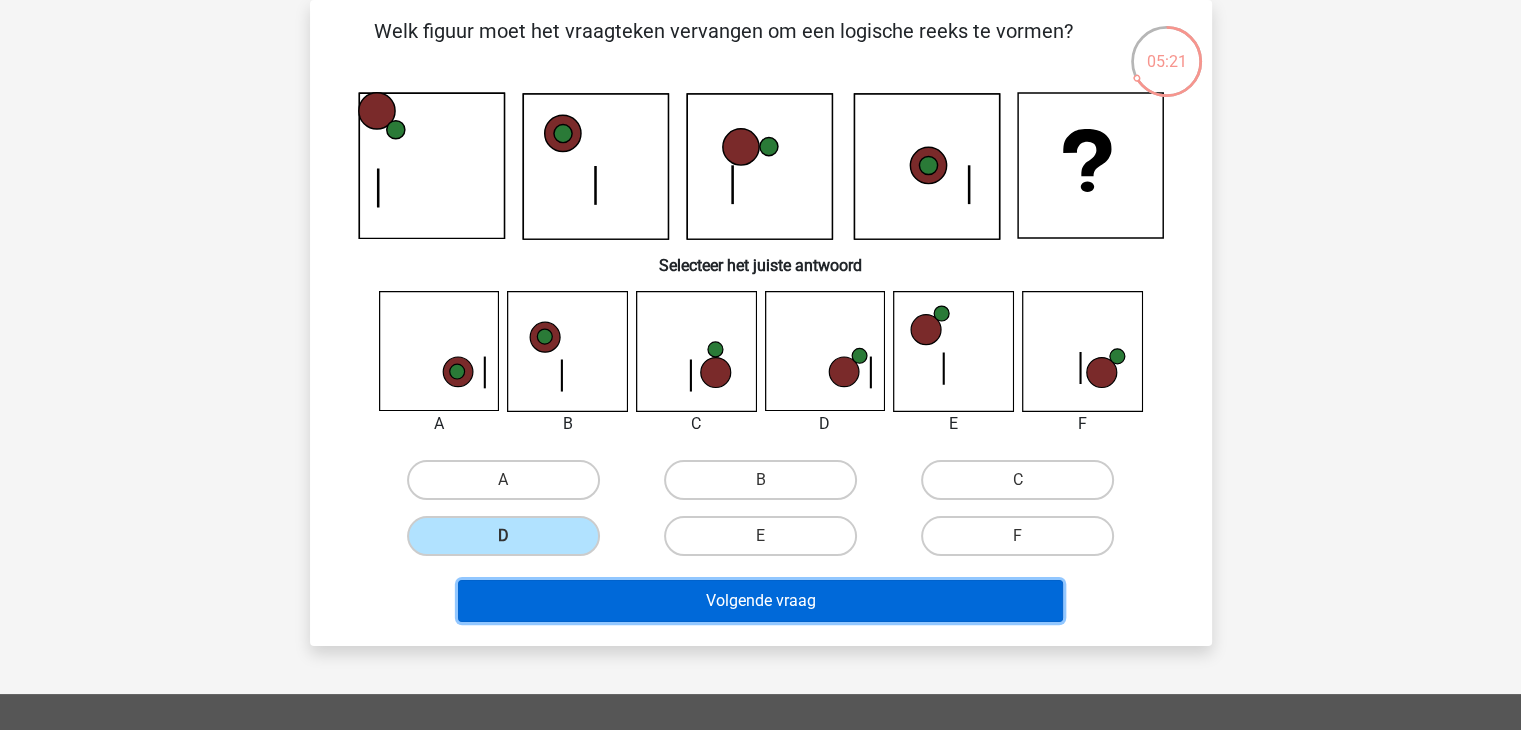 click on "Volgende vraag" at bounding box center (760, 601) 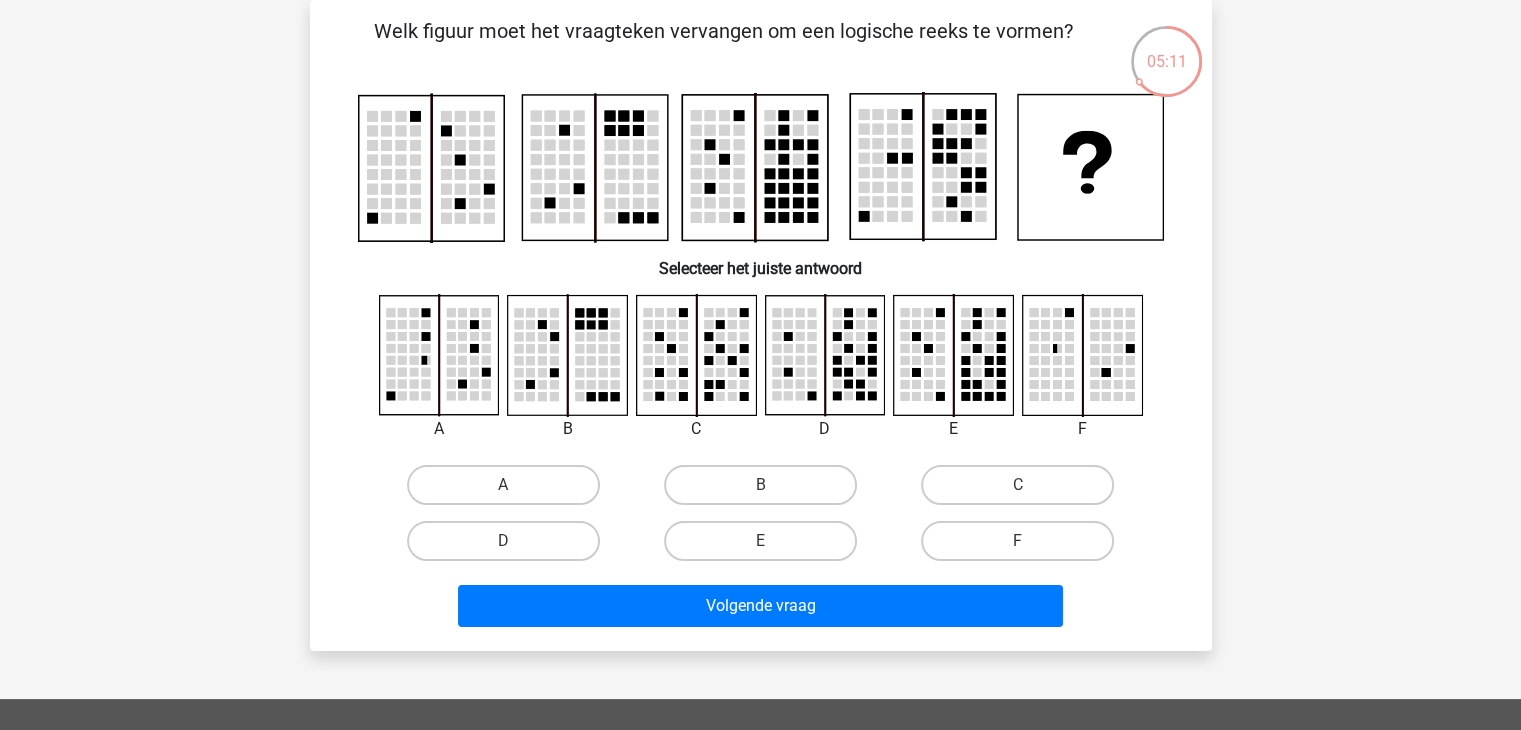 click 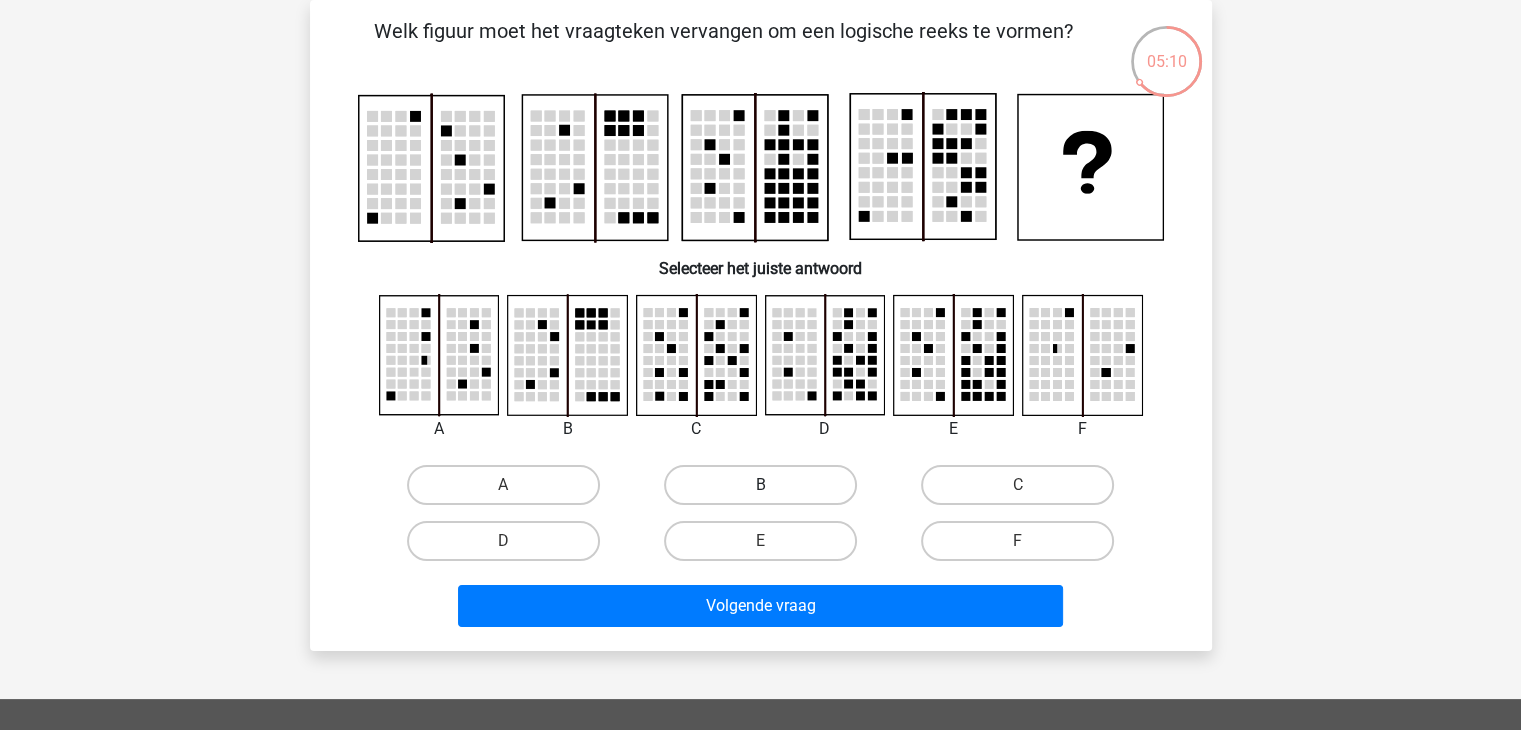 click on "B" at bounding box center [760, 485] 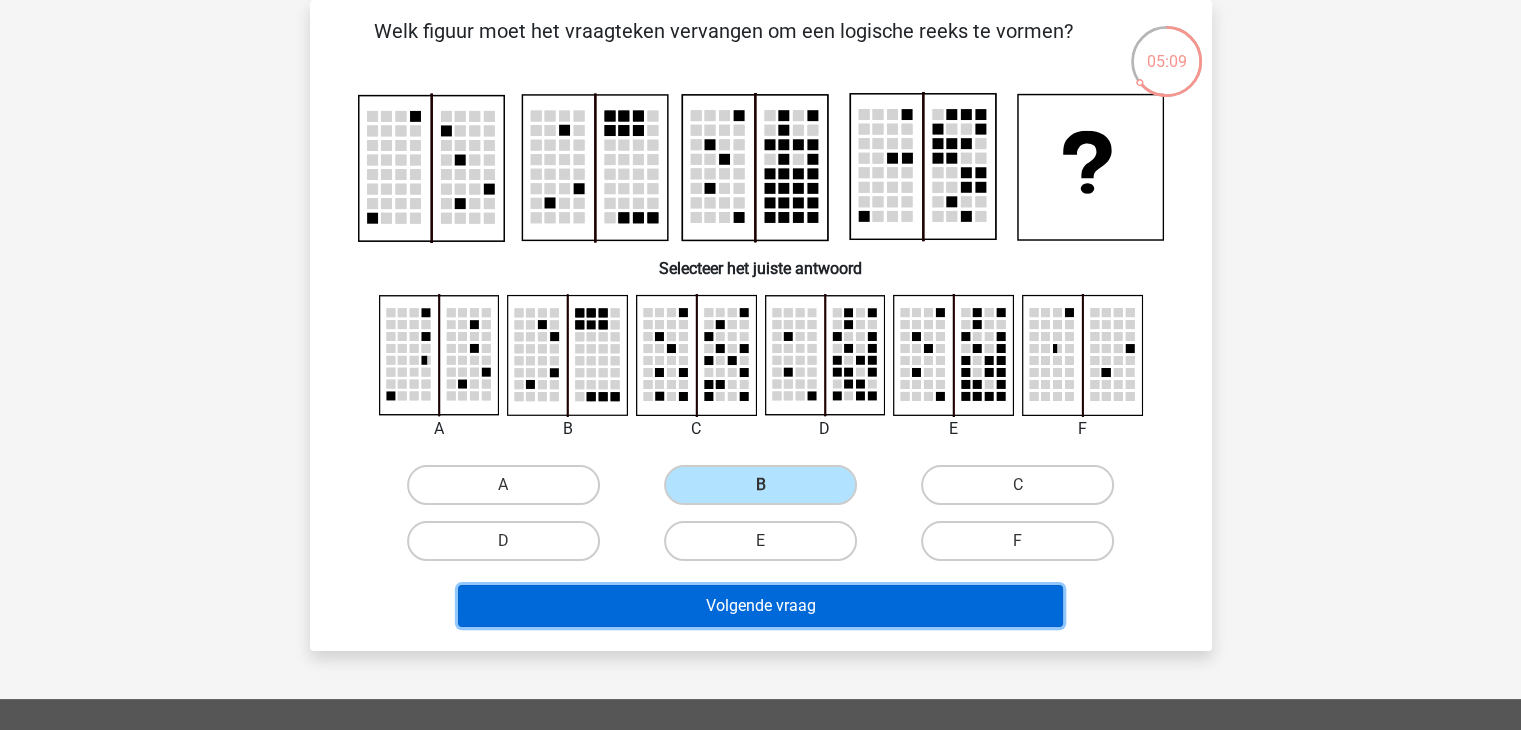 click on "Volgende vraag" at bounding box center (760, 606) 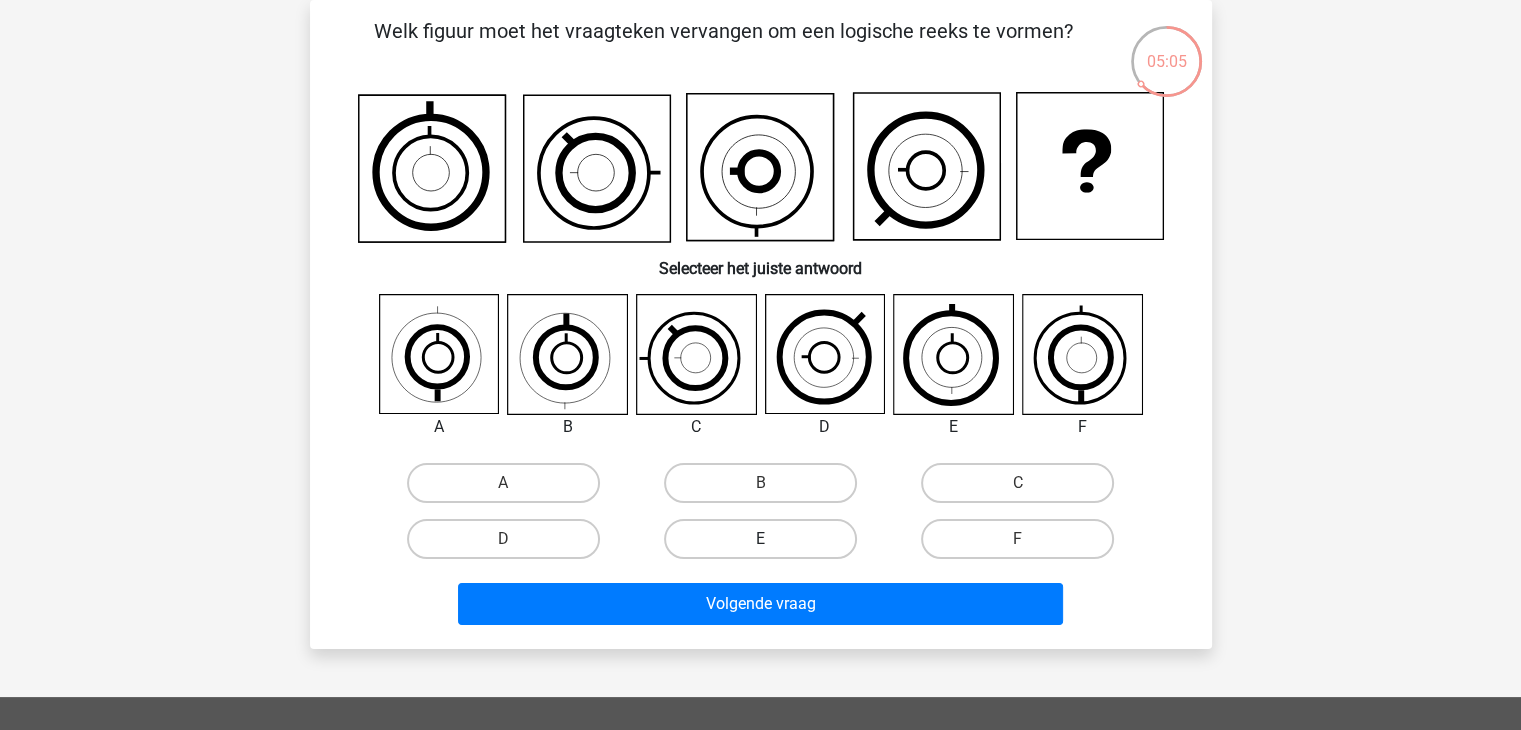 click on "E" at bounding box center [760, 539] 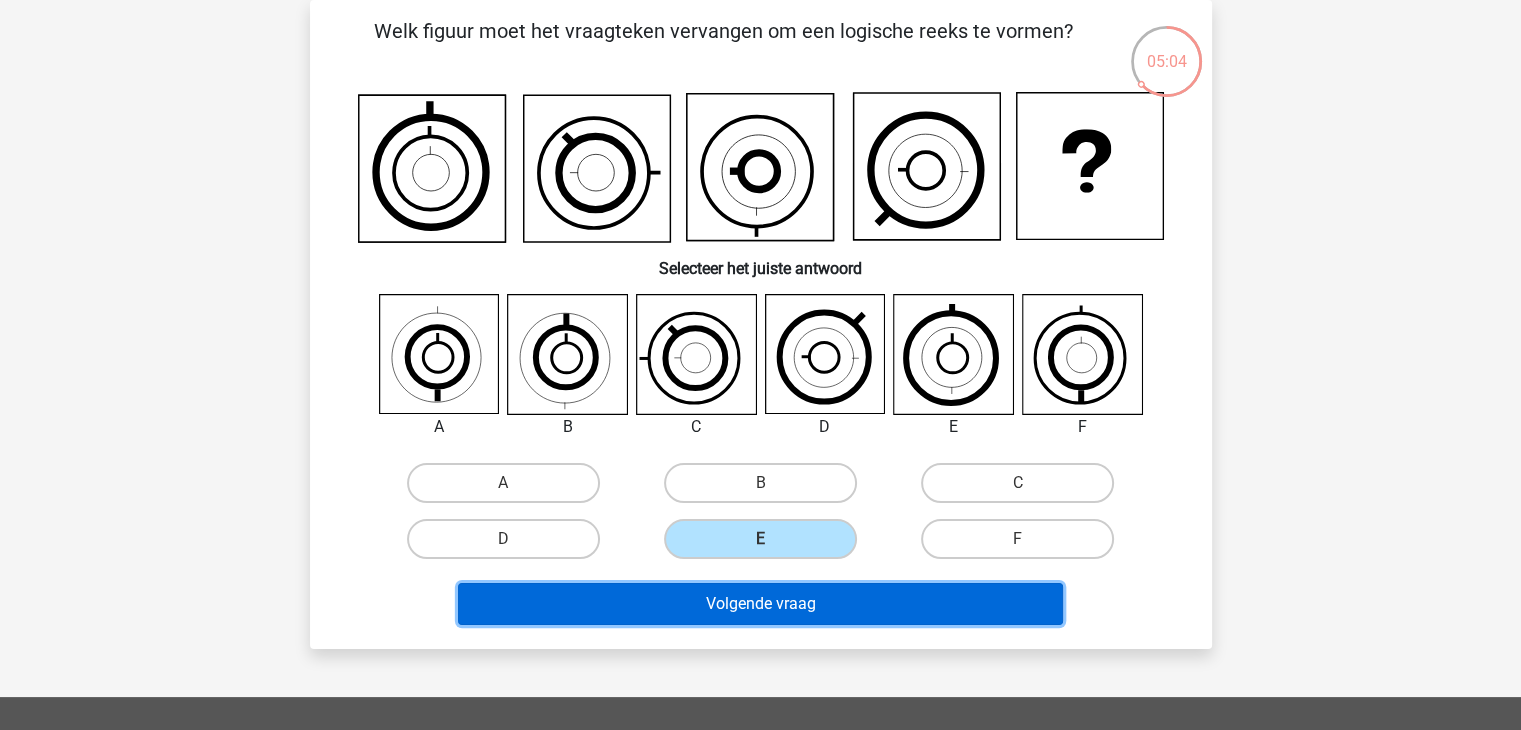 click on "Volgende vraag" at bounding box center [760, 604] 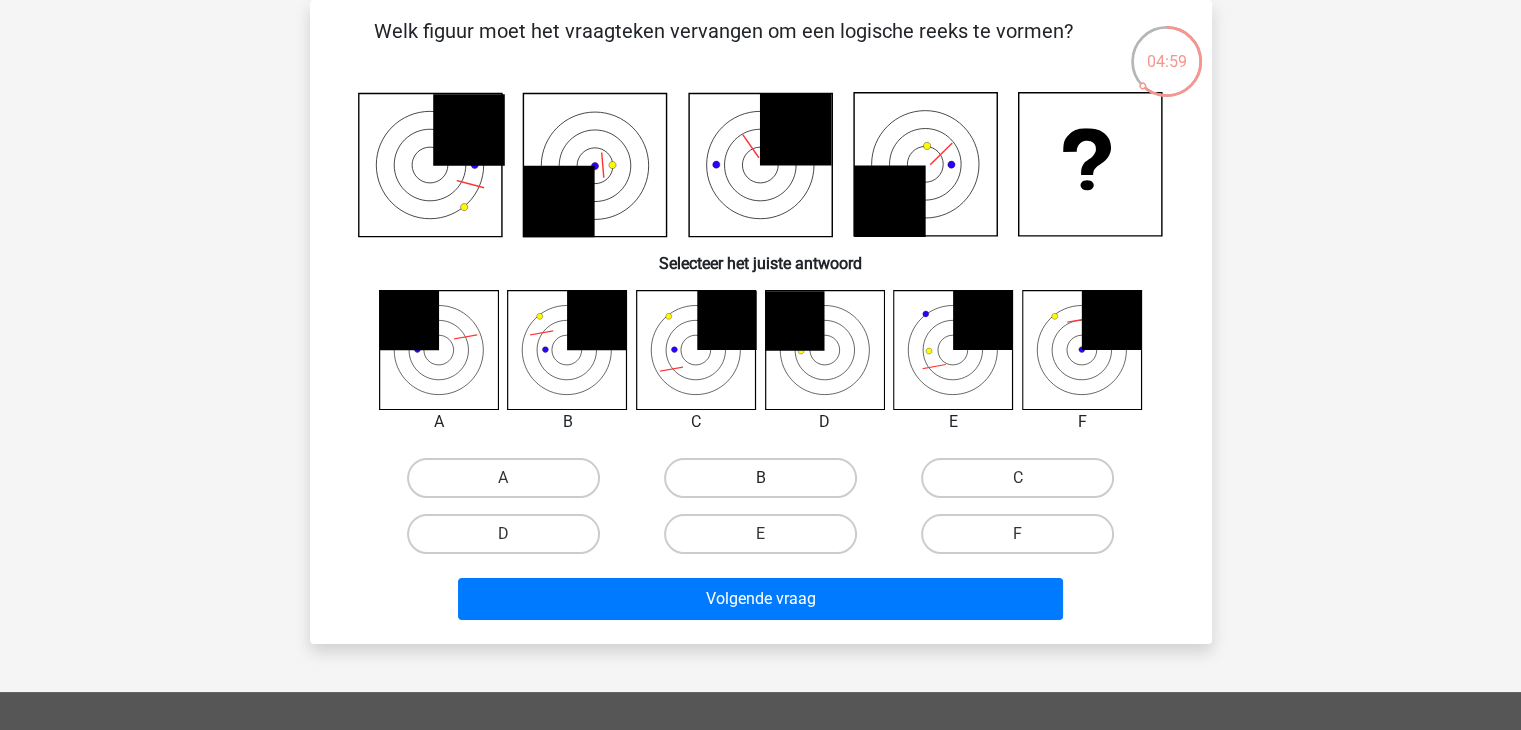 click on "B" at bounding box center [760, 478] 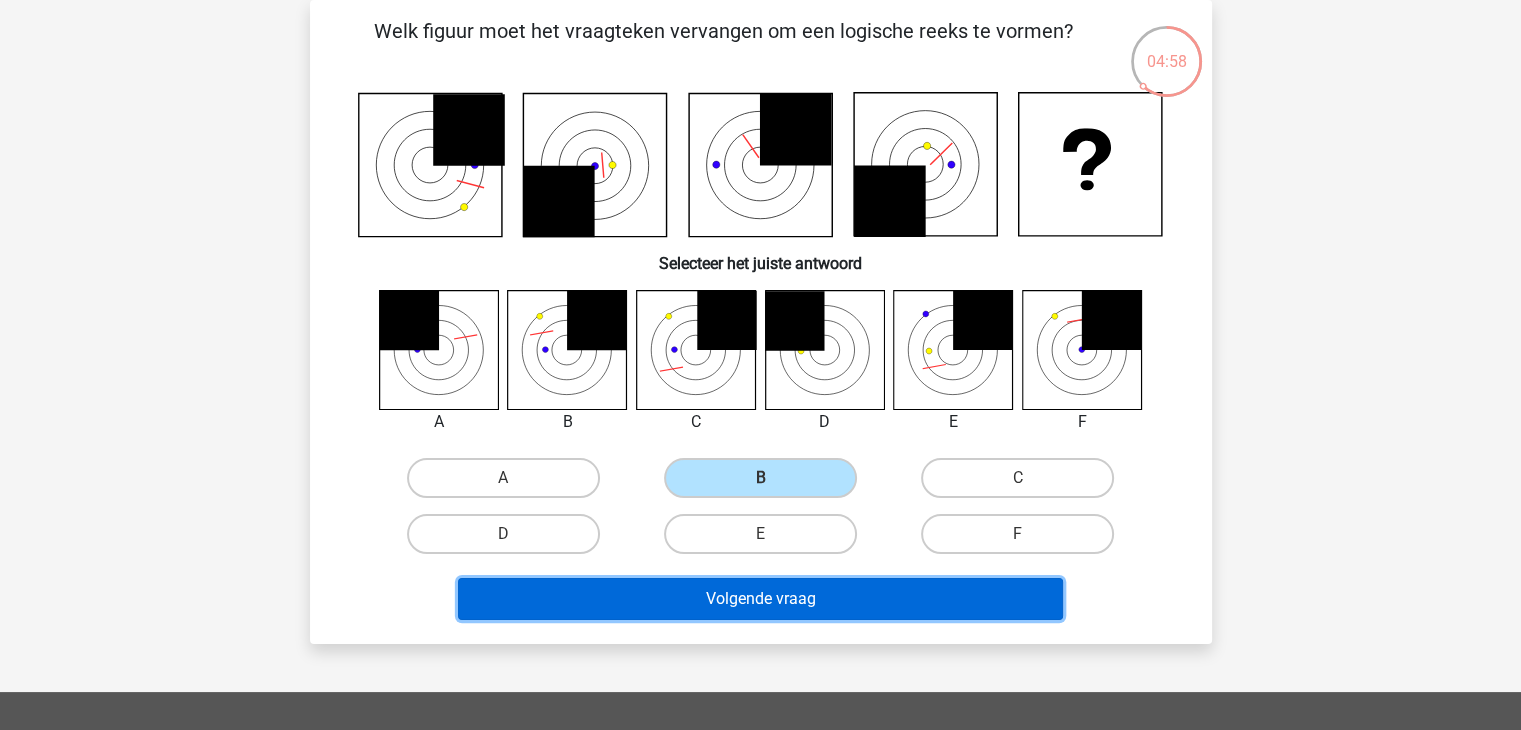 click on "Volgende vraag" at bounding box center [760, 599] 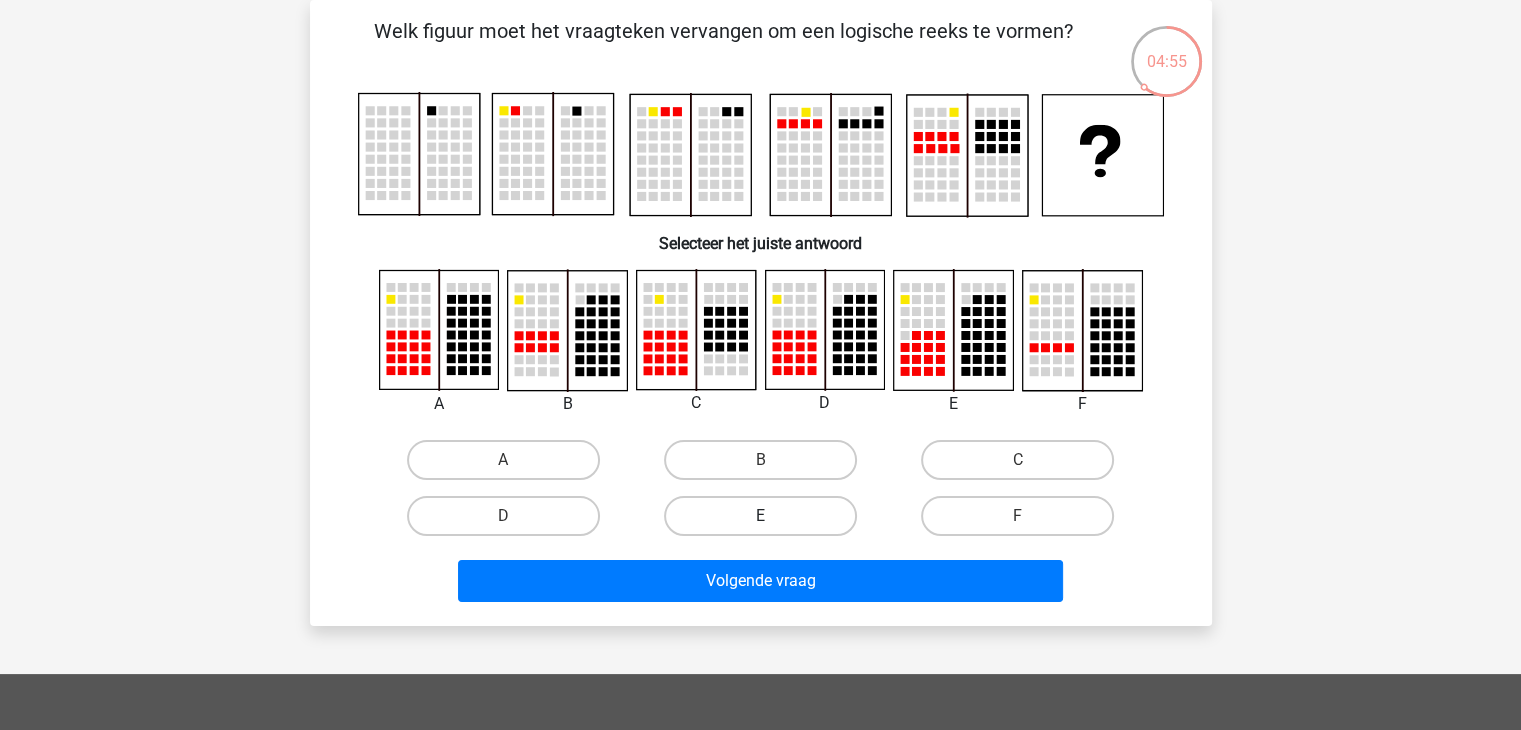 click on "E" at bounding box center [760, 516] 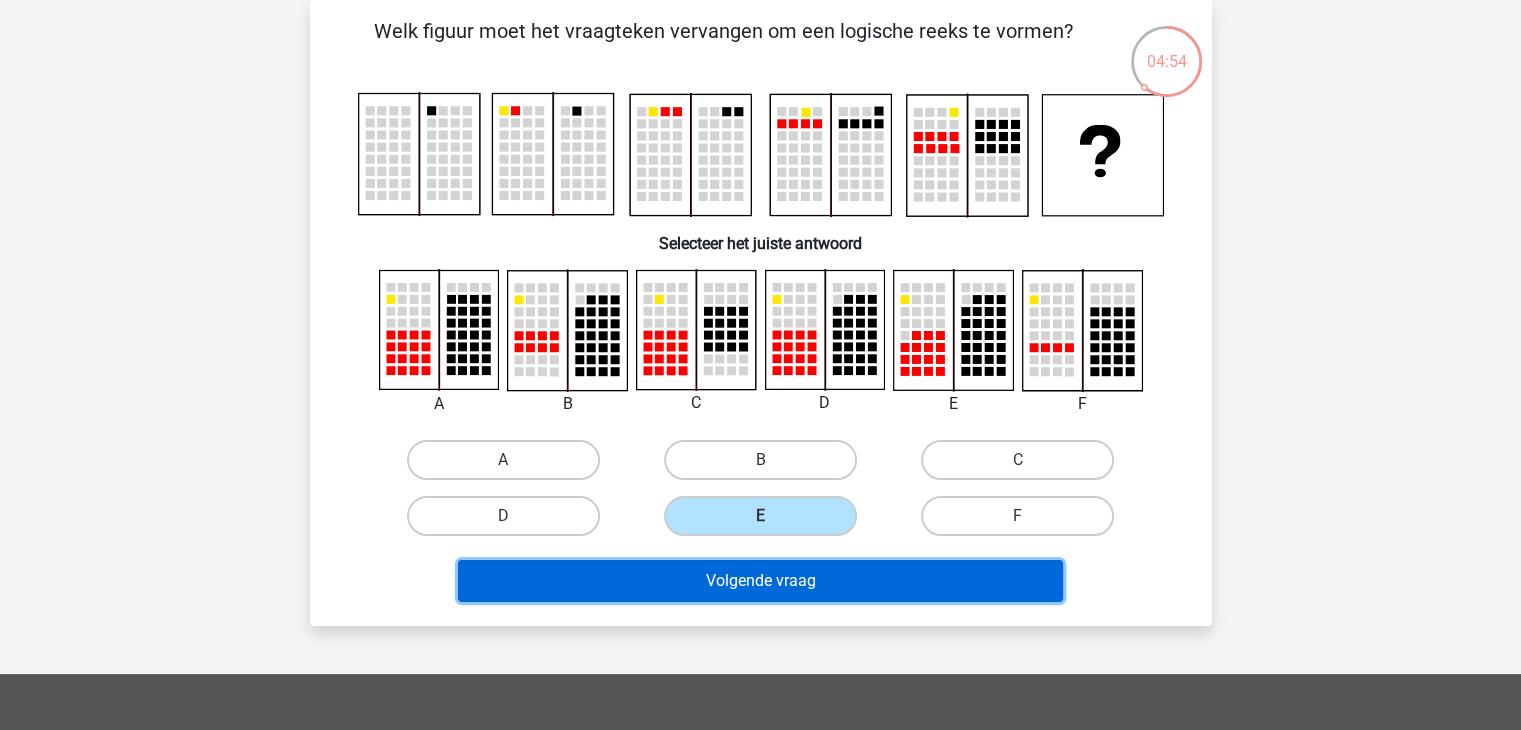 click on "Volgende vraag" at bounding box center [760, 581] 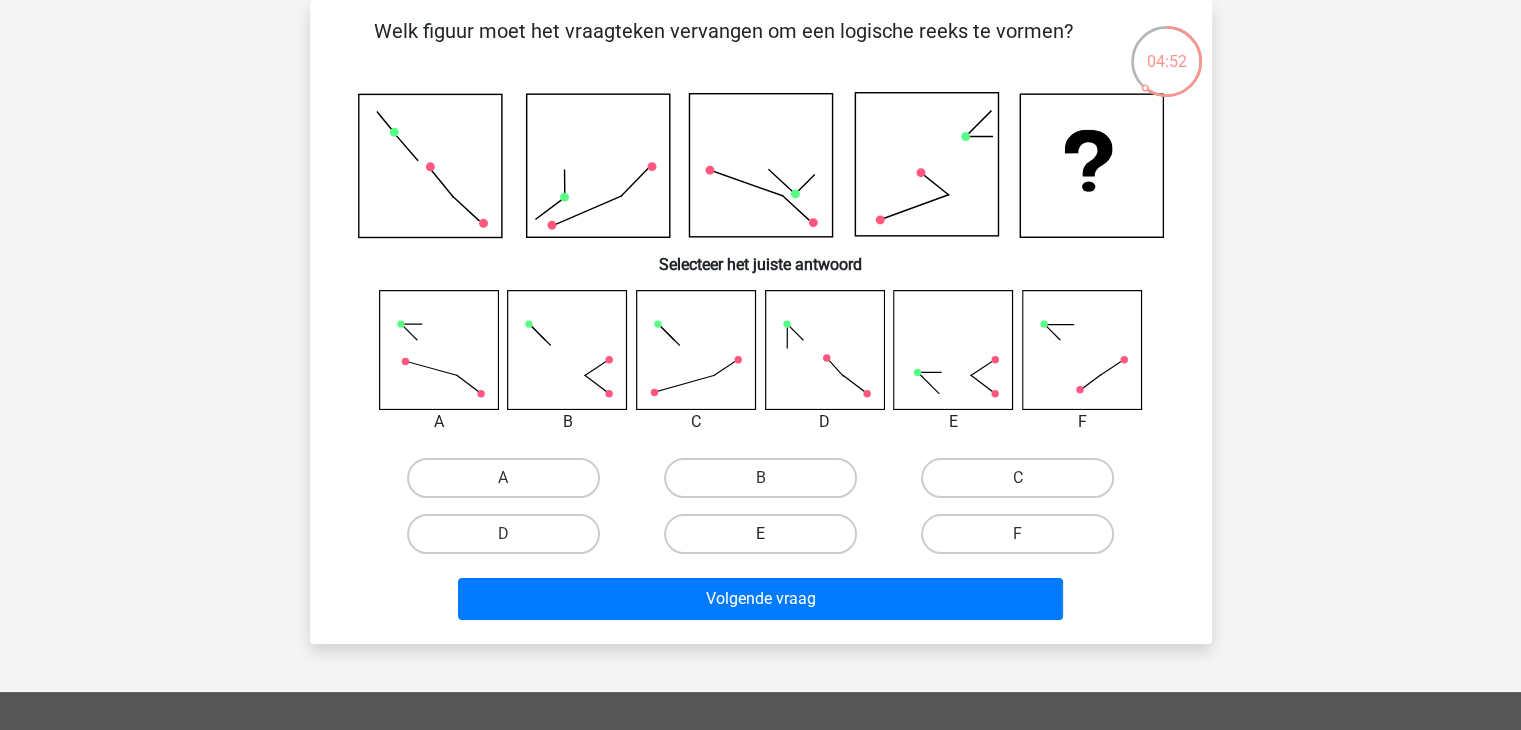 click on "E" at bounding box center (760, 534) 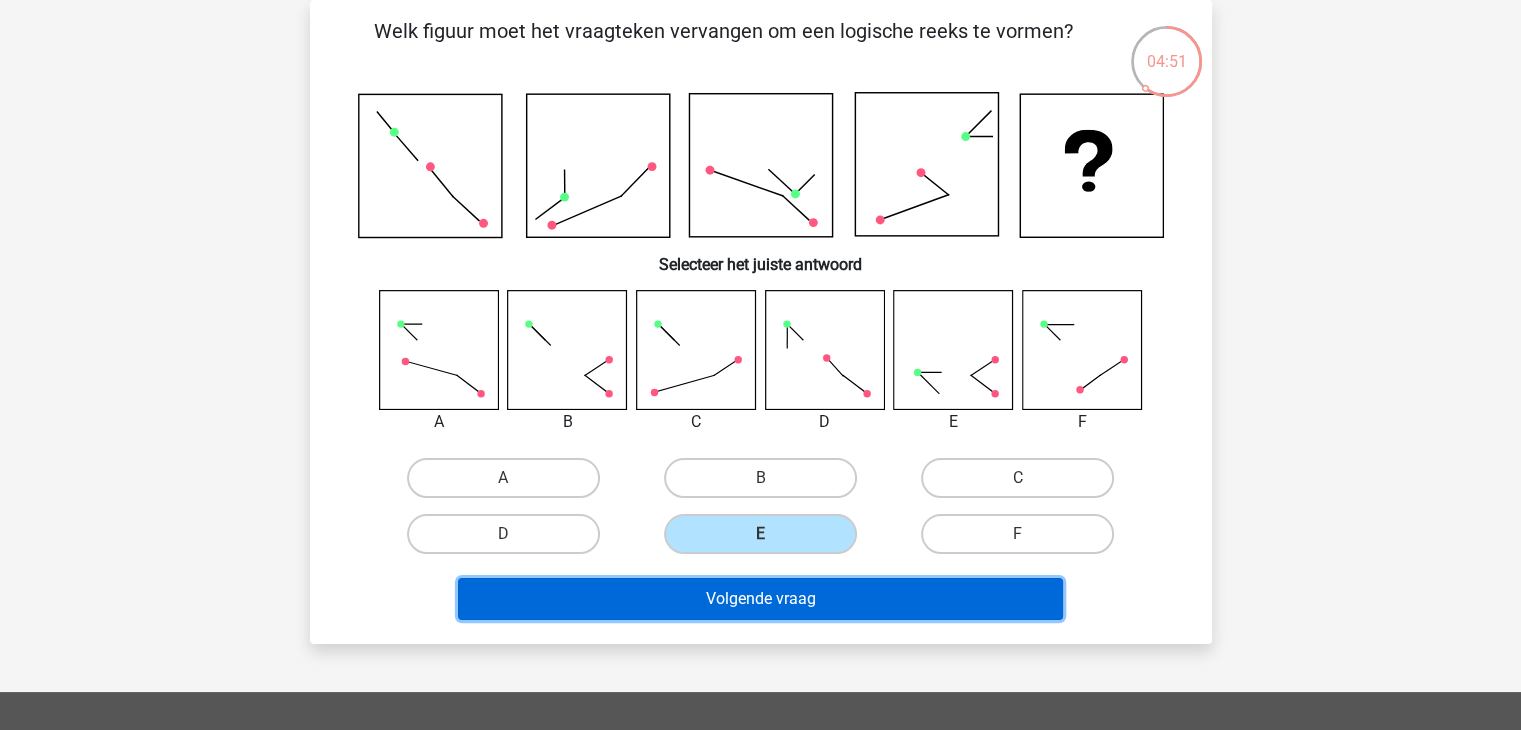 click on "Volgende vraag" at bounding box center [760, 599] 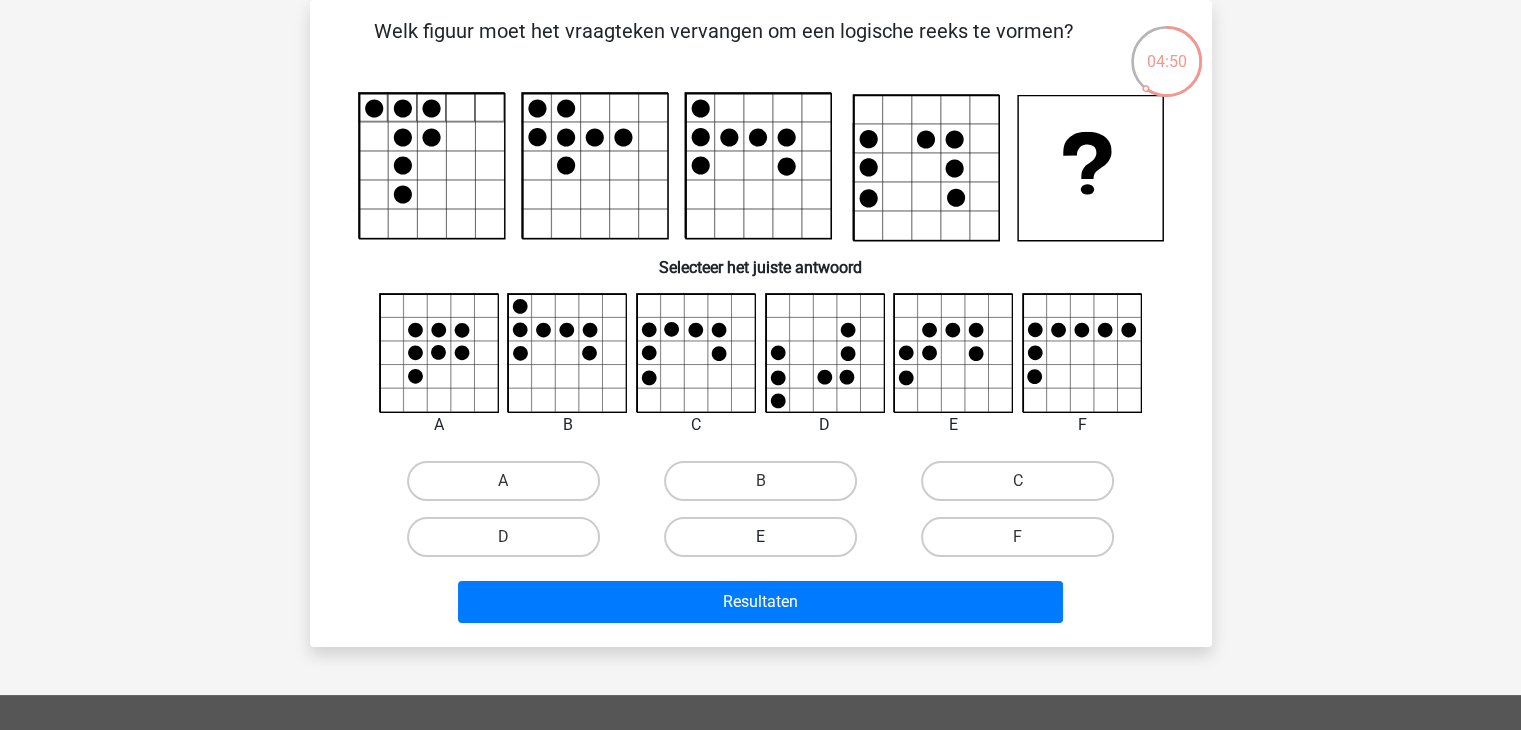 click on "E" at bounding box center (760, 537) 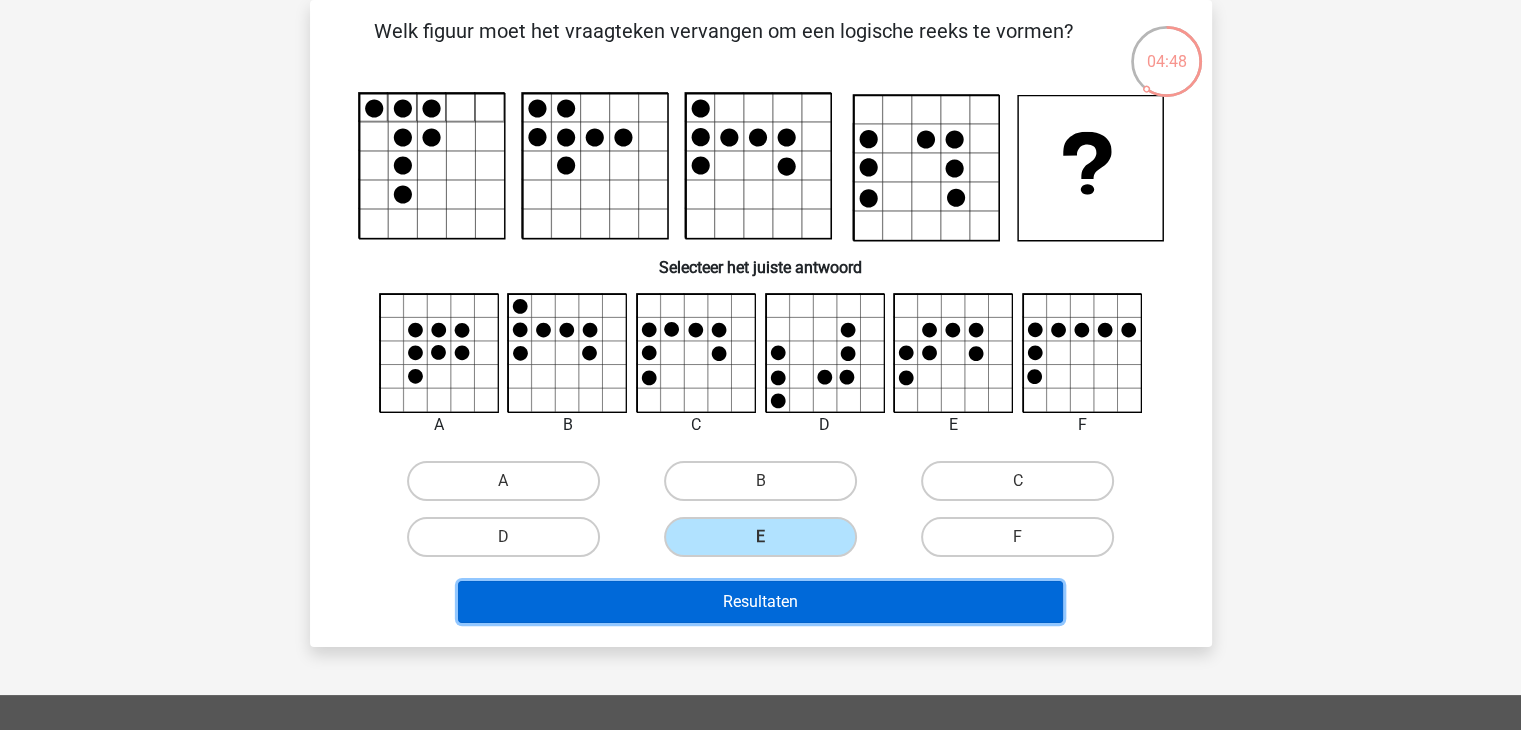 click on "Resultaten" at bounding box center (760, 602) 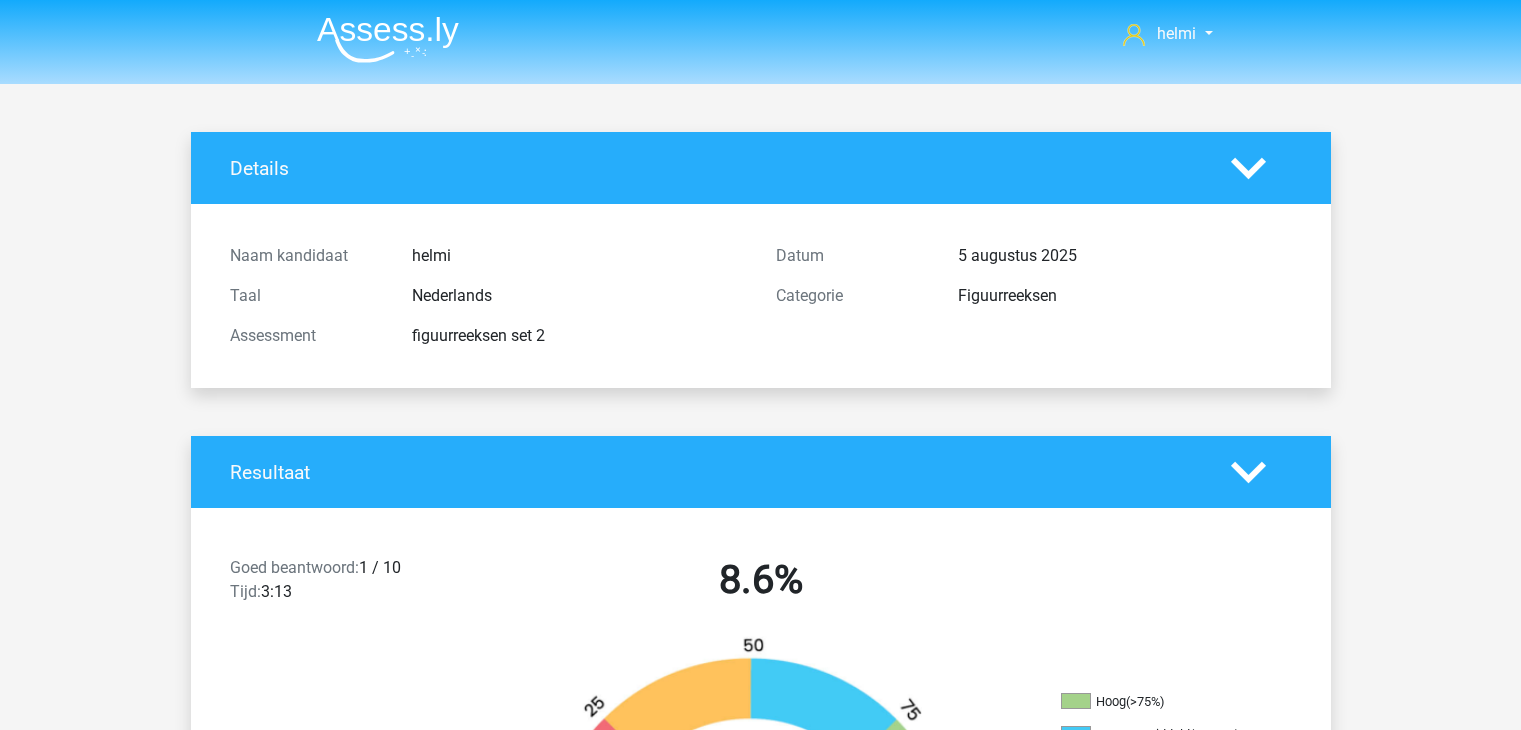 scroll, scrollTop: 0, scrollLeft: 0, axis: both 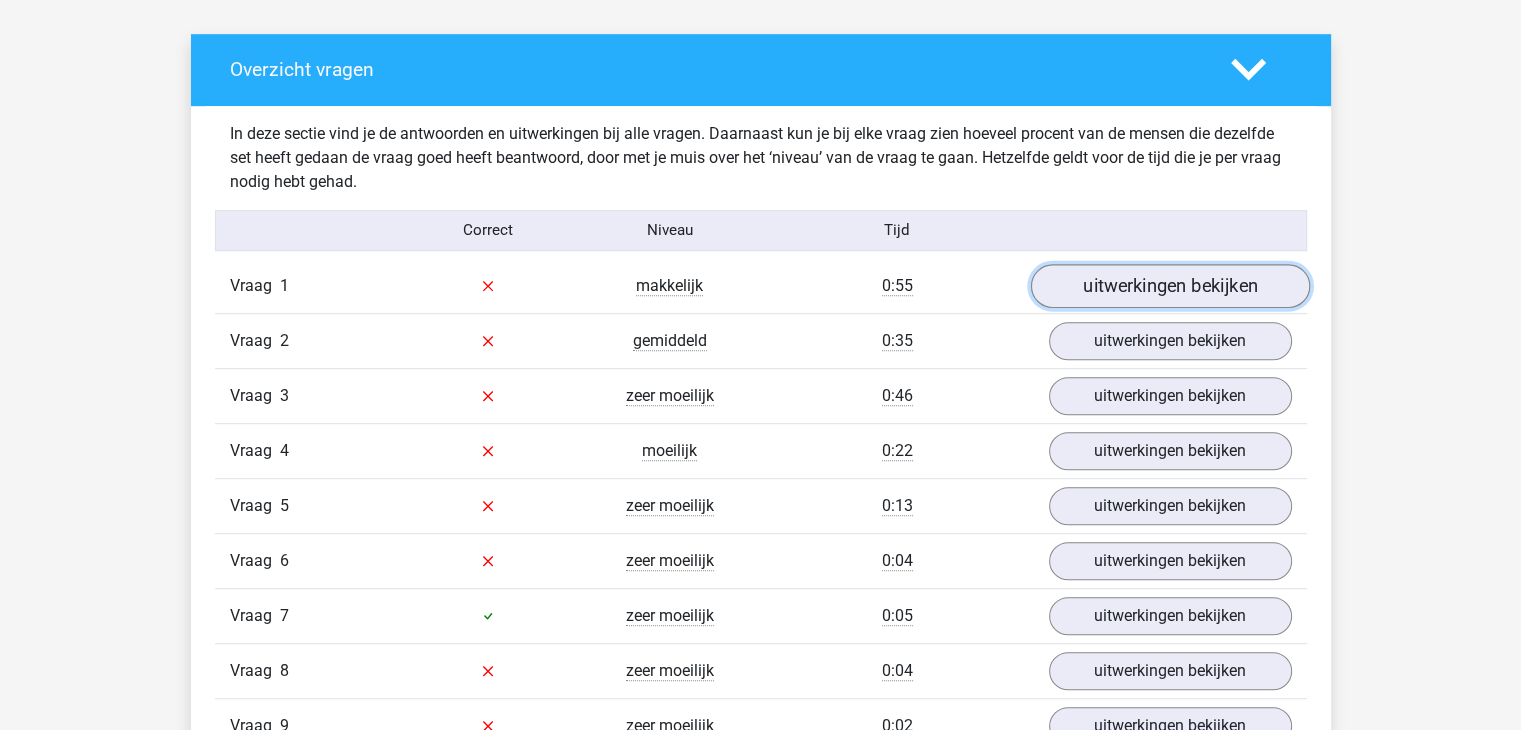 click on "uitwerkingen bekijken" at bounding box center (1169, 286) 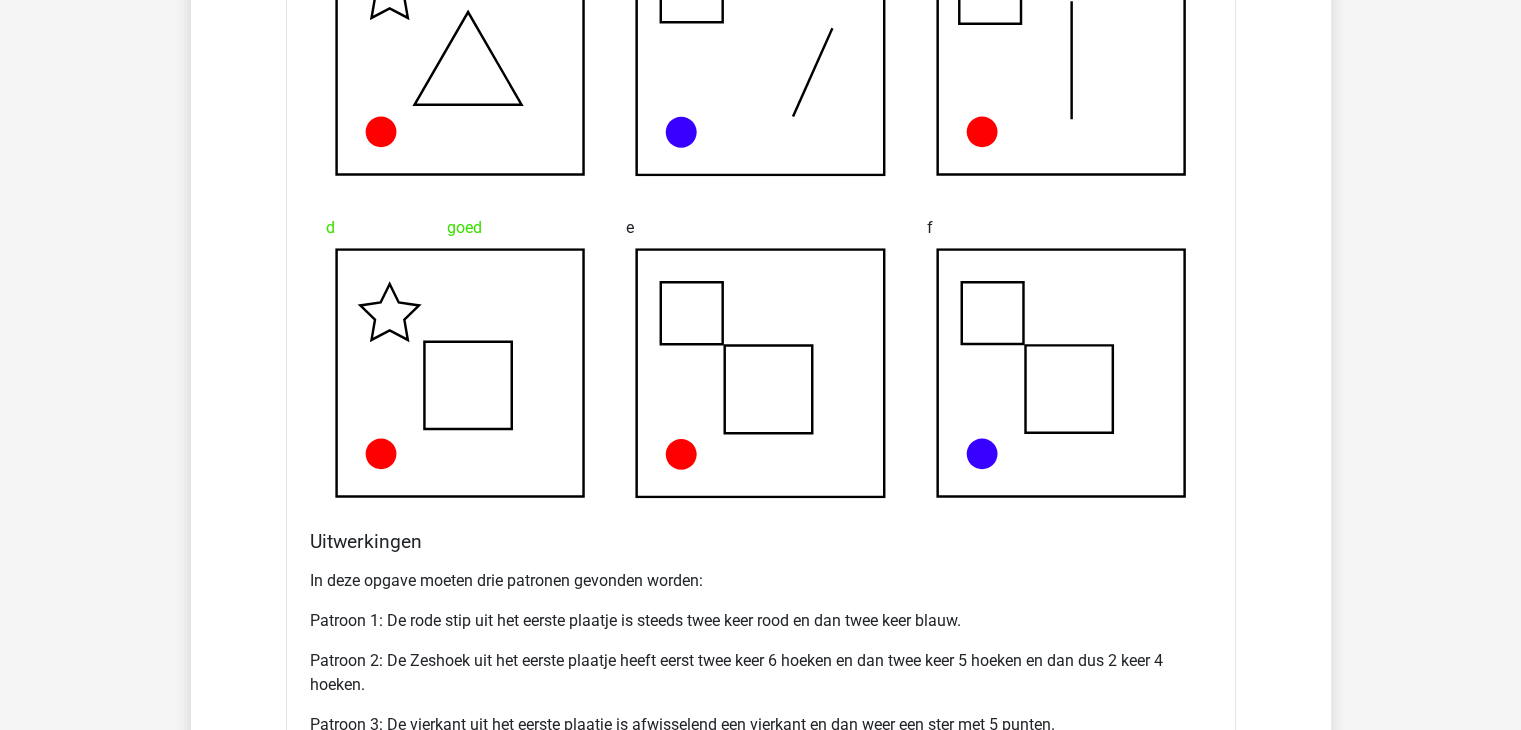 scroll, scrollTop: 1920, scrollLeft: 0, axis: vertical 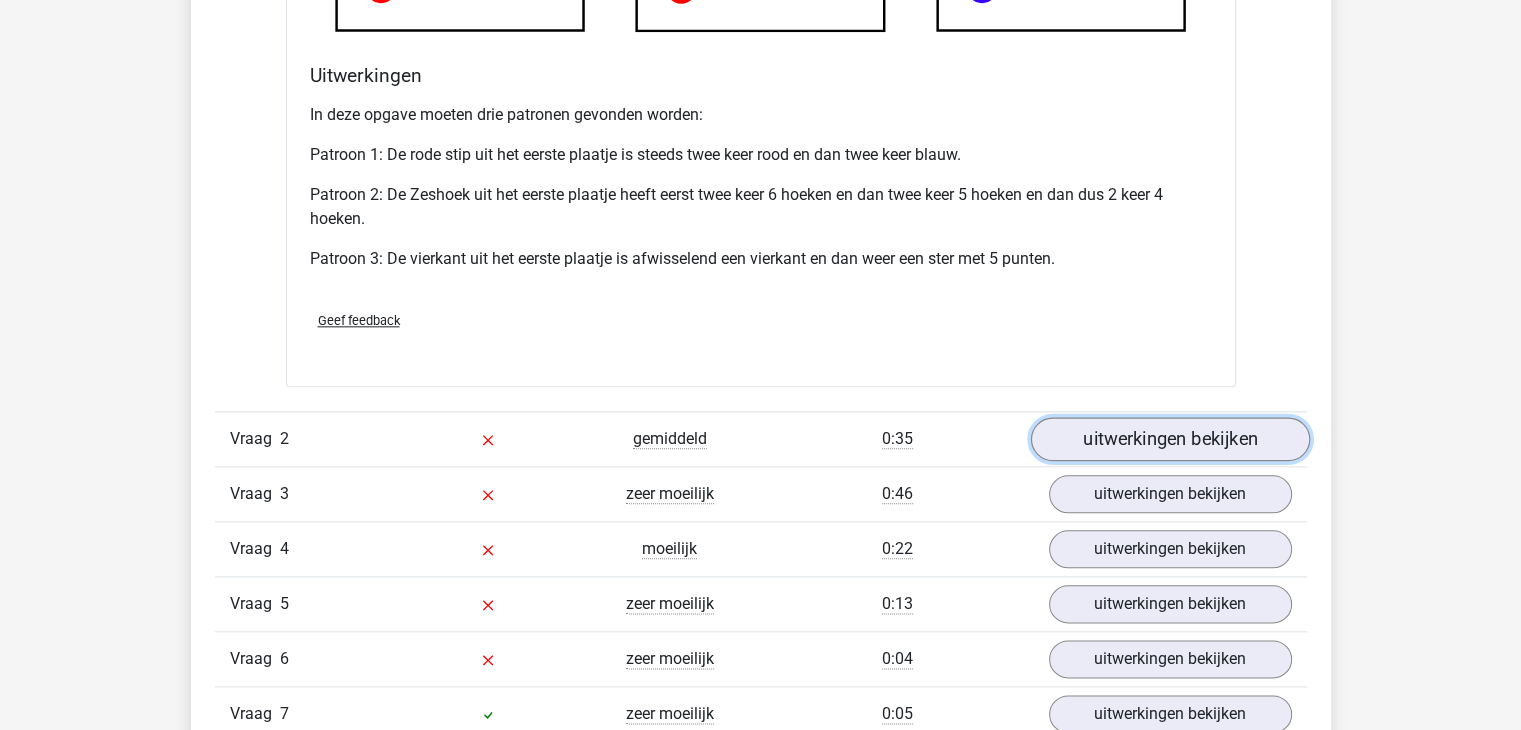 click on "uitwerkingen bekijken" at bounding box center [1169, 439] 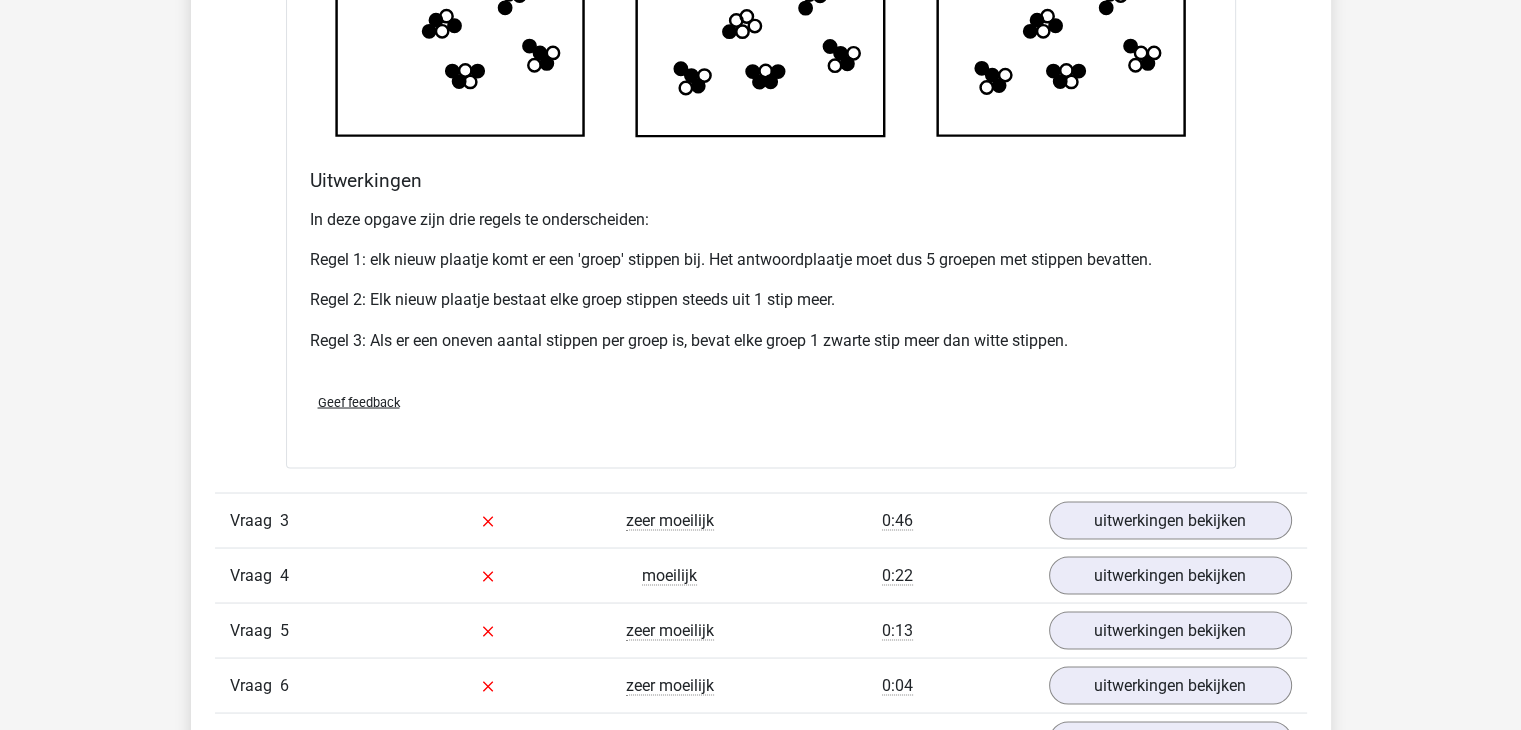 scroll, scrollTop: 3479, scrollLeft: 0, axis: vertical 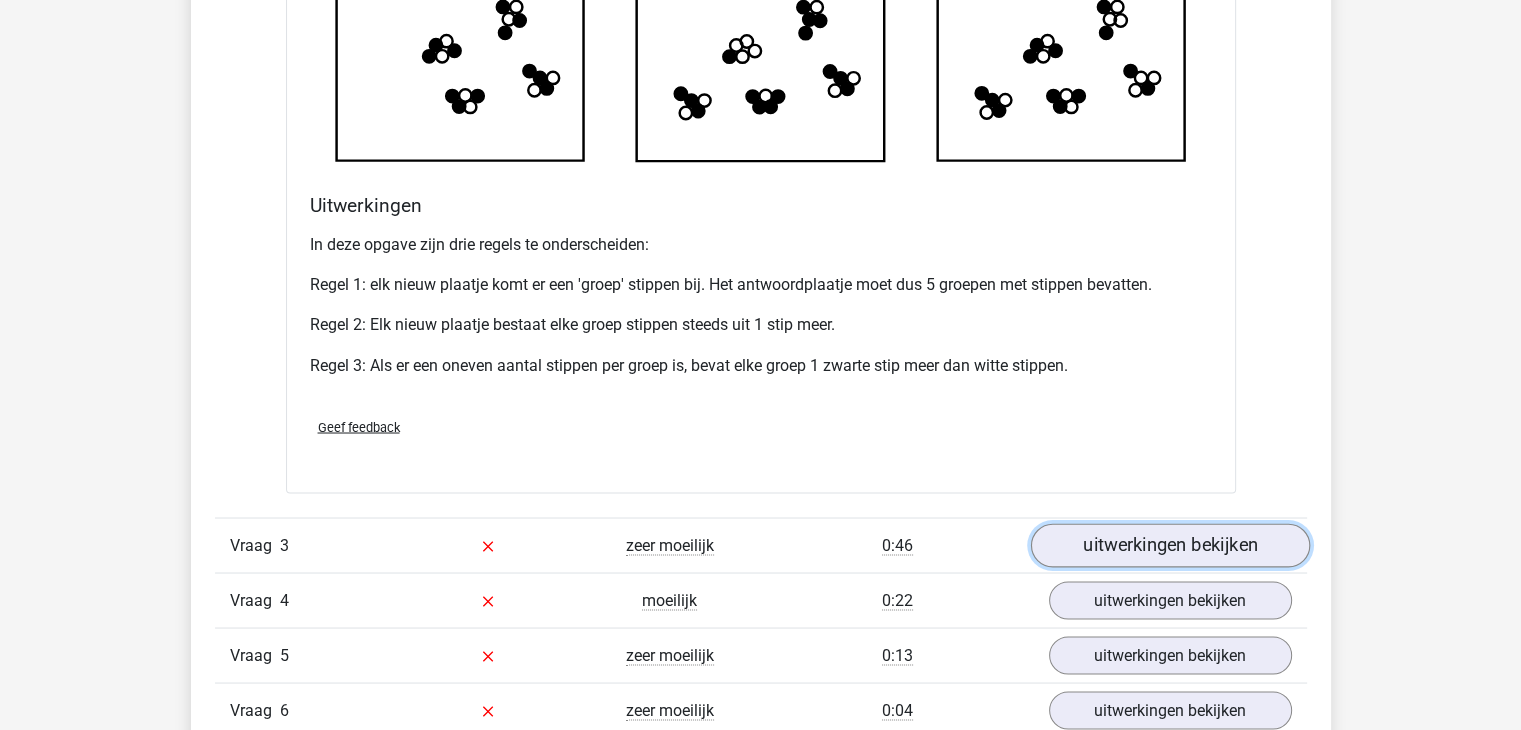 click on "uitwerkingen bekijken" at bounding box center [1169, 546] 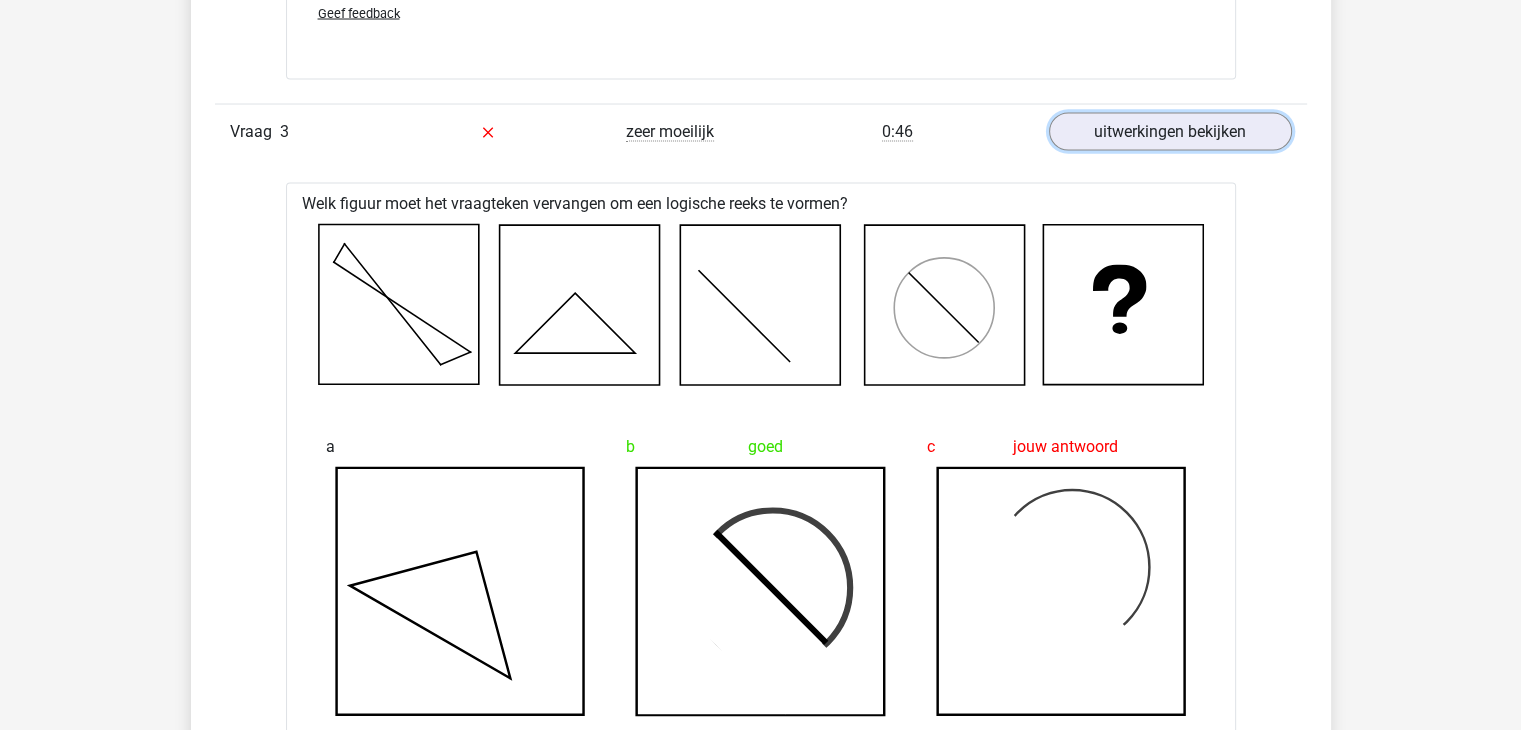 scroll, scrollTop: 3972, scrollLeft: 0, axis: vertical 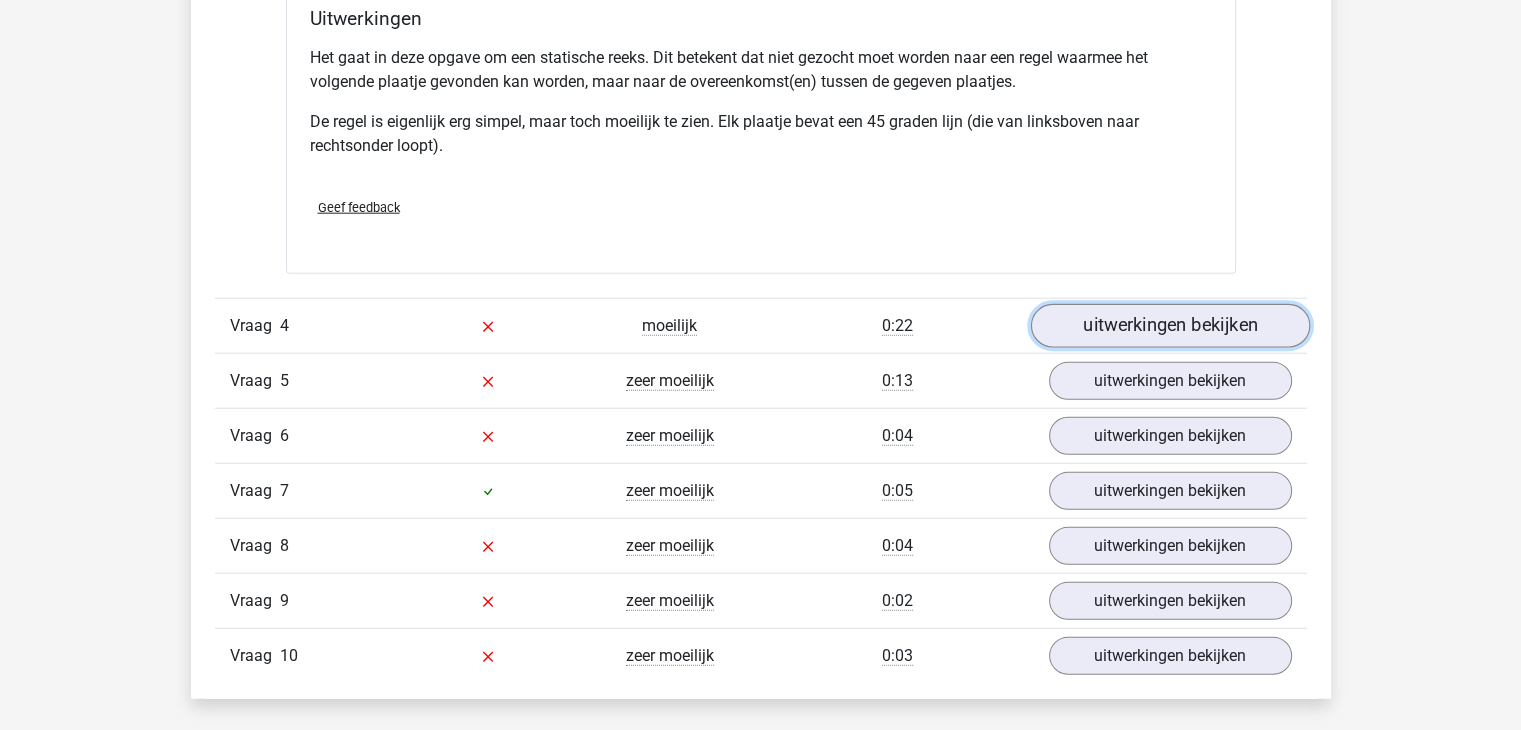 click on "uitwerkingen bekijken" at bounding box center (1169, 326) 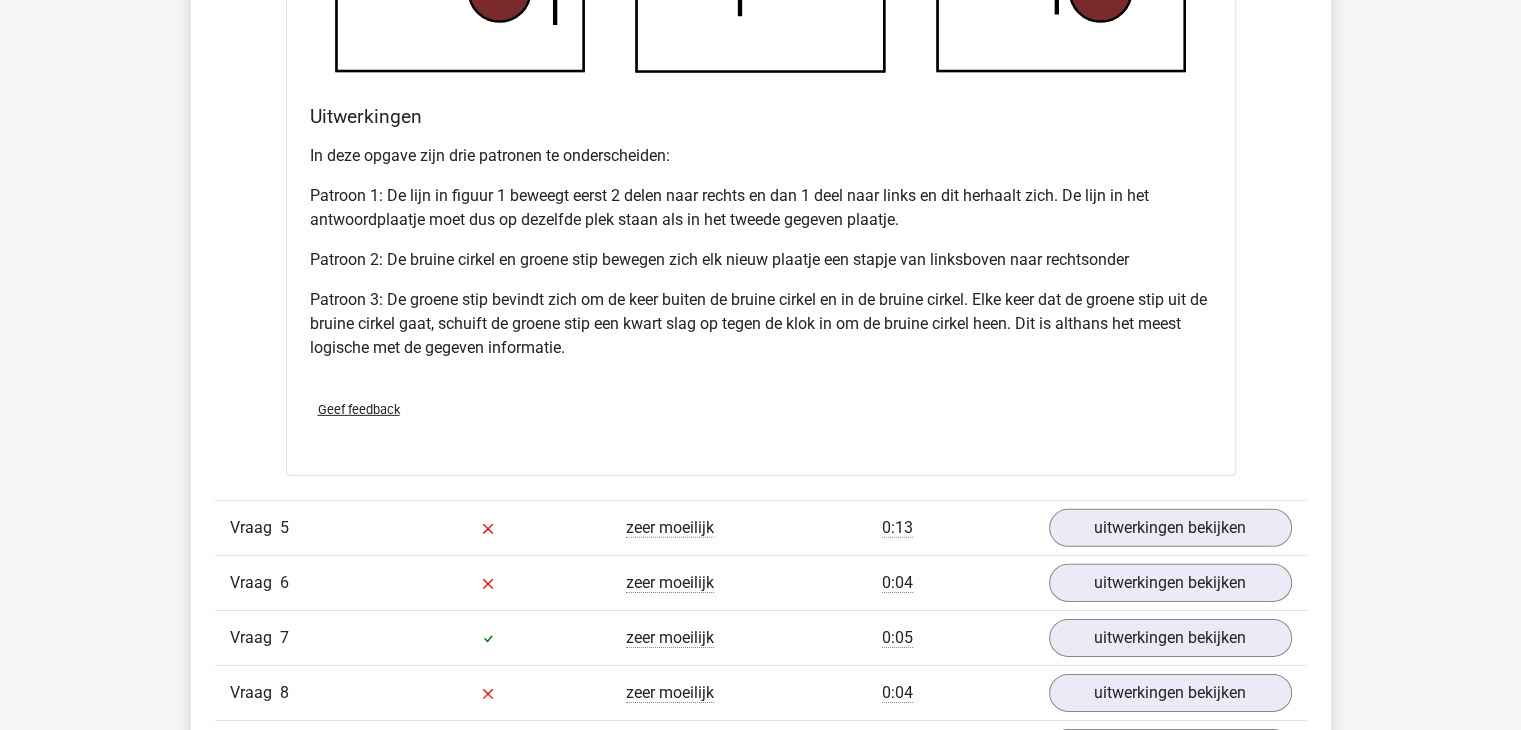 scroll, scrollTop: 6236, scrollLeft: 0, axis: vertical 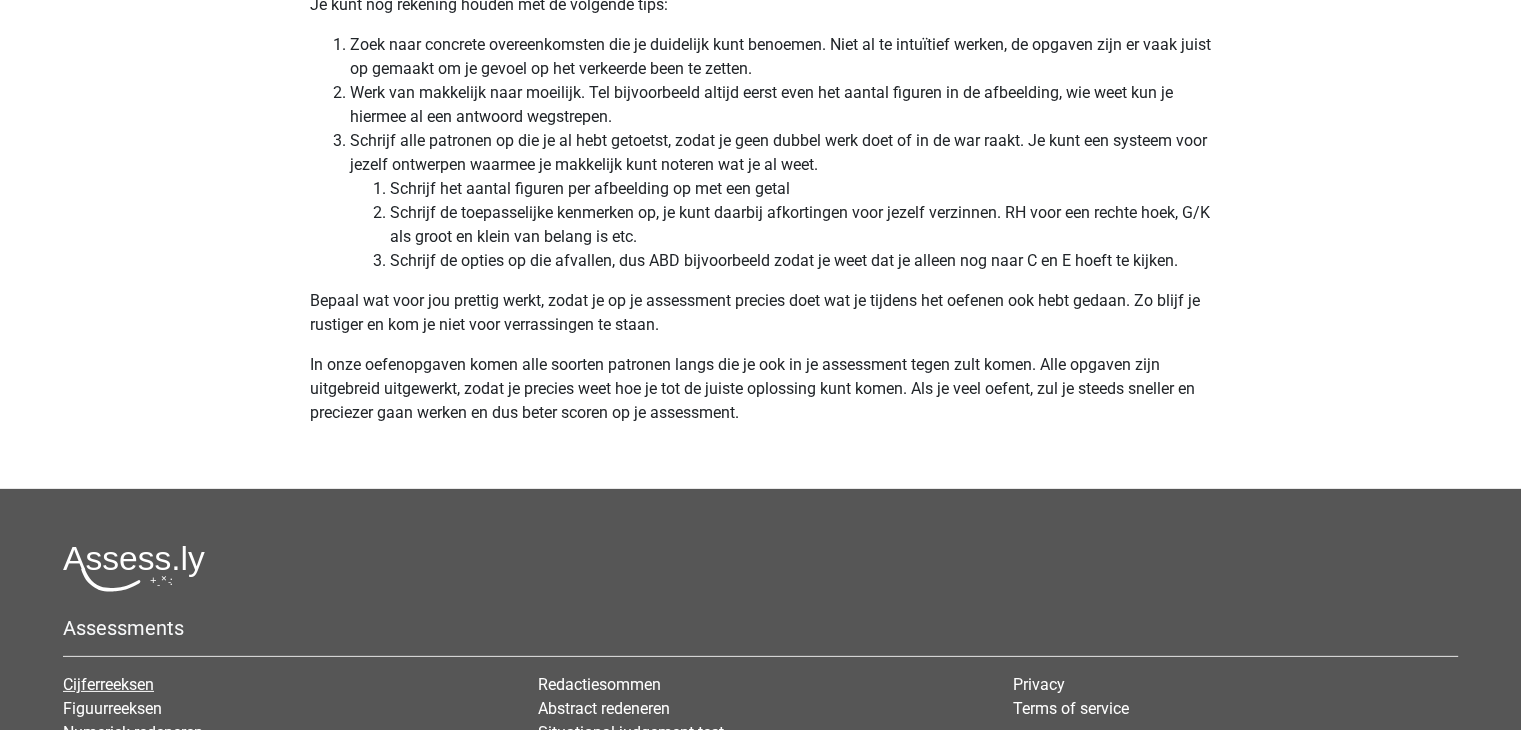 click on "Cijferreeksen" at bounding box center (108, 684) 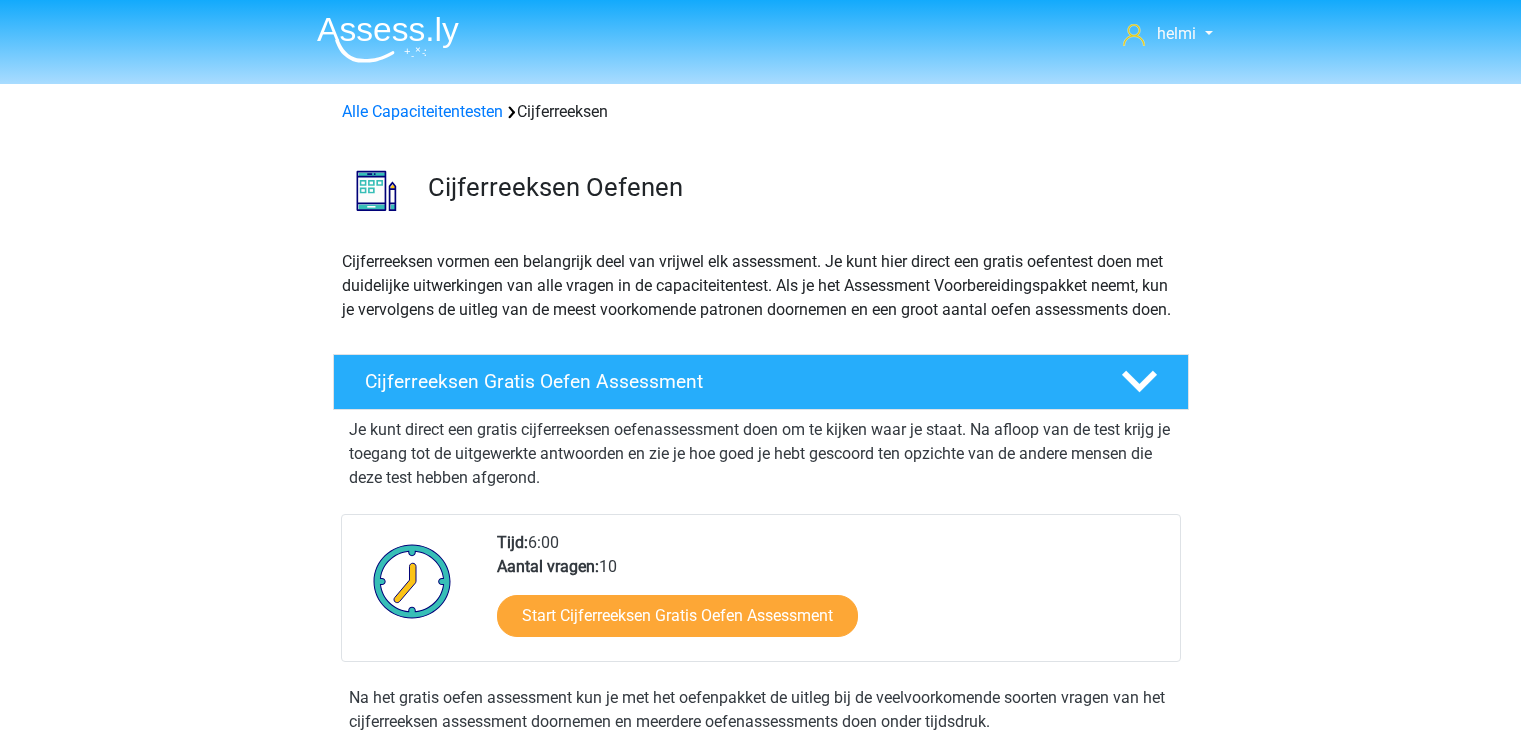 scroll, scrollTop: 0, scrollLeft: 0, axis: both 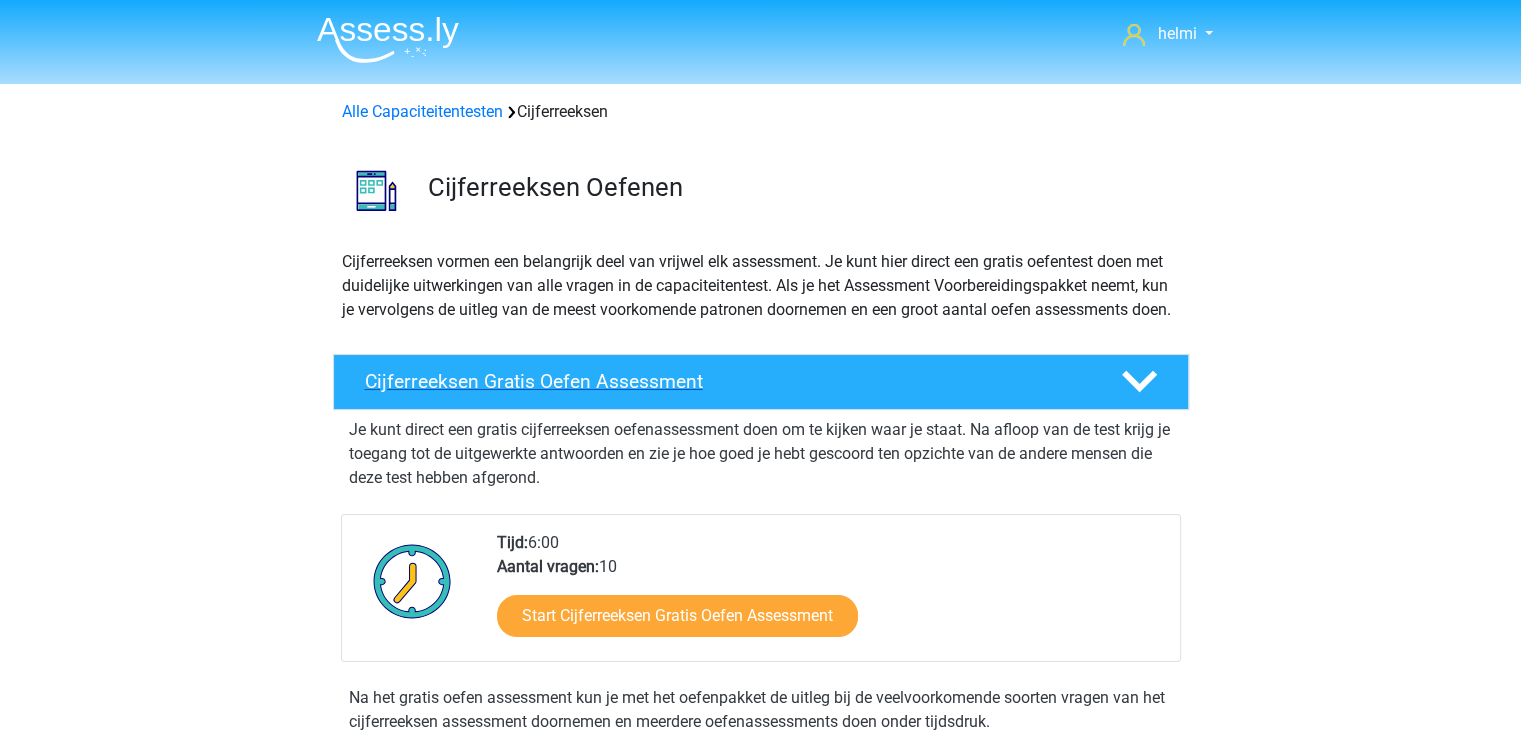 click on "Cijferreeksen
Gratis Oefen Assessment" at bounding box center [727, 381] 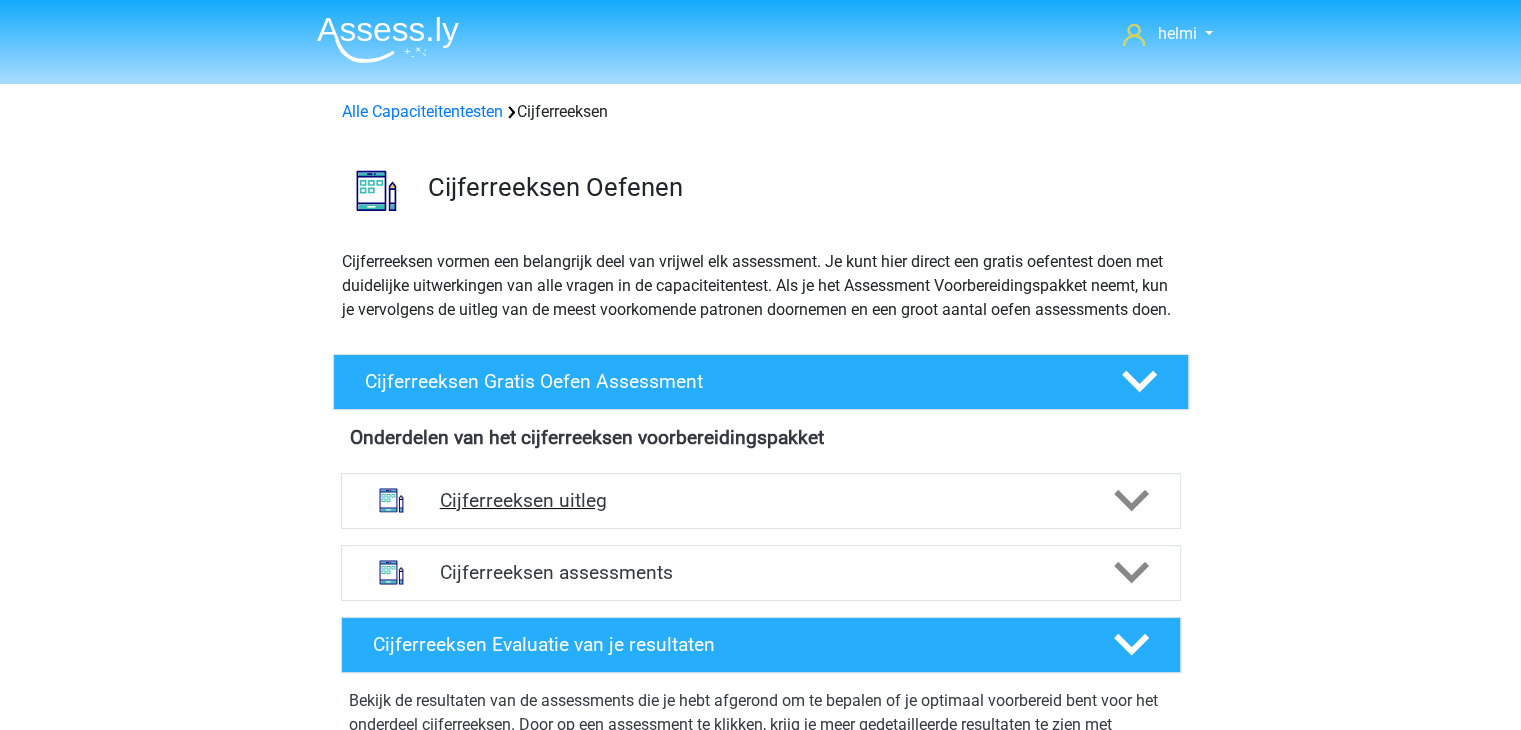 click on "Cijferreeksen uitleg" at bounding box center (761, 500) 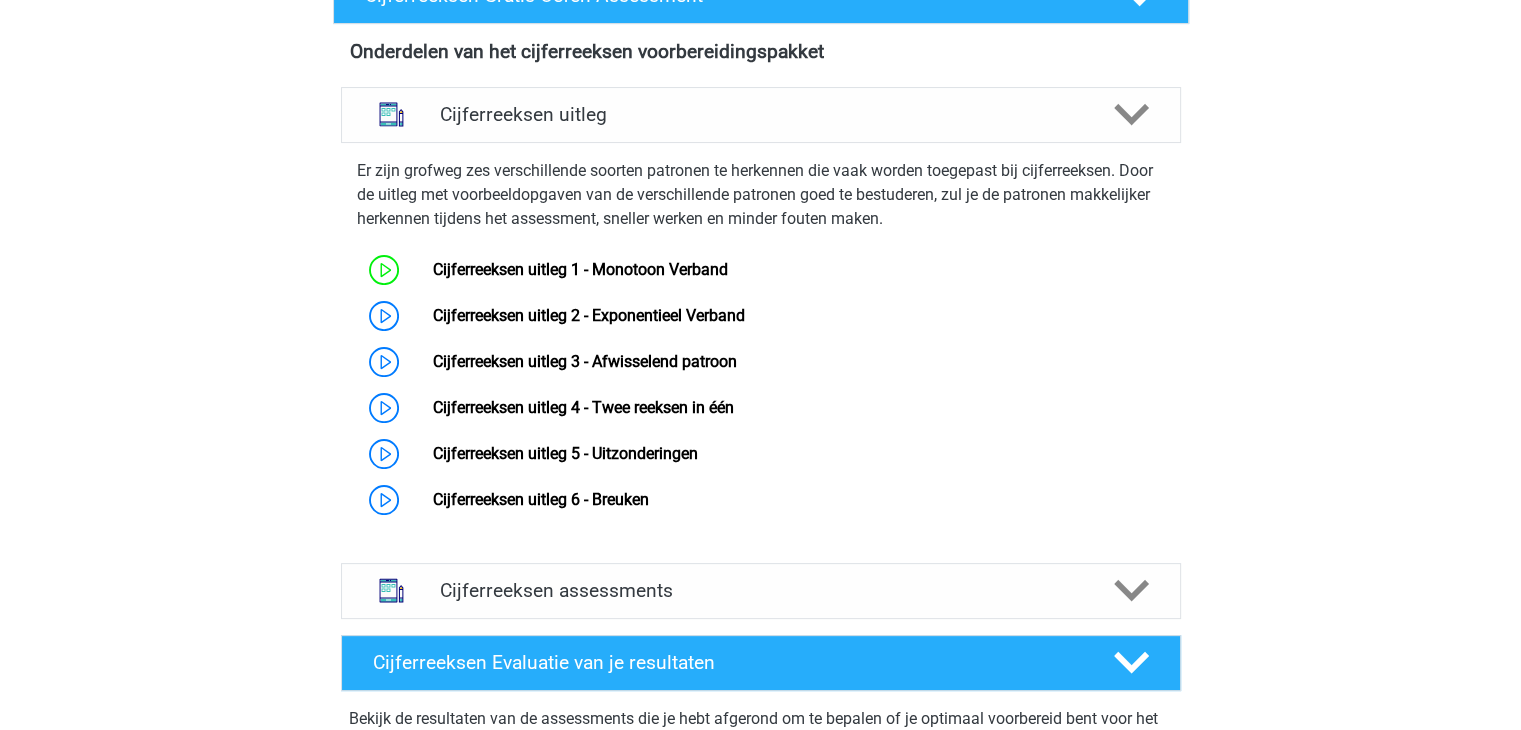 scroll, scrollTop: 492, scrollLeft: 0, axis: vertical 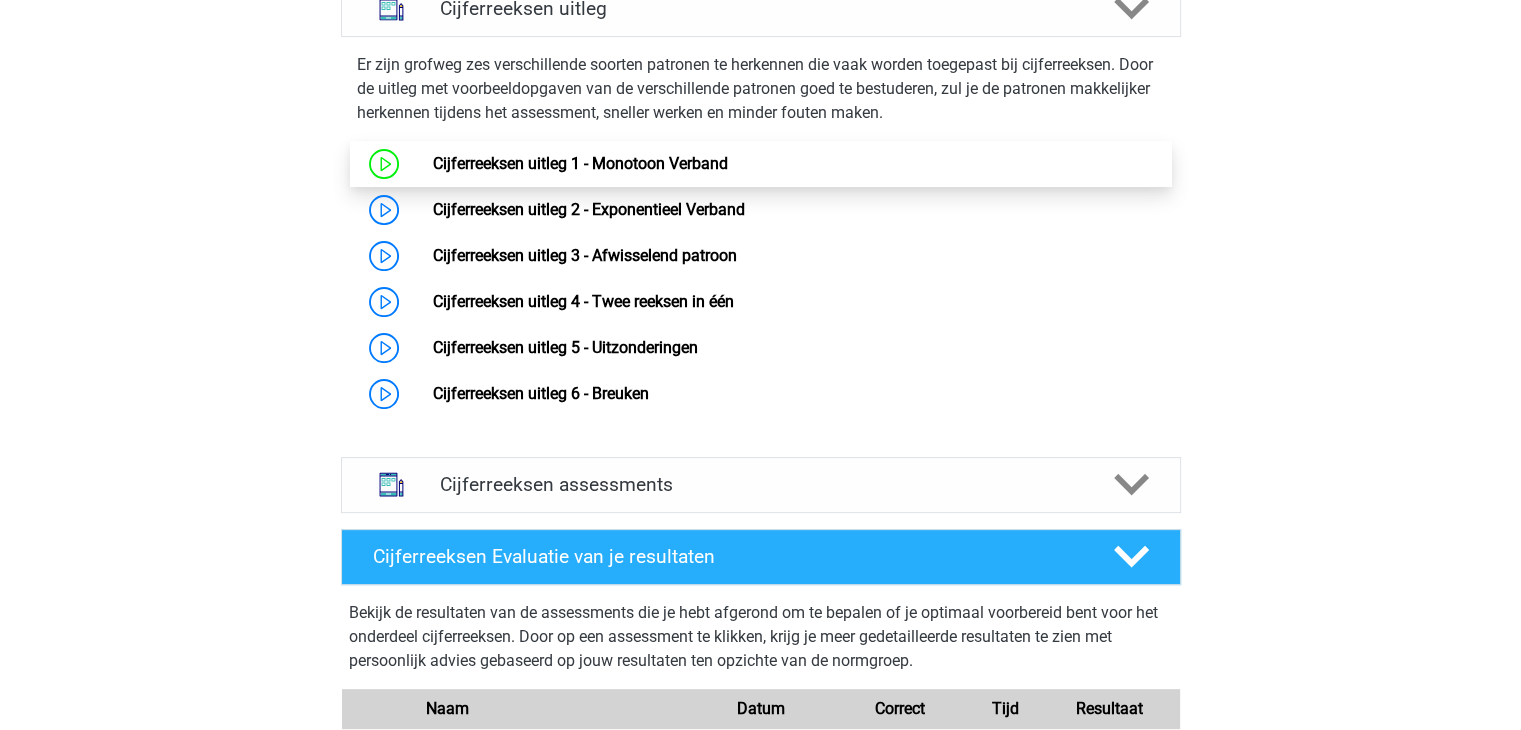 click on "Cijferreeksen uitleg 1 - Monotoon Verband" at bounding box center (580, 163) 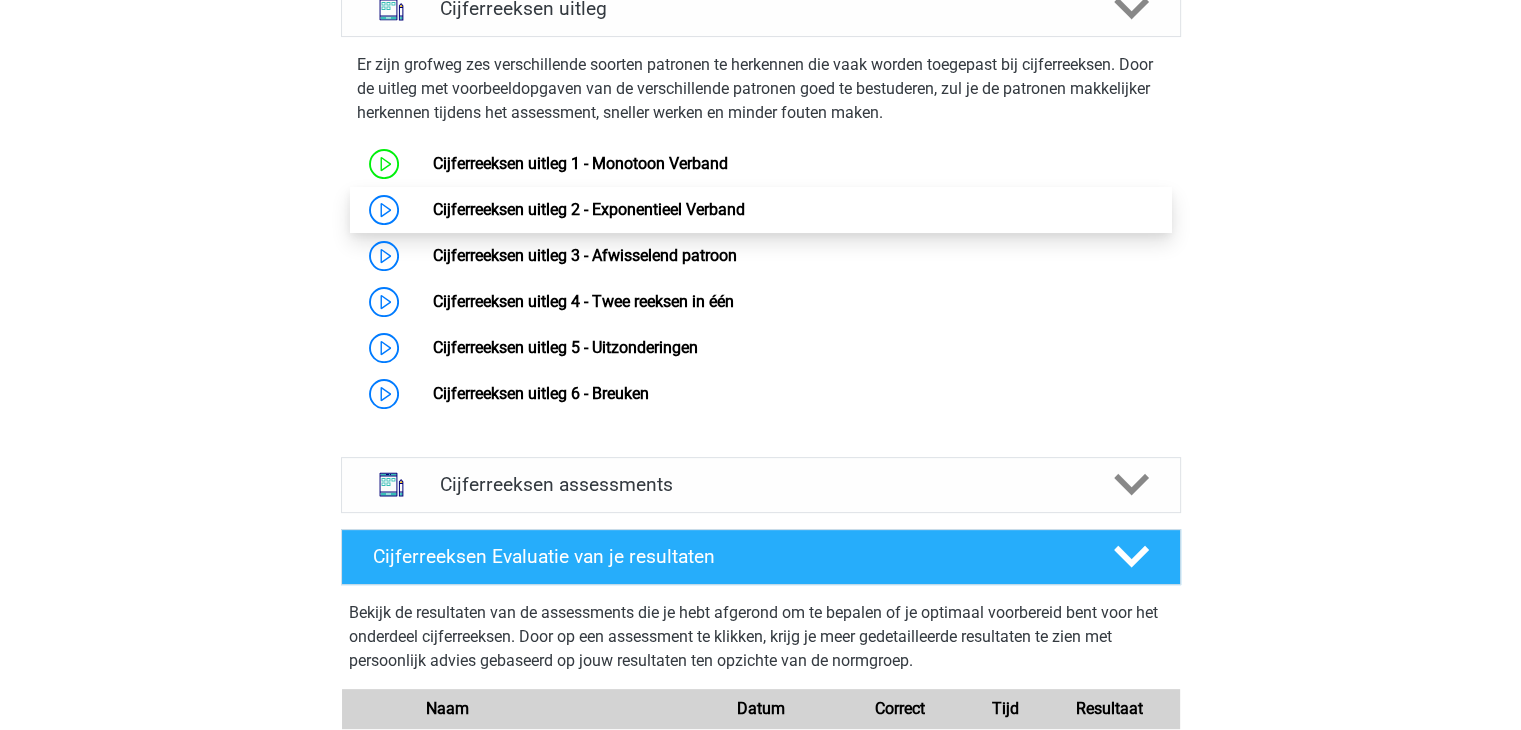 click on "Cijferreeksen uitleg 2 - Exponentieel Verband" at bounding box center (589, 209) 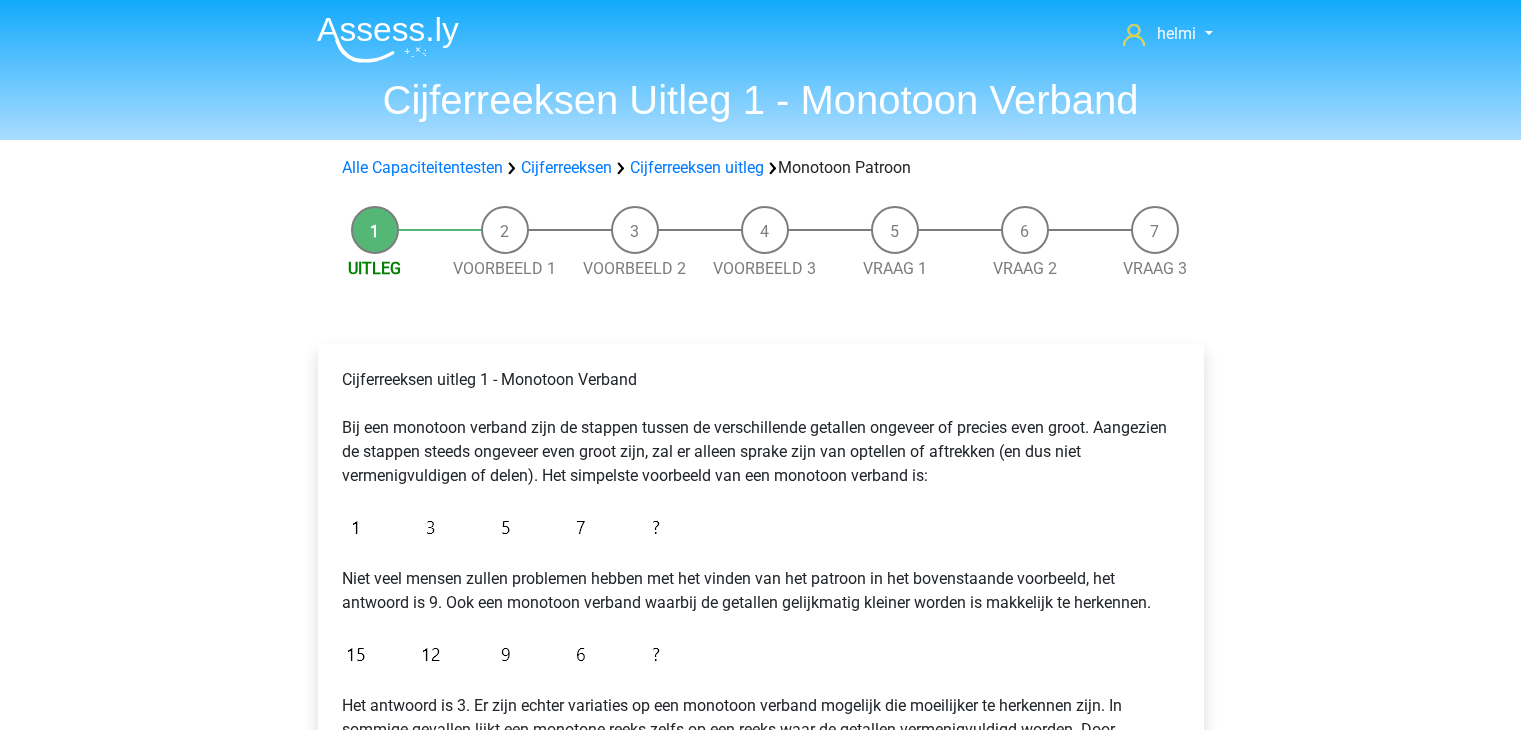 scroll, scrollTop: 0, scrollLeft: 0, axis: both 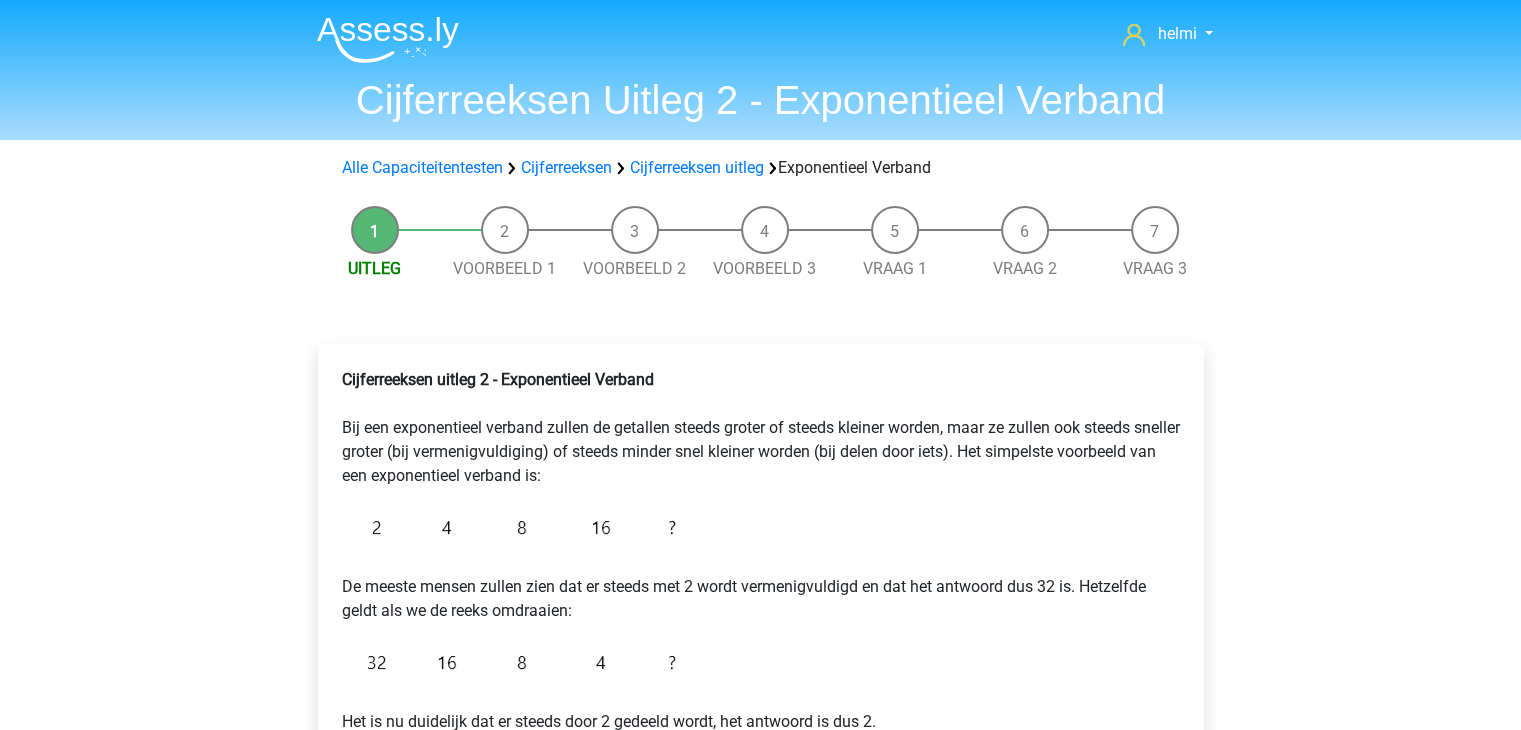 click on "[USERNAME]
[USERNAME]@example.com
[LANGUAGE]
[LANGUAGE]" at bounding box center [760, 750] 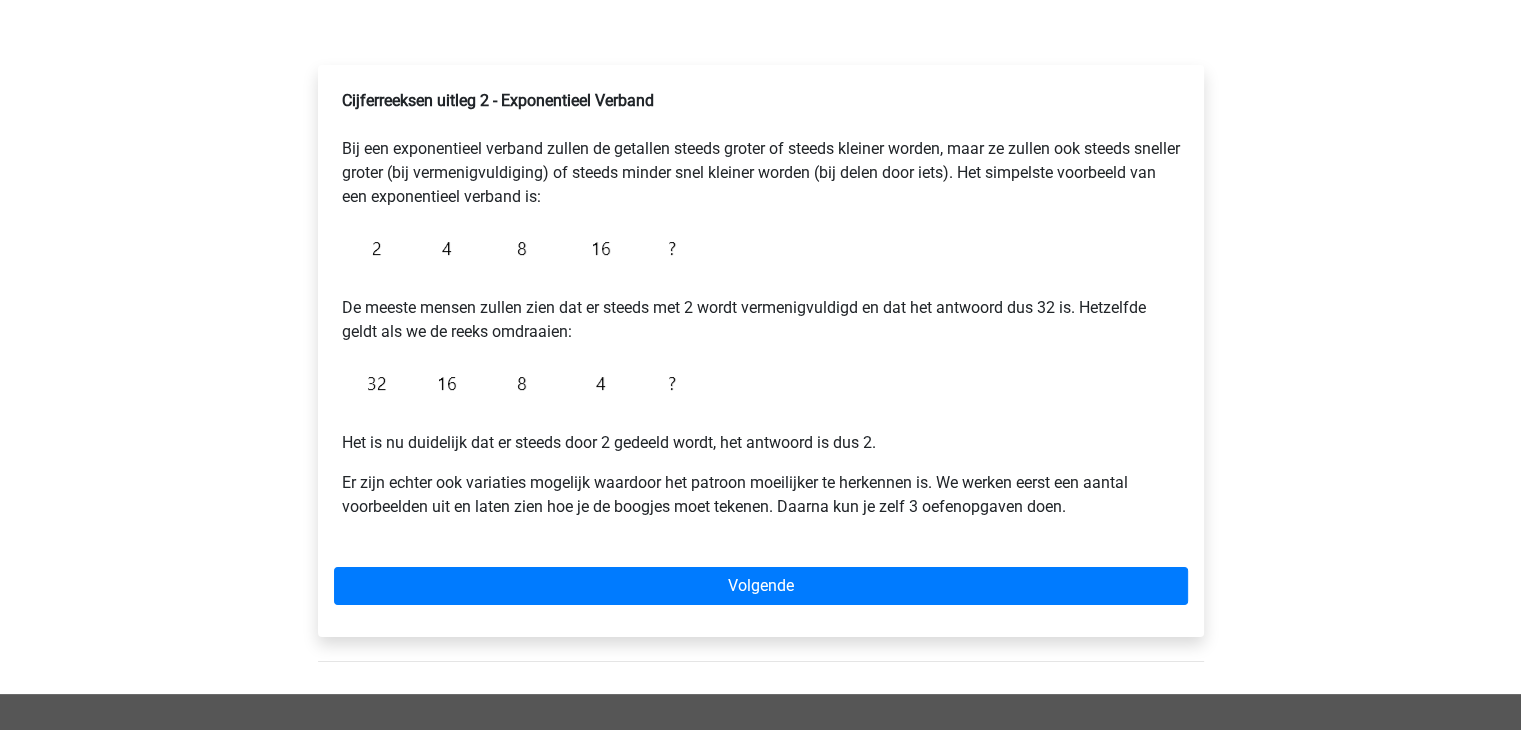 scroll, scrollTop: 280, scrollLeft: 0, axis: vertical 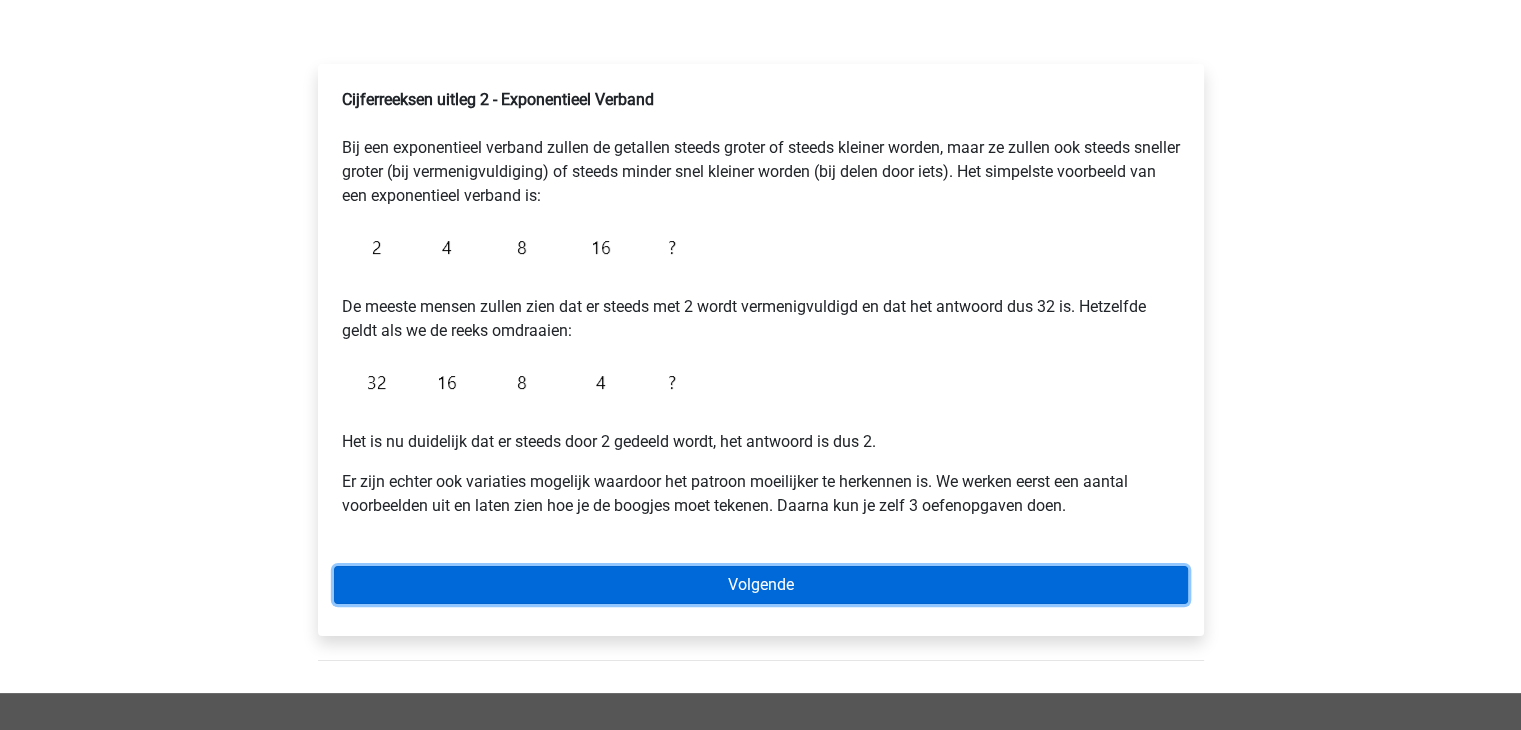click on "Volgende" at bounding box center [761, 585] 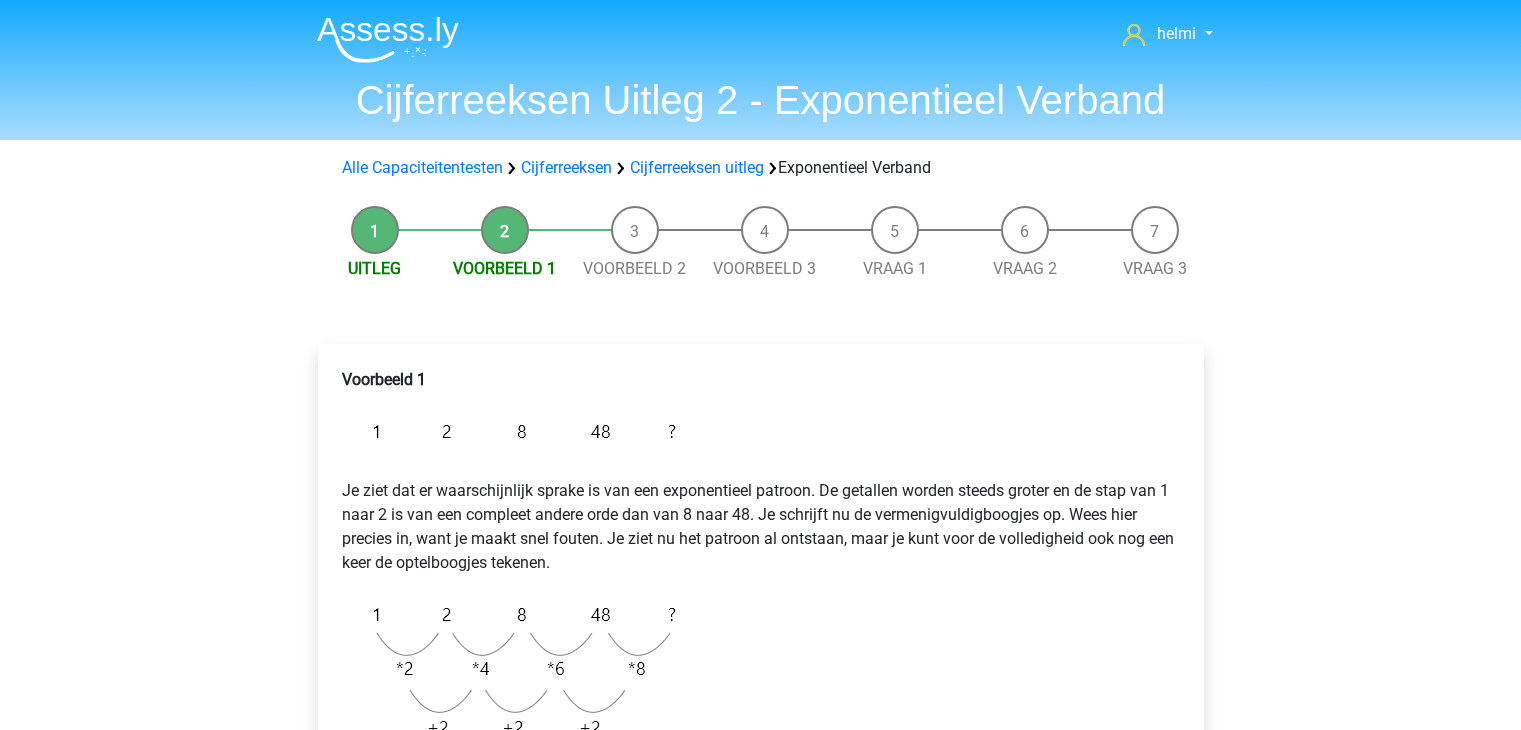 scroll, scrollTop: 0, scrollLeft: 0, axis: both 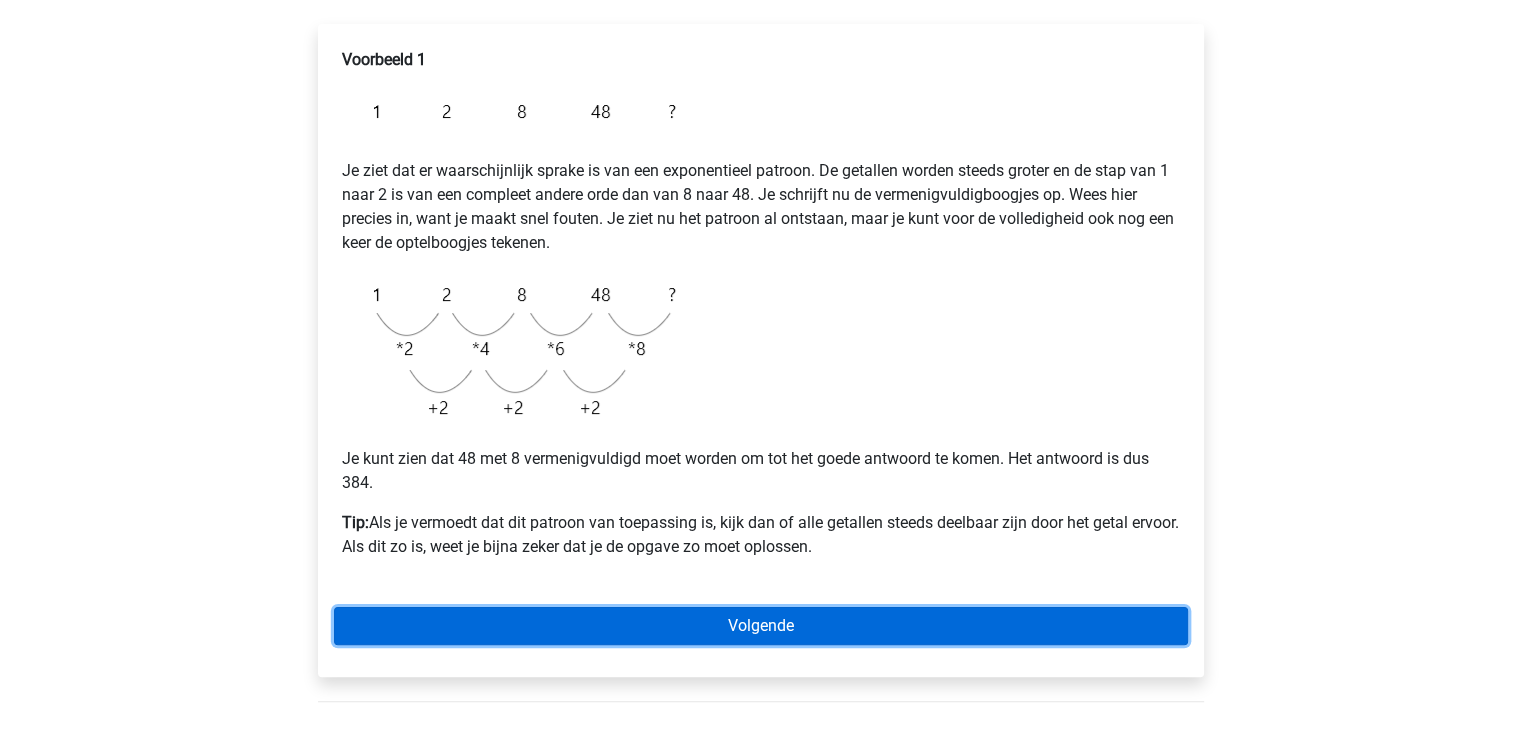 click on "Volgende" at bounding box center [761, 626] 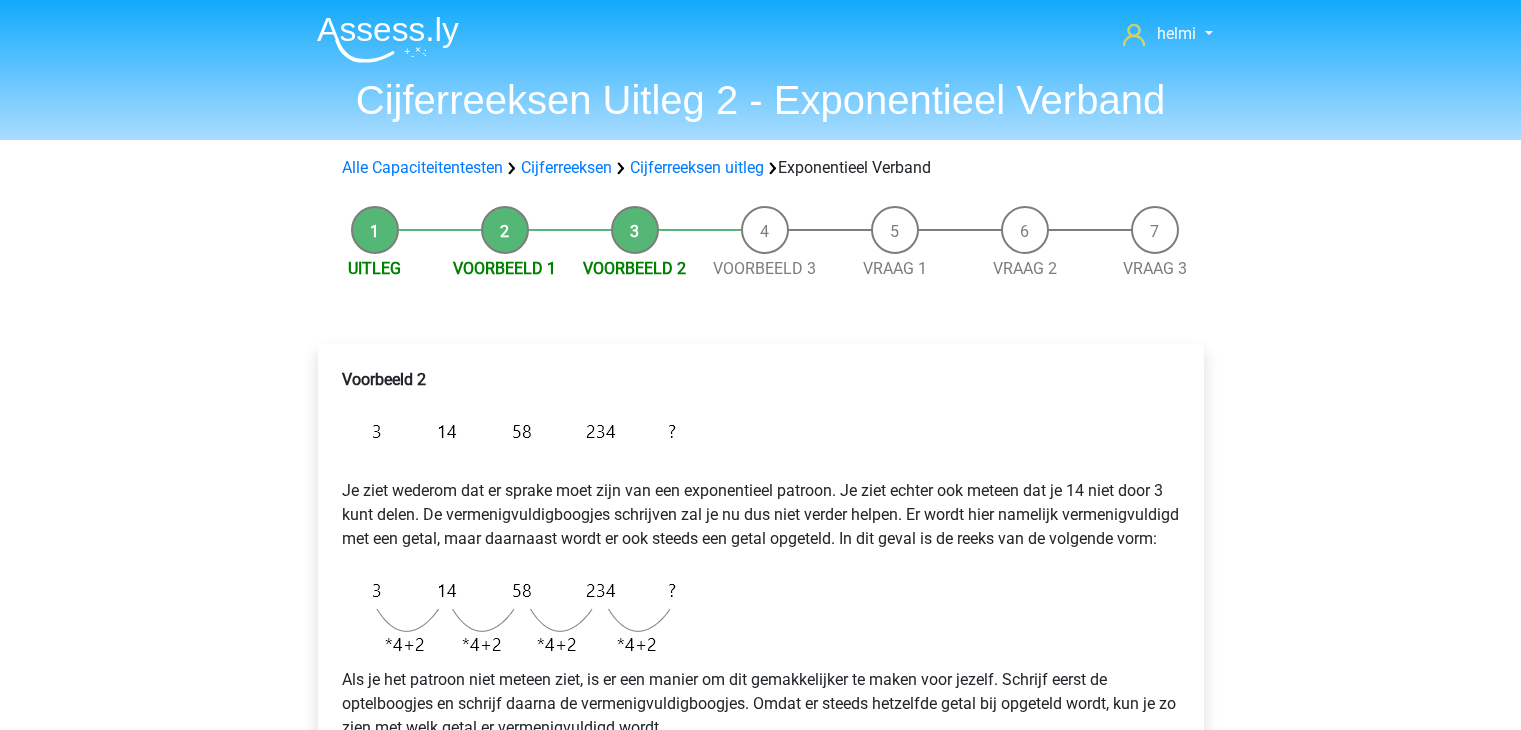 scroll, scrollTop: 0, scrollLeft: 0, axis: both 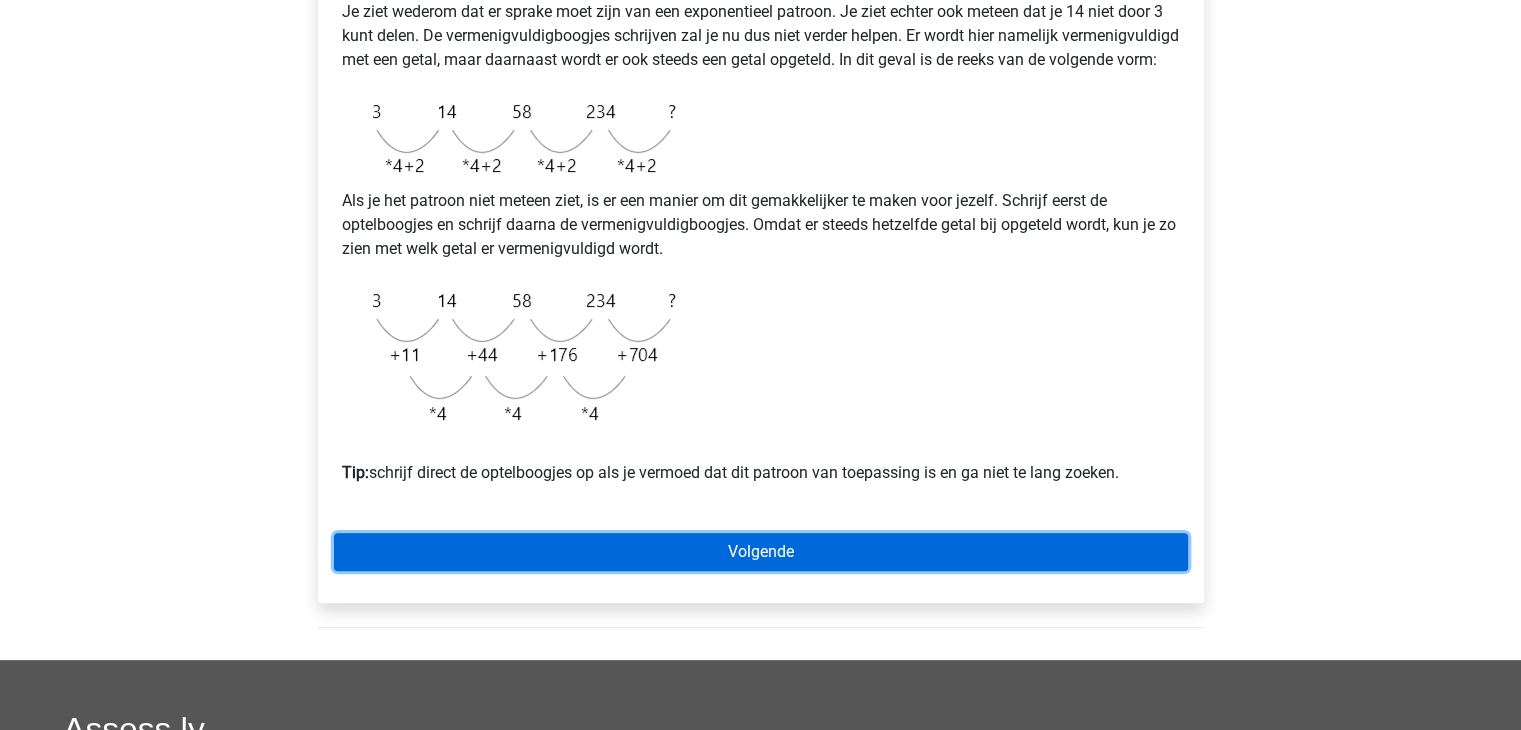 click on "Volgende" at bounding box center [761, 552] 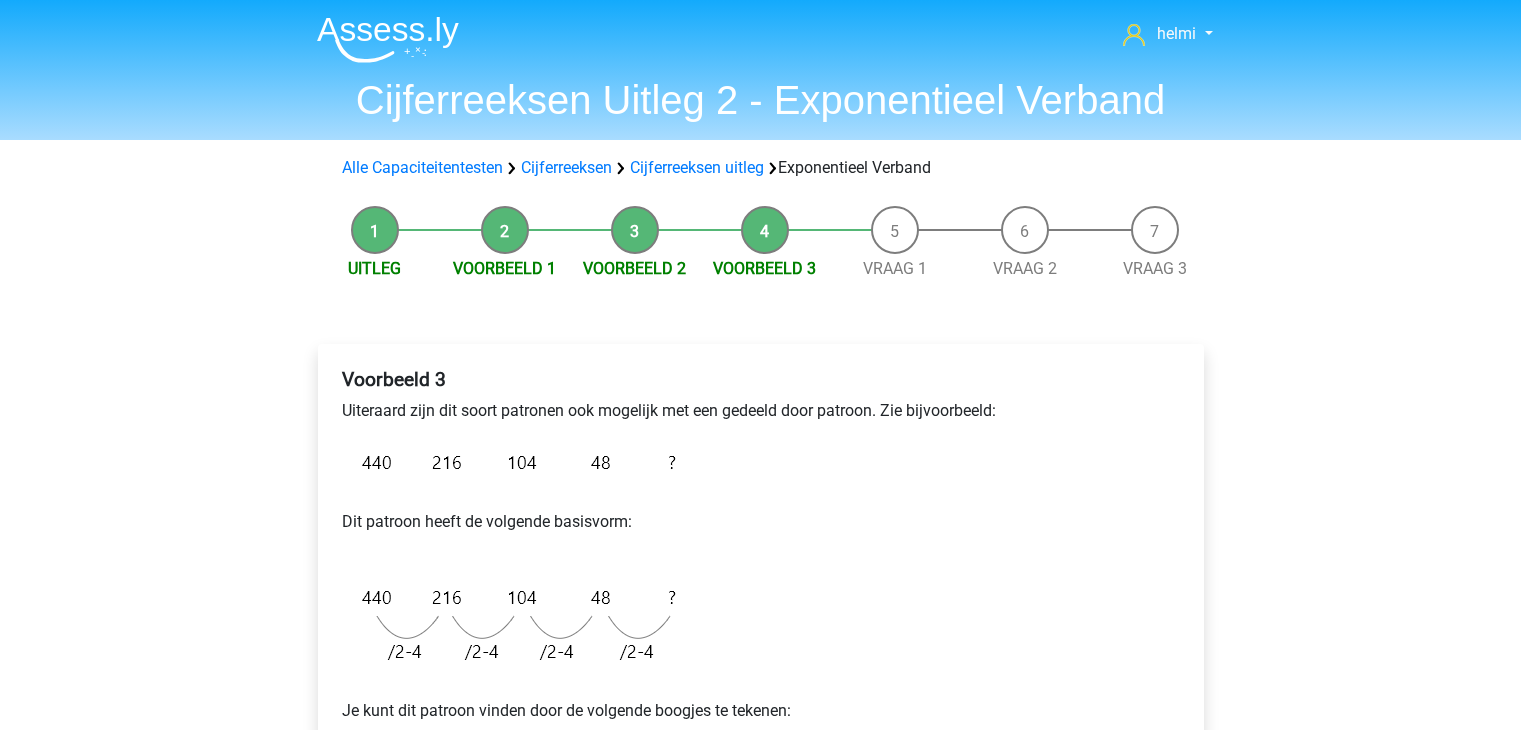 scroll, scrollTop: 0, scrollLeft: 0, axis: both 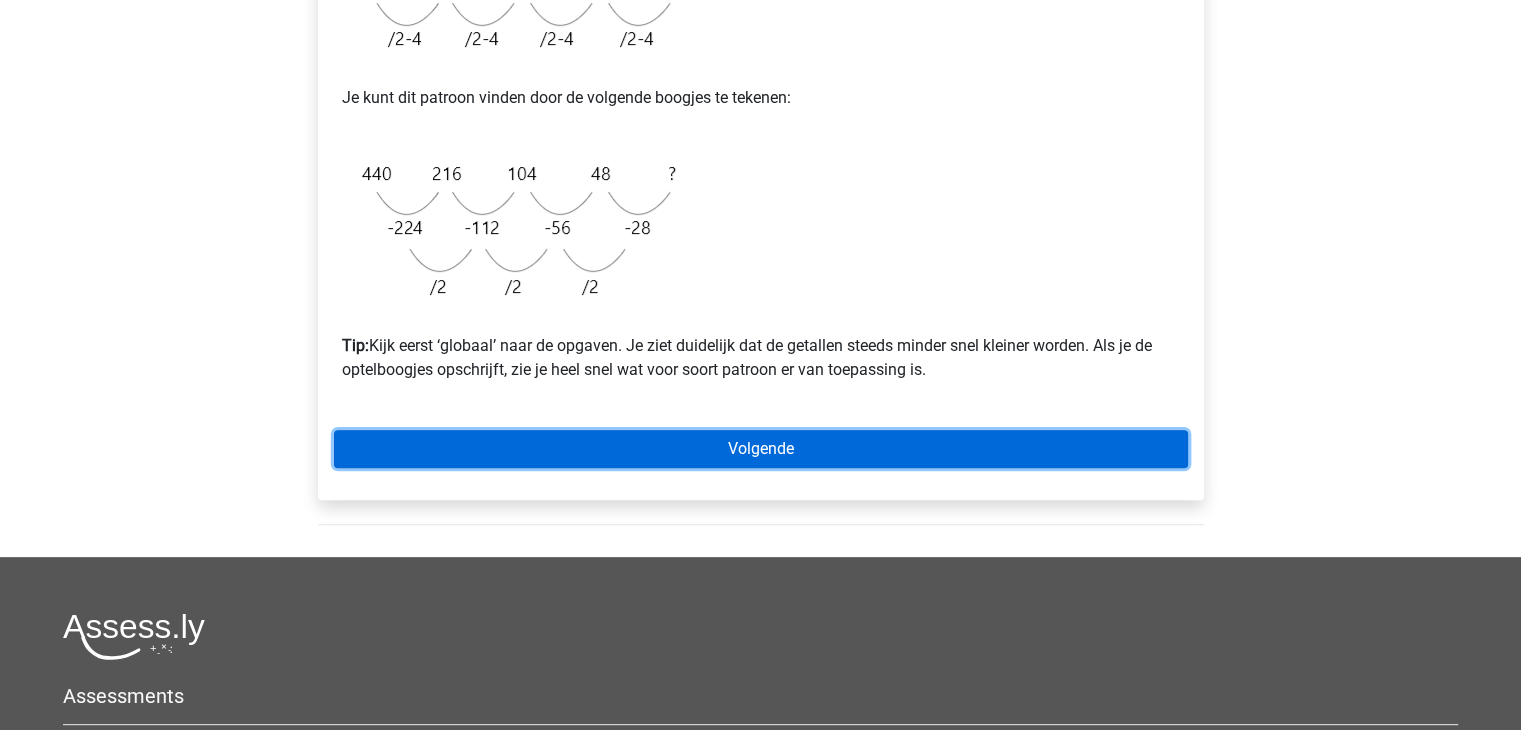 click on "Volgende" at bounding box center (761, 449) 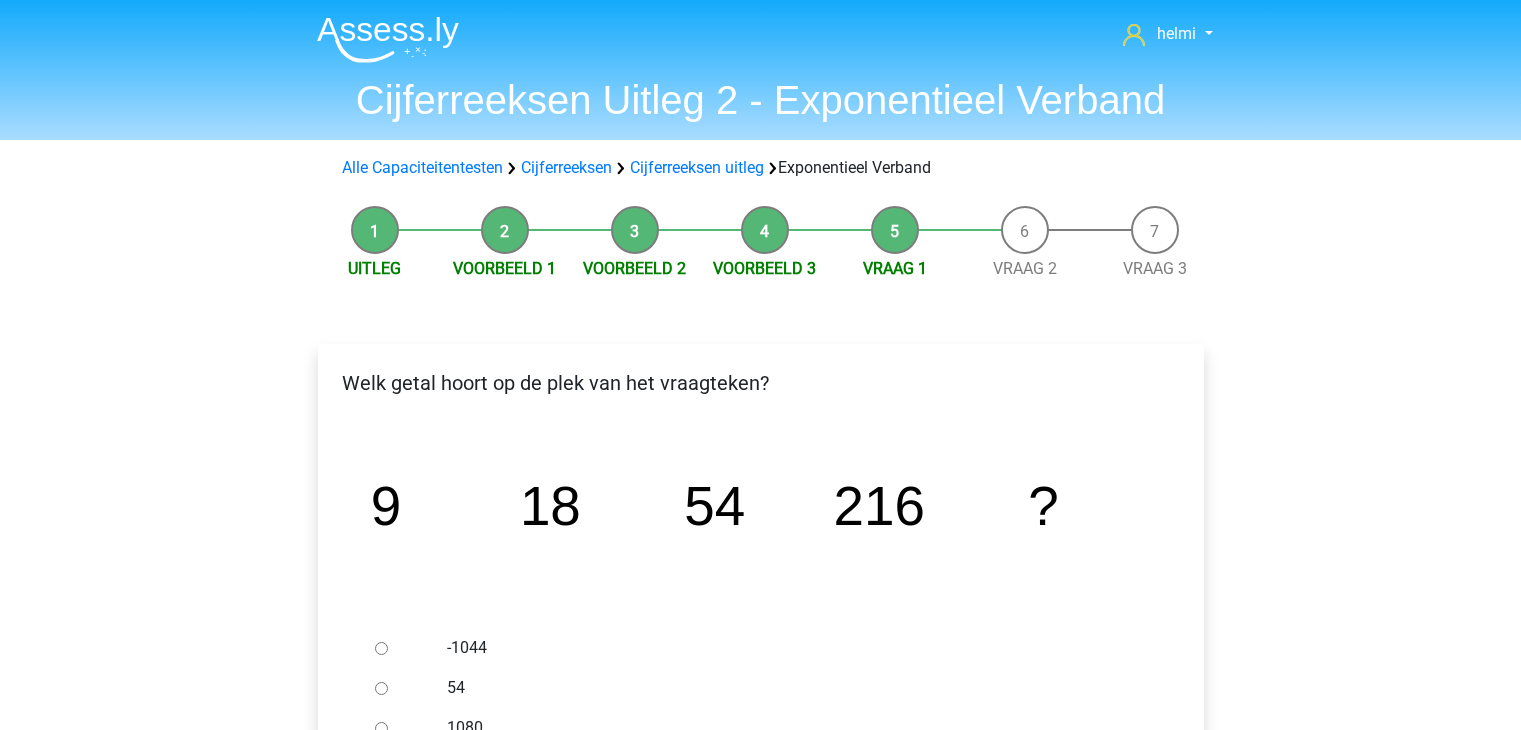 scroll, scrollTop: 0, scrollLeft: 0, axis: both 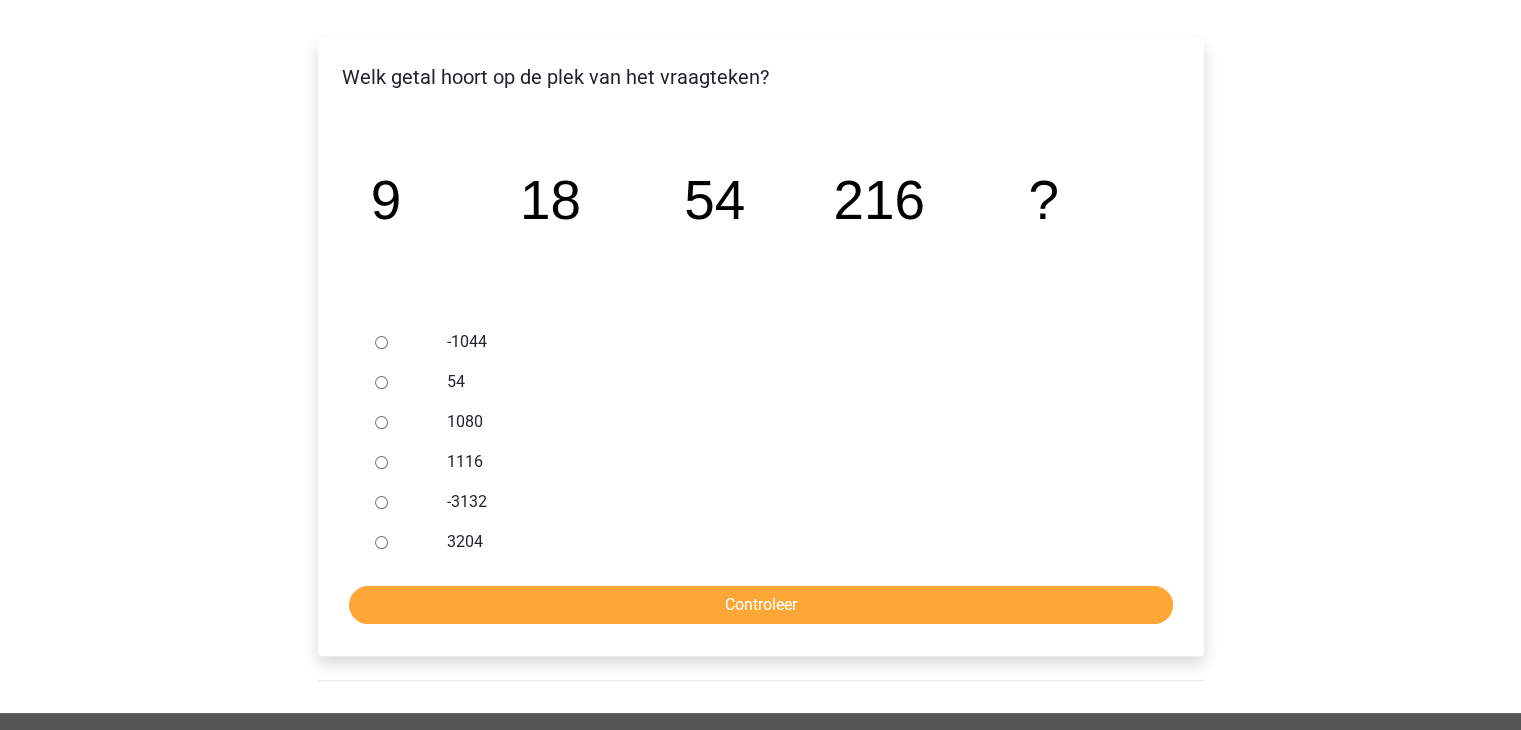 click on "image/svg+xml
9
18
54
216
?" 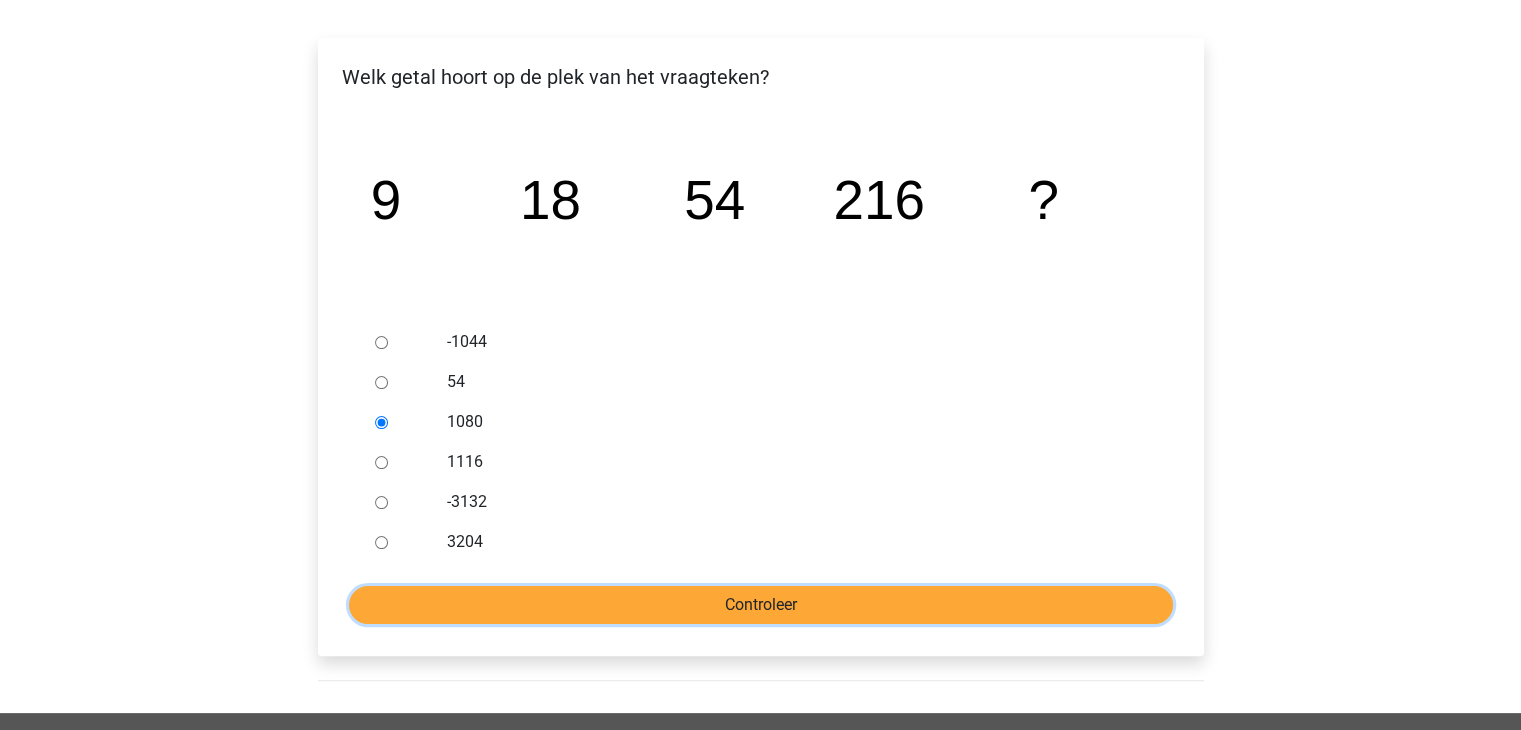 click on "Controleer" at bounding box center [761, 605] 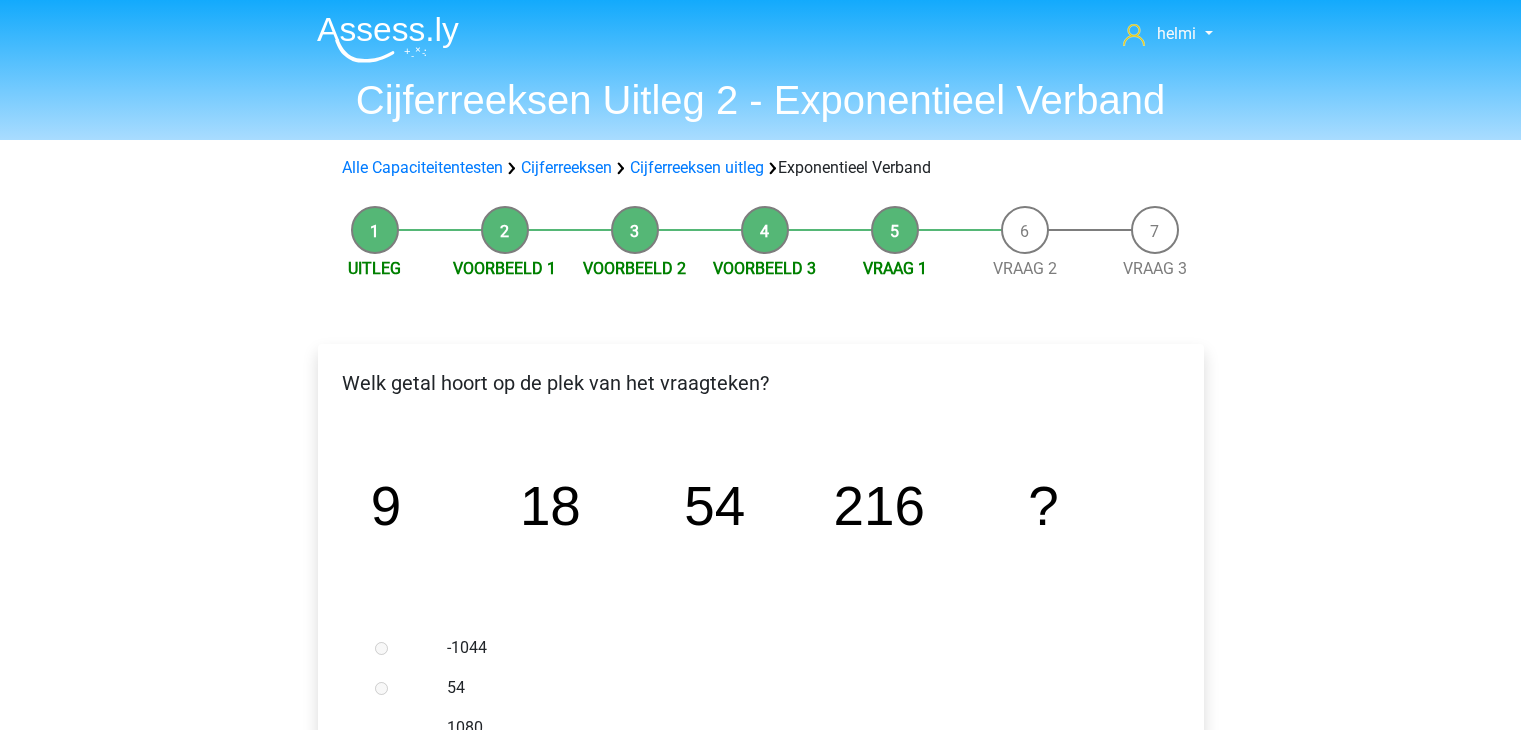 scroll, scrollTop: 0, scrollLeft: 0, axis: both 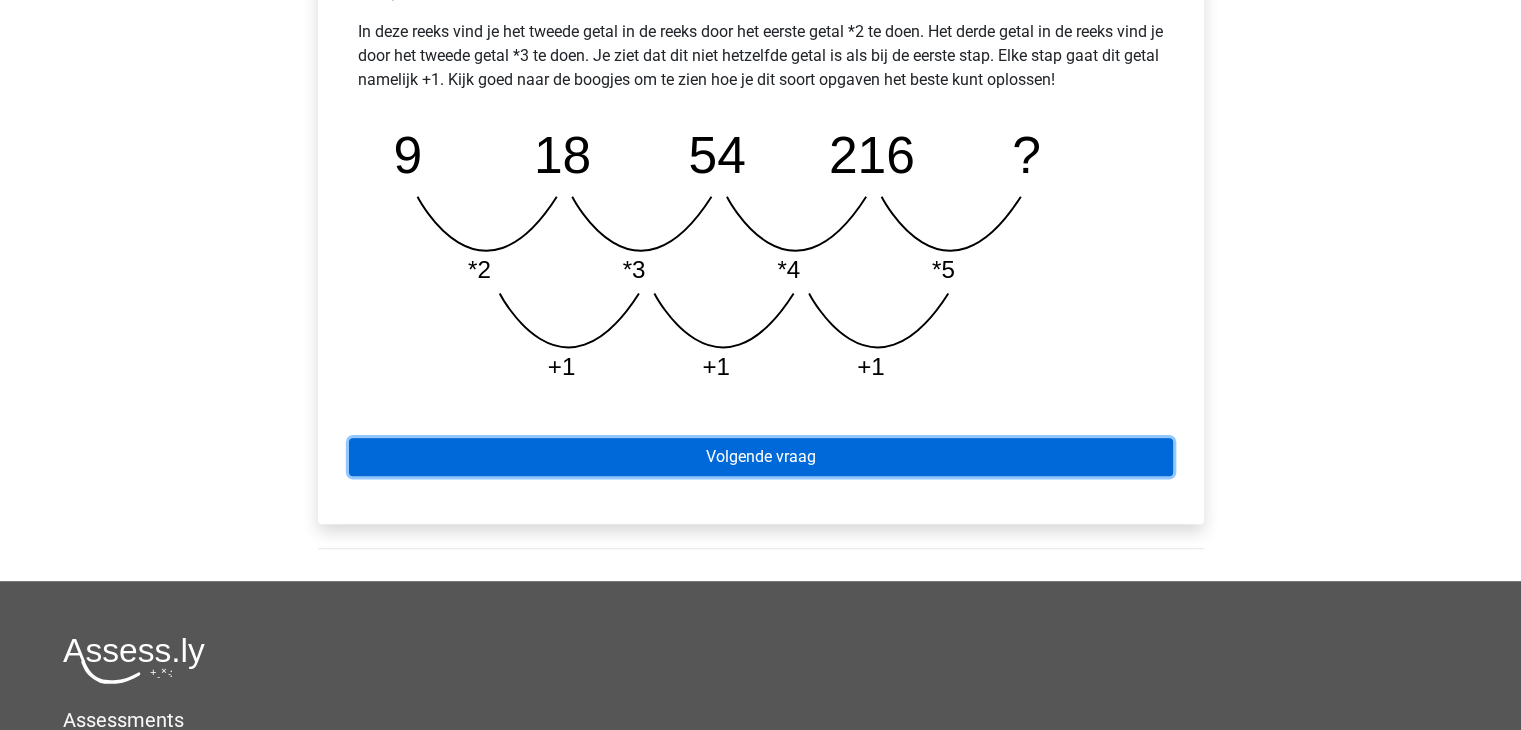 click on "Volgende vraag" at bounding box center (761, 457) 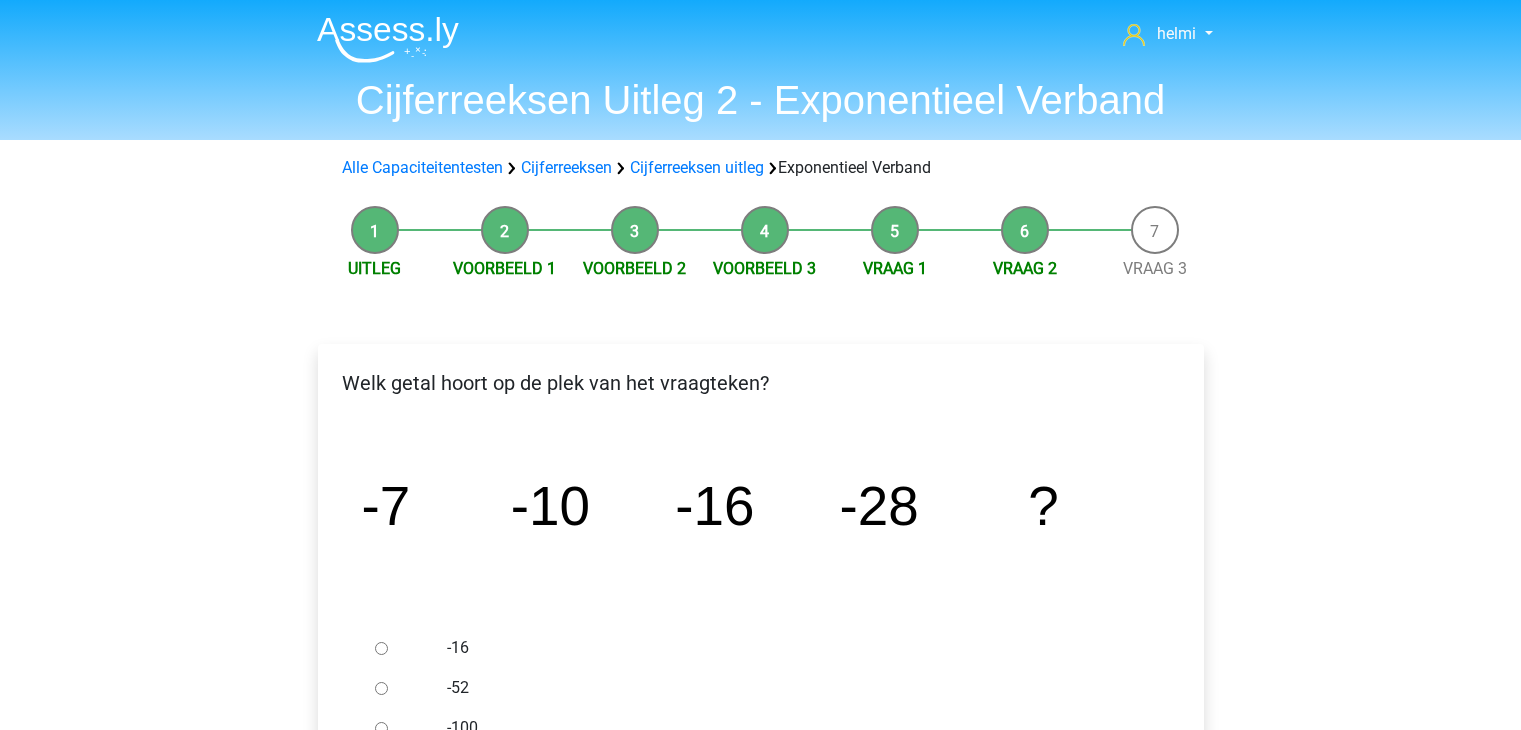 scroll, scrollTop: 0, scrollLeft: 0, axis: both 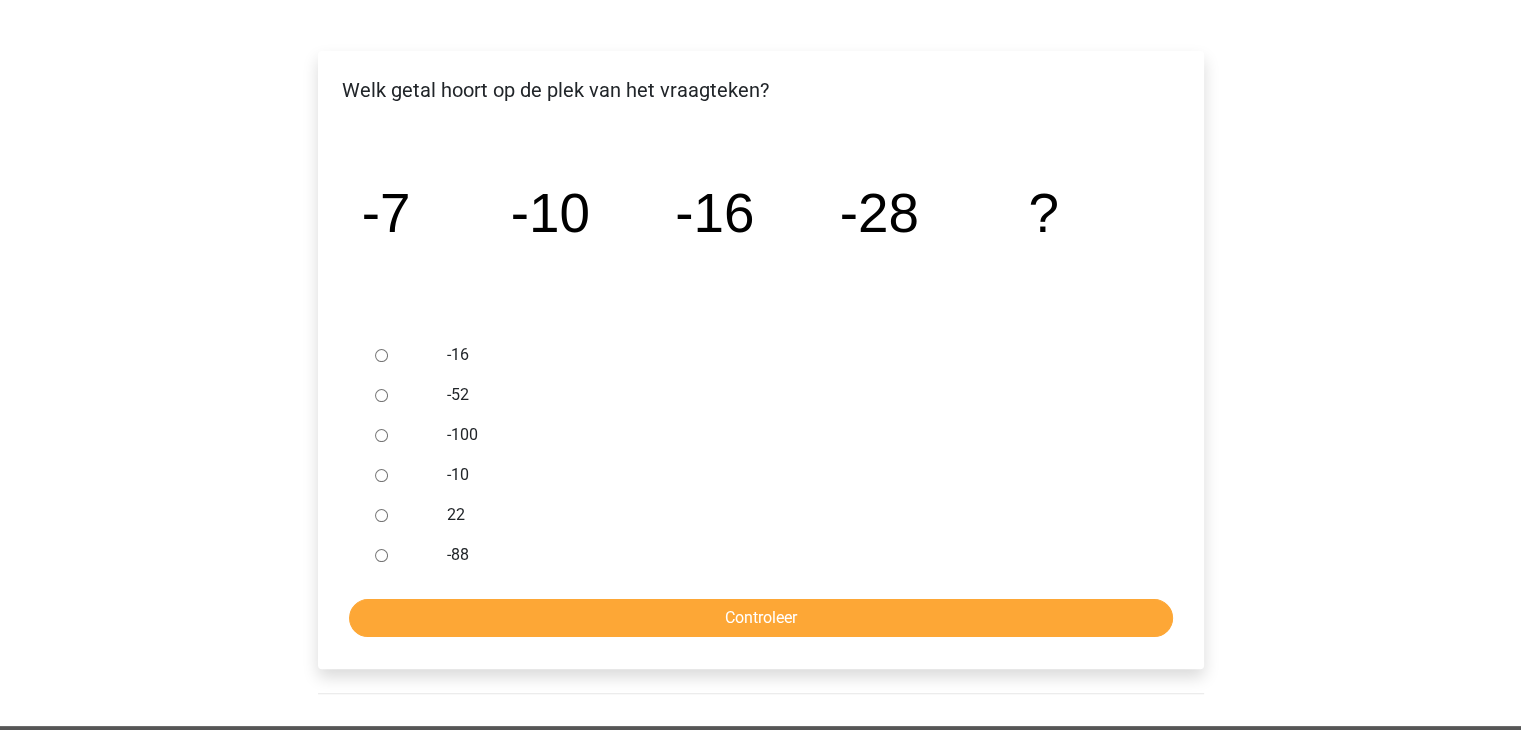 click on "-10" at bounding box center (381, 475) 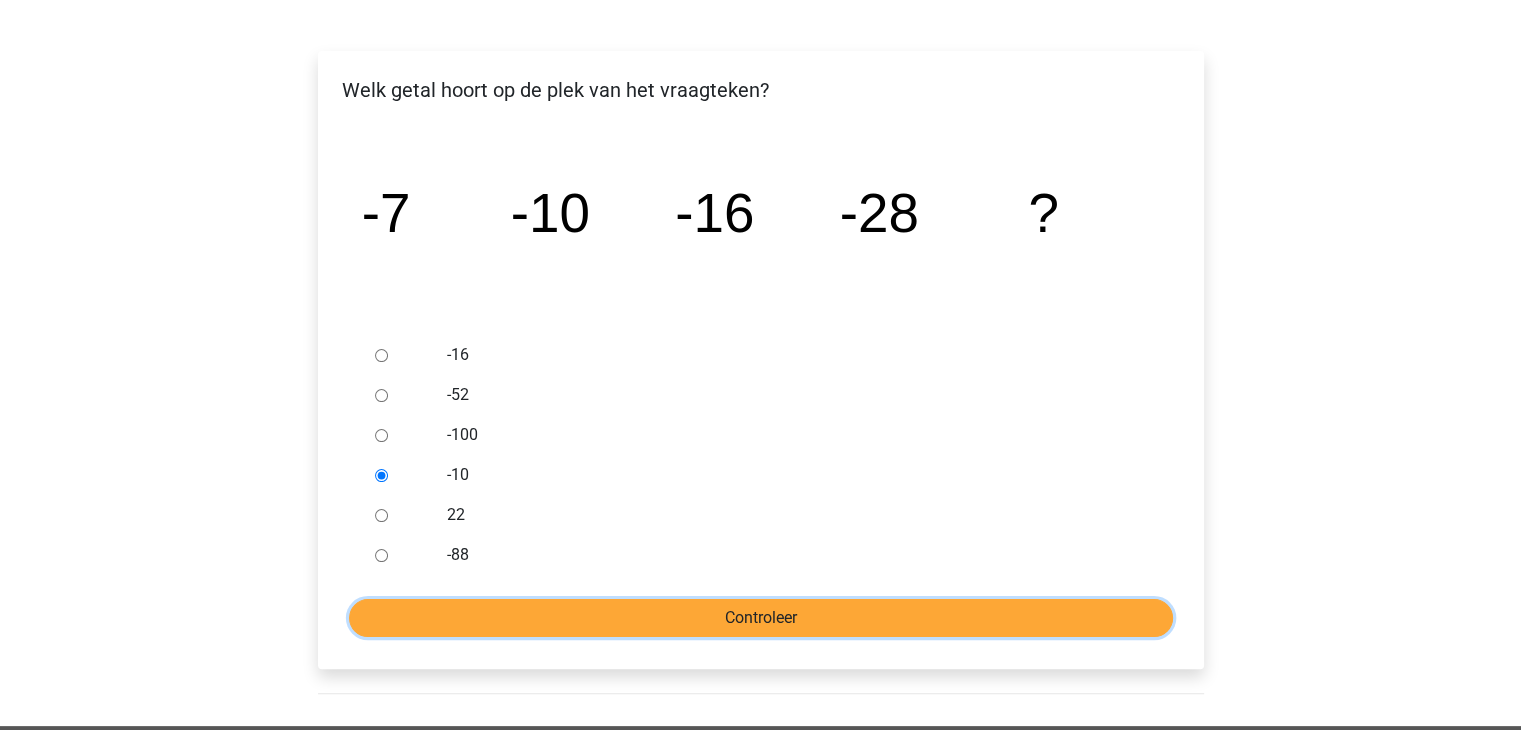 click on "Controleer" at bounding box center [761, 618] 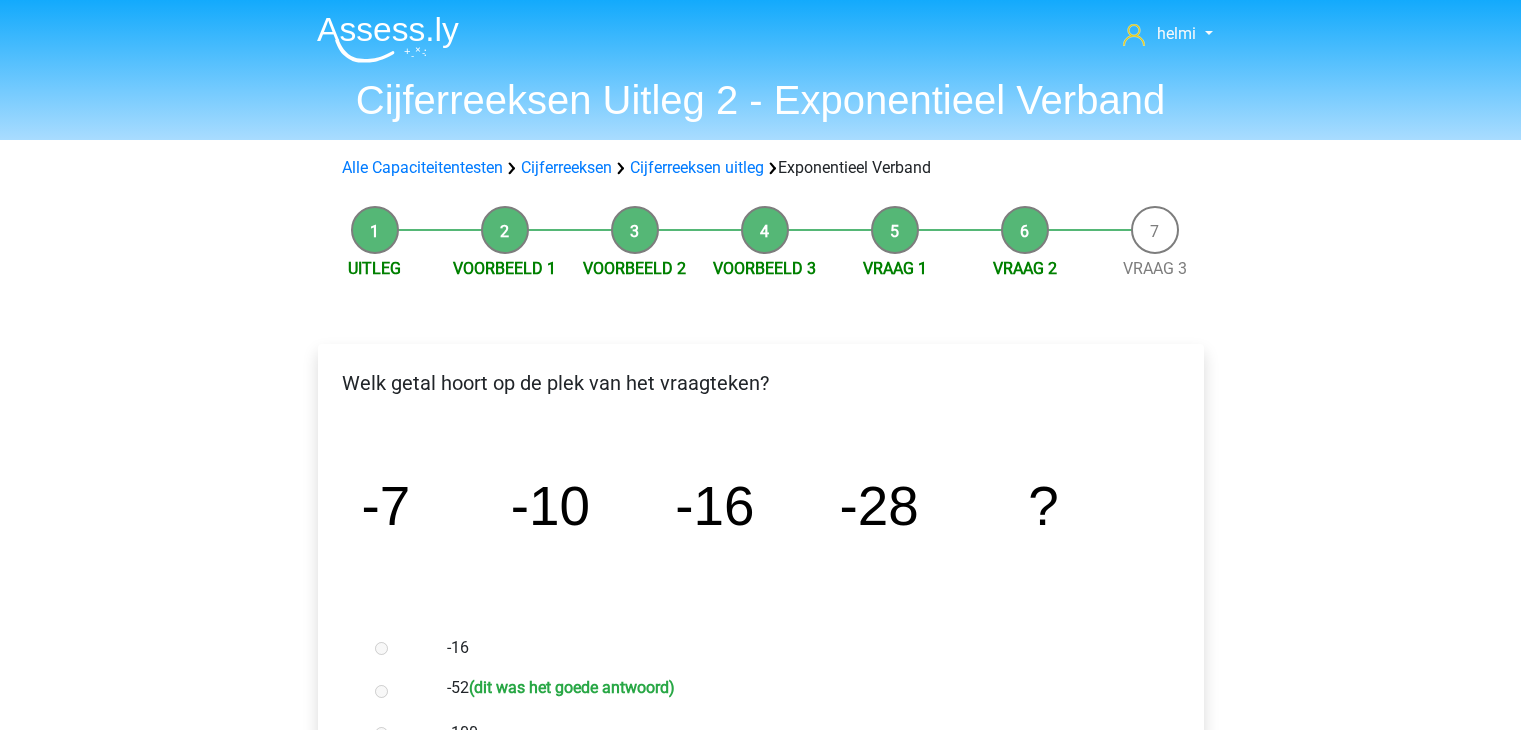 scroll, scrollTop: 0, scrollLeft: 0, axis: both 